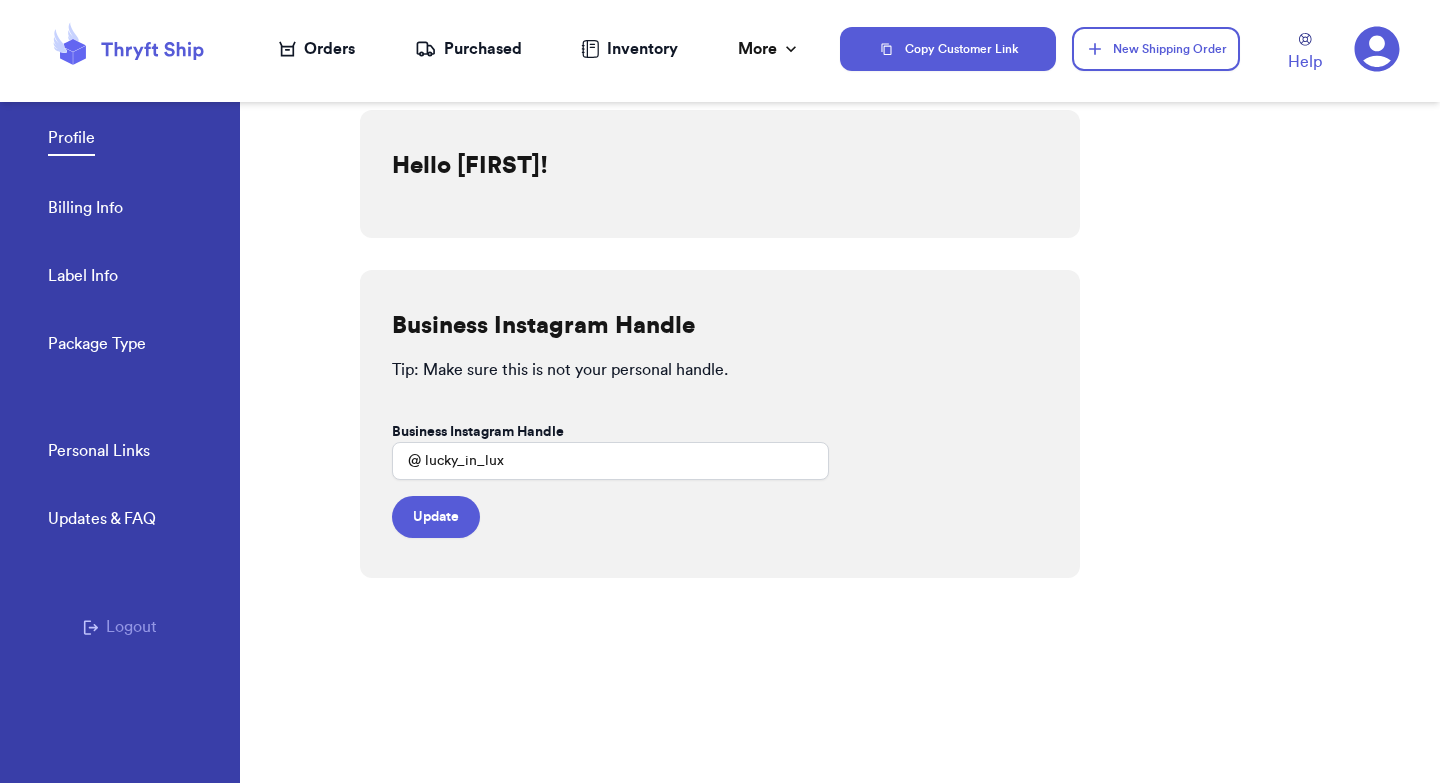 scroll, scrollTop: 0, scrollLeft: 0, axis: both 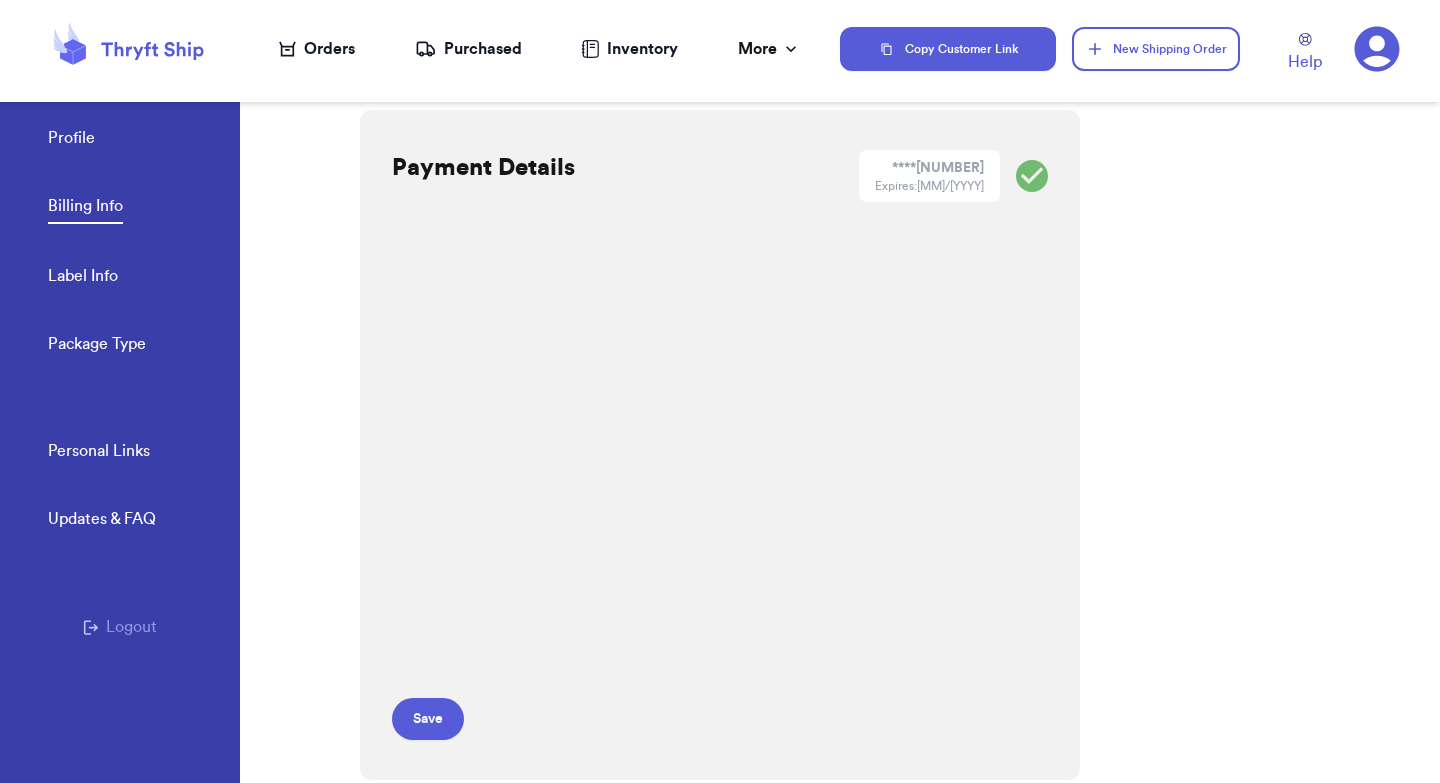click at bounding box center (300, 426) 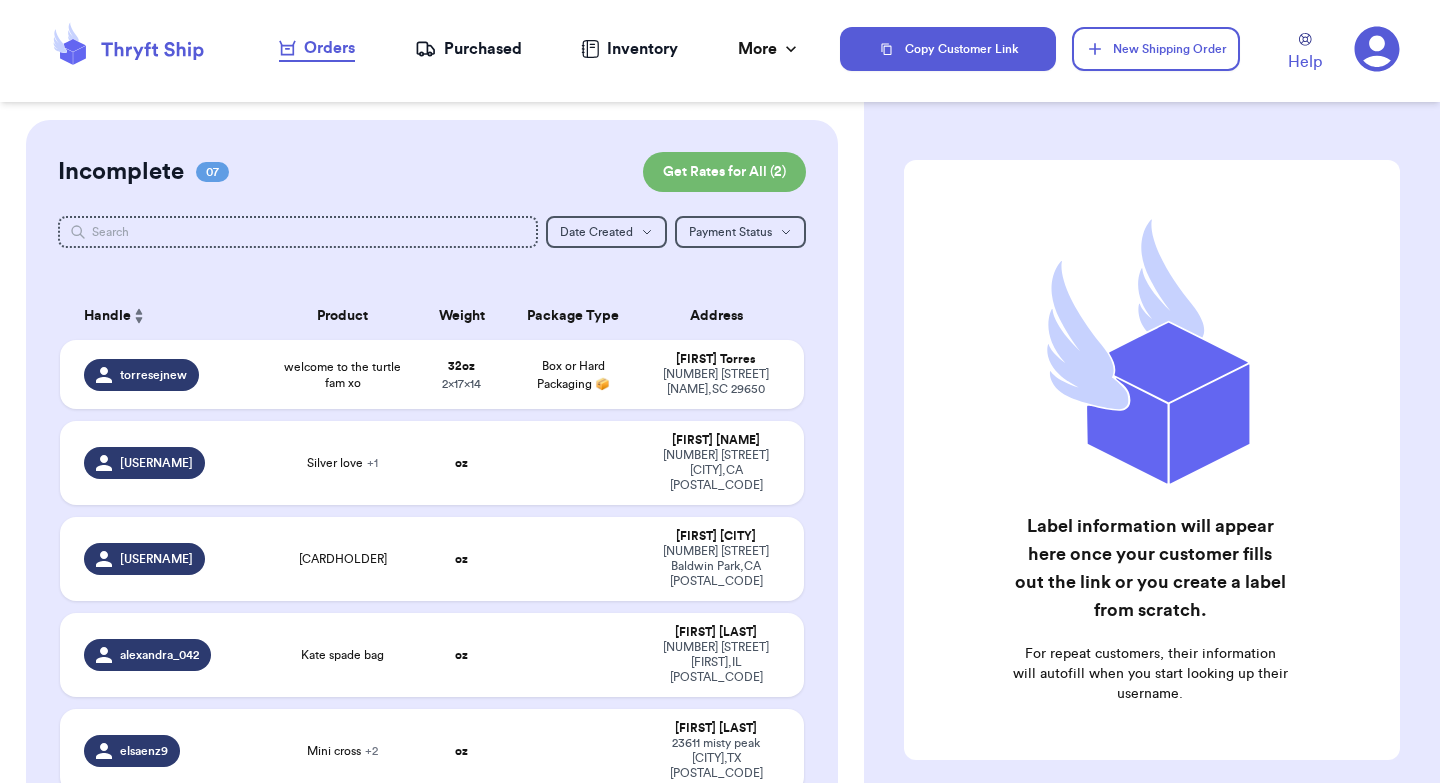 click on "Customer Link New Order Incomplete 07 Get Rates for All ( 2 ) Get Rates for All ( 2 ) Date Created Date Created Payment Status Payment Status Handle Product Weight Package Type Address torresejnew welcome to the turtle fam xo 32  oz 2  x  17  x  14 Box or Hard Packaging 📦 Erika   [LAST] 52 Riley Eden Ln   Greer ,  [STATE]   29650 Juliemeowmeow Silver love + 1  oz Julie   [LAST] 689 Occidental Dr   Claremont ,  [STATE]   91711 bernie.bun Cc cardholder   oz Bernadette   [LAST] 14419 Cavette Place   Baldwin Park ,  [STATE]   91706 alexandra_042 [LAST] bag   oz Alexandra   [LAST] 8029 N Ryan Circle   Byron ,  [STATE]   61010 elsaenz9 Mini cross   + 2  oz Erin   [LAST] 23611 misty peak   San Antonio ,  [STATE]   78258 _j9gonzales welcome to the turtle fam xo 15  oz 2  x  13  x  10 Box or Hard Packaging 📦 Jannine   [LAST] 120 Grayson Way   Upland ,  [STATE]   91786 cydney.doerr wallet  oz cydney   [LAST] 3201 partridge lane newberg [STATE] 97132   newberg ,  [STATE]   97132 Ready to Purchase 08 Checkout ( 10 ) Checkout ( 10 ) Handle Product Weight Package Type Cost alexandra_042 welcome to the turtle fam xo 15  oz 2  x  13  x  10 Box or Hard Packaging 📦 $ 6.49 toni.al.customs welcome to the turtle fam xo 15  oz 2  x  13  x  10 Box or Hard Packaging 📦 $ 6.30 natalieeeer 64 2" at bounding box center [432, 997] 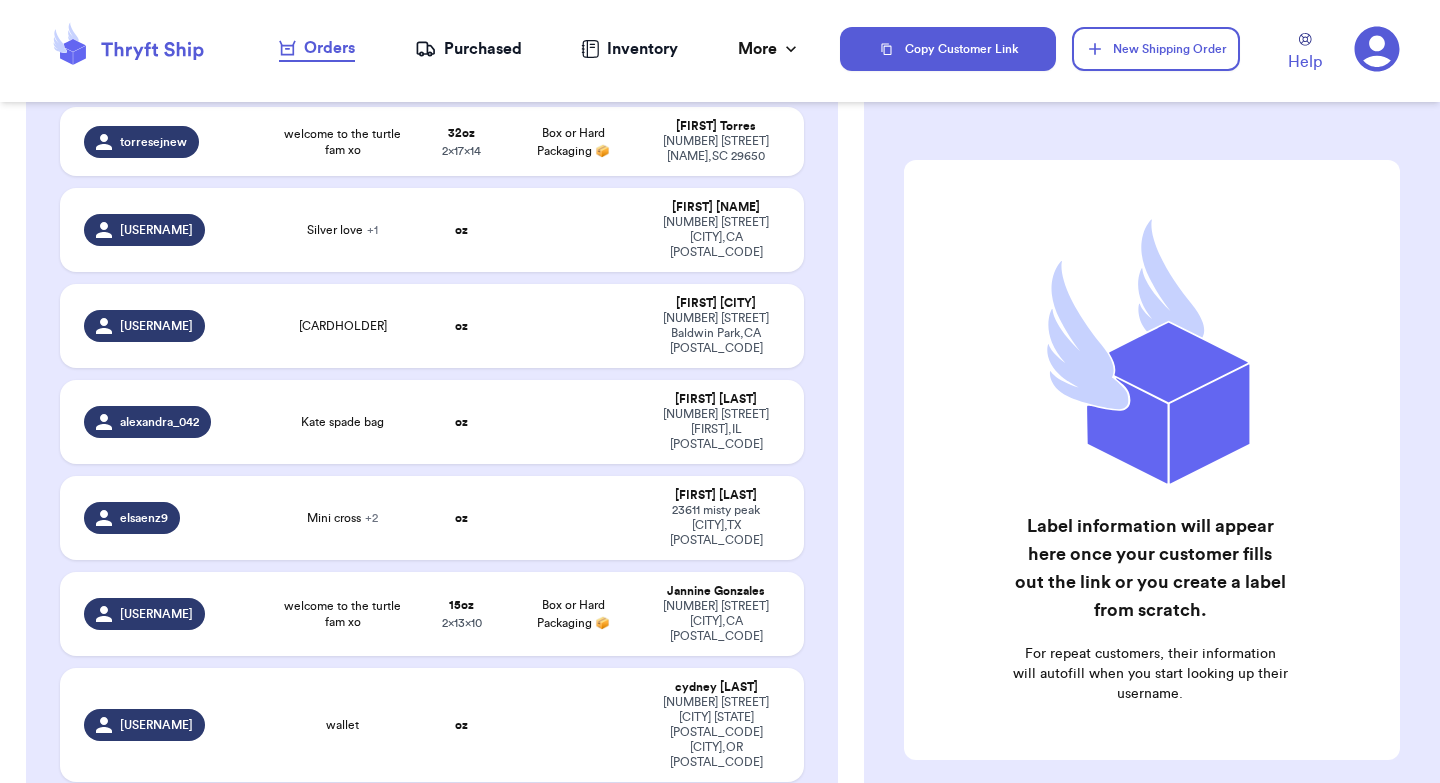 scroll, scrollTop: 240, scrollLeft: 0, axis: vertical 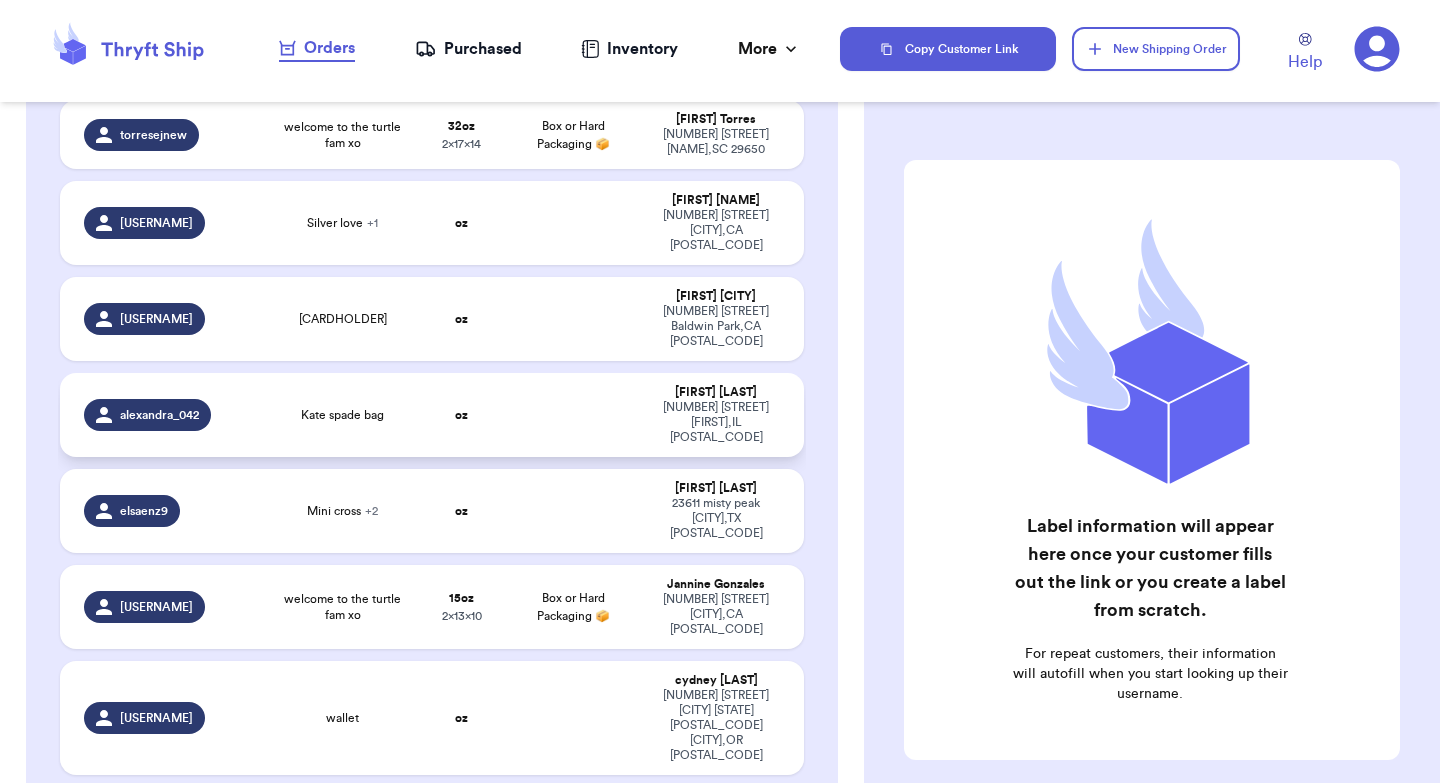 click at bounding box center (573, 415) 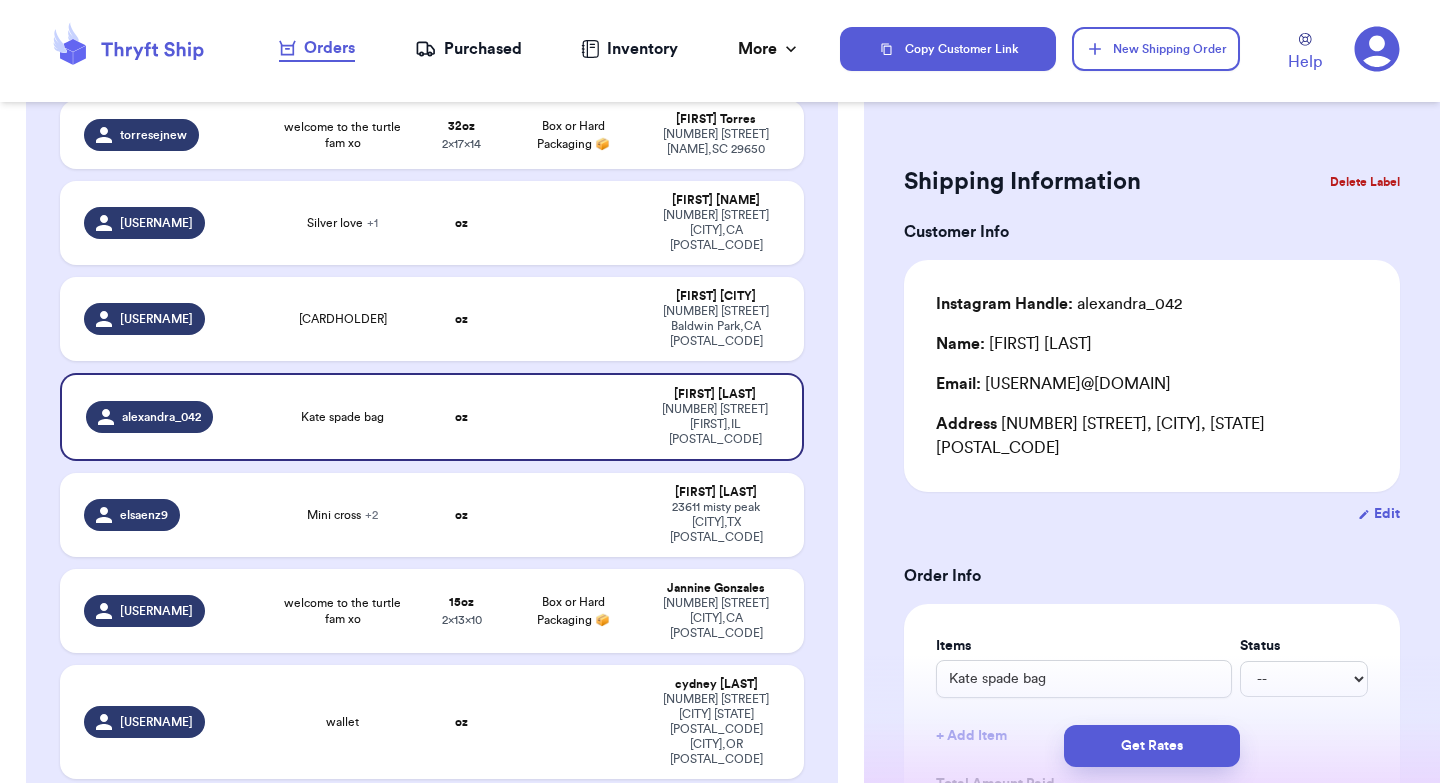 click on "Shipping Information Delete Label Customer Info Instagram Handle:   [USERNAME] Name:   [FIRST]   [LAST] Email:   [EMAIL] Address   [NUMBER] [STREET],  [CITY], [STATE] [POSTAL_CODE] Edit Order Info Items Status Kate spade bag -- Paid Owes + Add Item Total Amount Paid $ 0.00 Edit Package Info Print item name on label Print username on label Package Type * Select an option Weight * 0 lbs oz Hazardous Materials   (Perfume, nail polish, hair spray, dry ice, lithium batteries, firearms, lighters, fuels, etc.  Learn how to ship Hazardous Materials ) Length in Width in Height in Dimensions are not required unless package measures greater than one cubic foot (1728 inches). Calculate dimensions by L x W x H. If shipping with a polymailer that is thicker than three inches, select "Box or hard packaging". Additional Features (Media Mail)" at bounding box center [1152, 893] 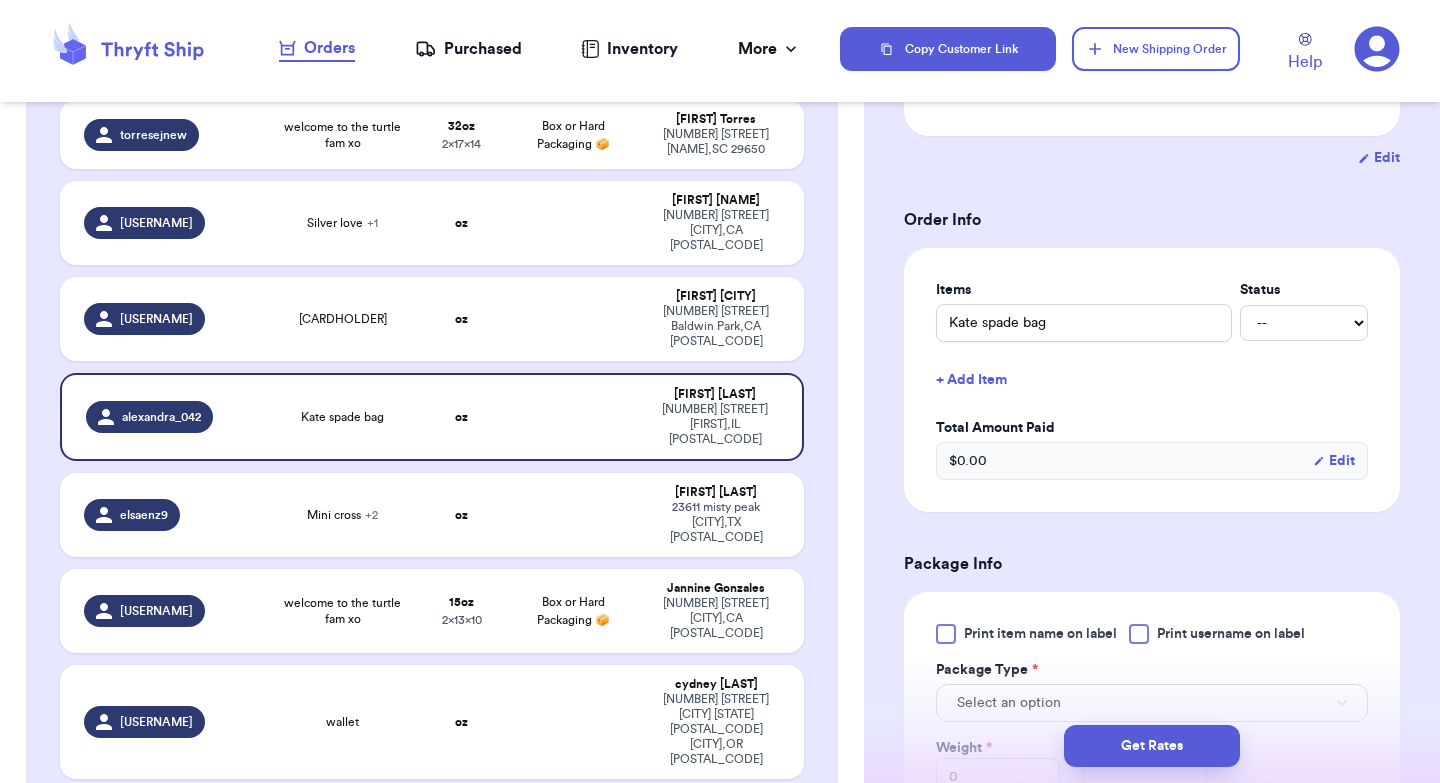 scroll, scrollTop: 360, scrollLeft: 0, axis: vertical 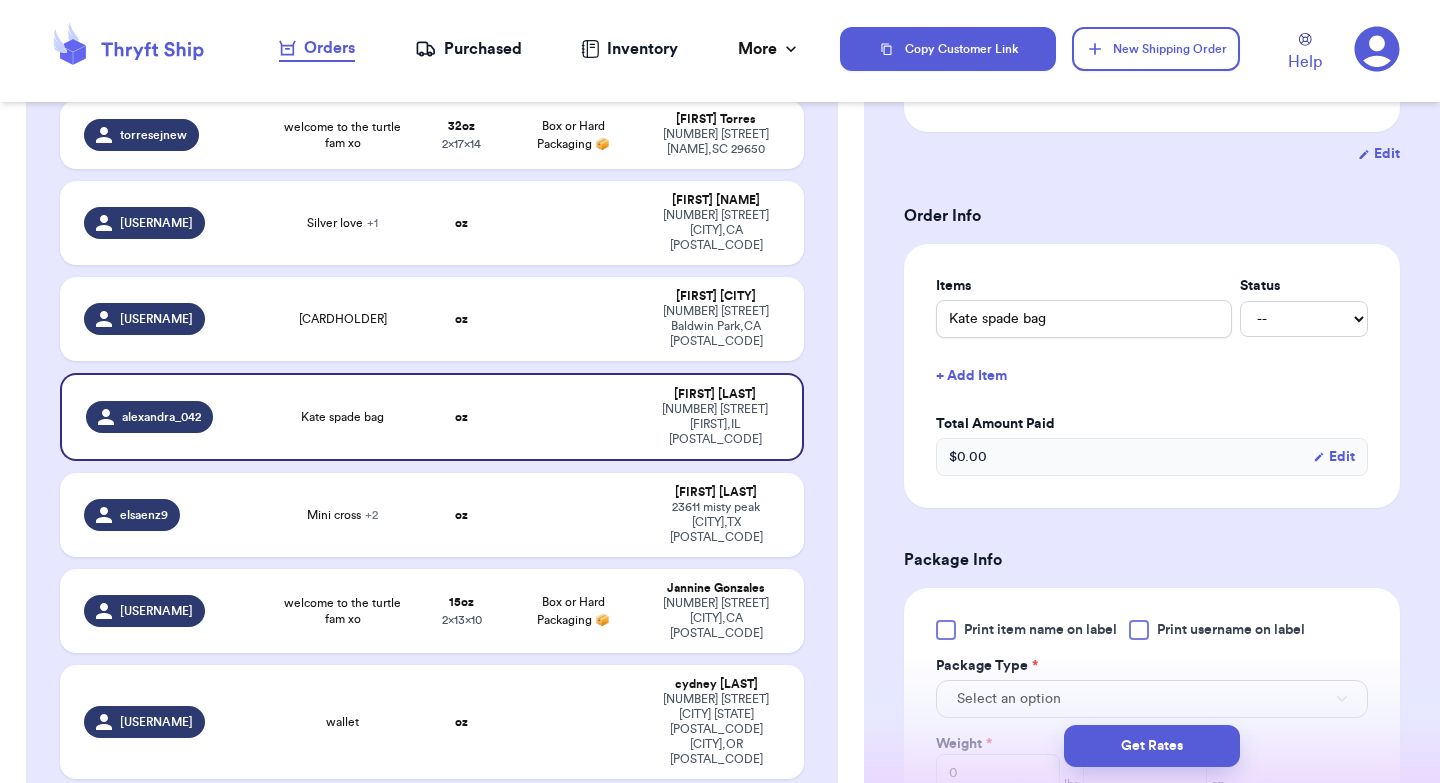 type 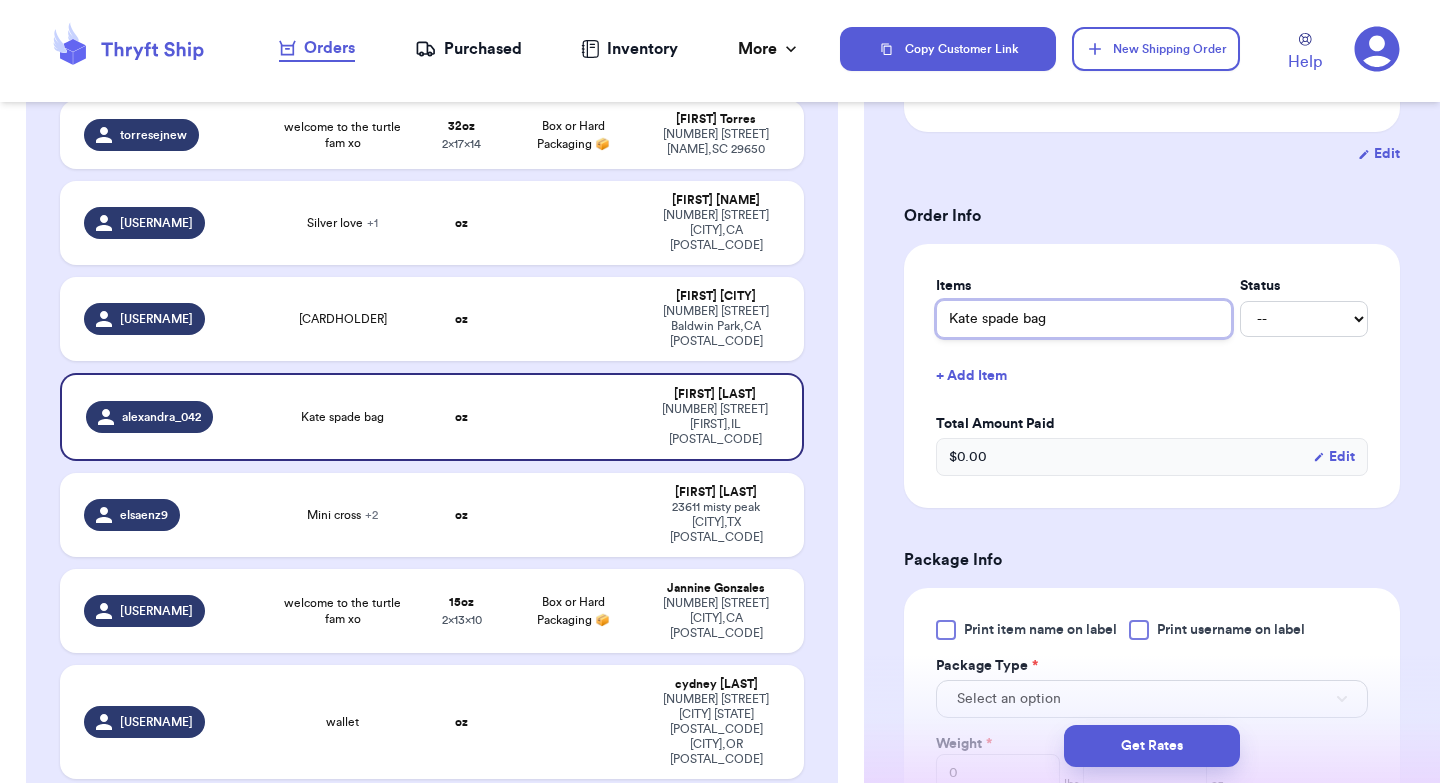 click on "Kate spade bag" at bounding box center (1084, 319) 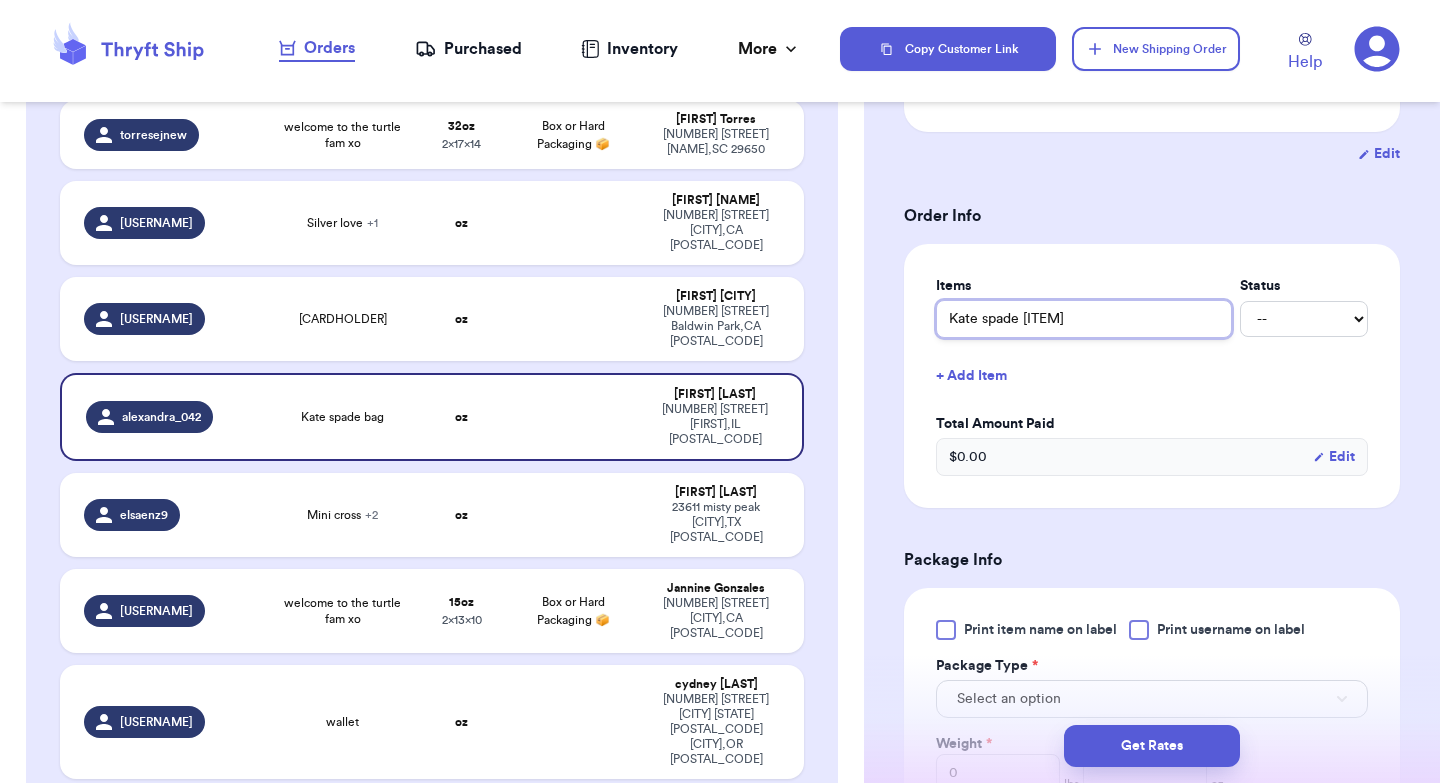 type 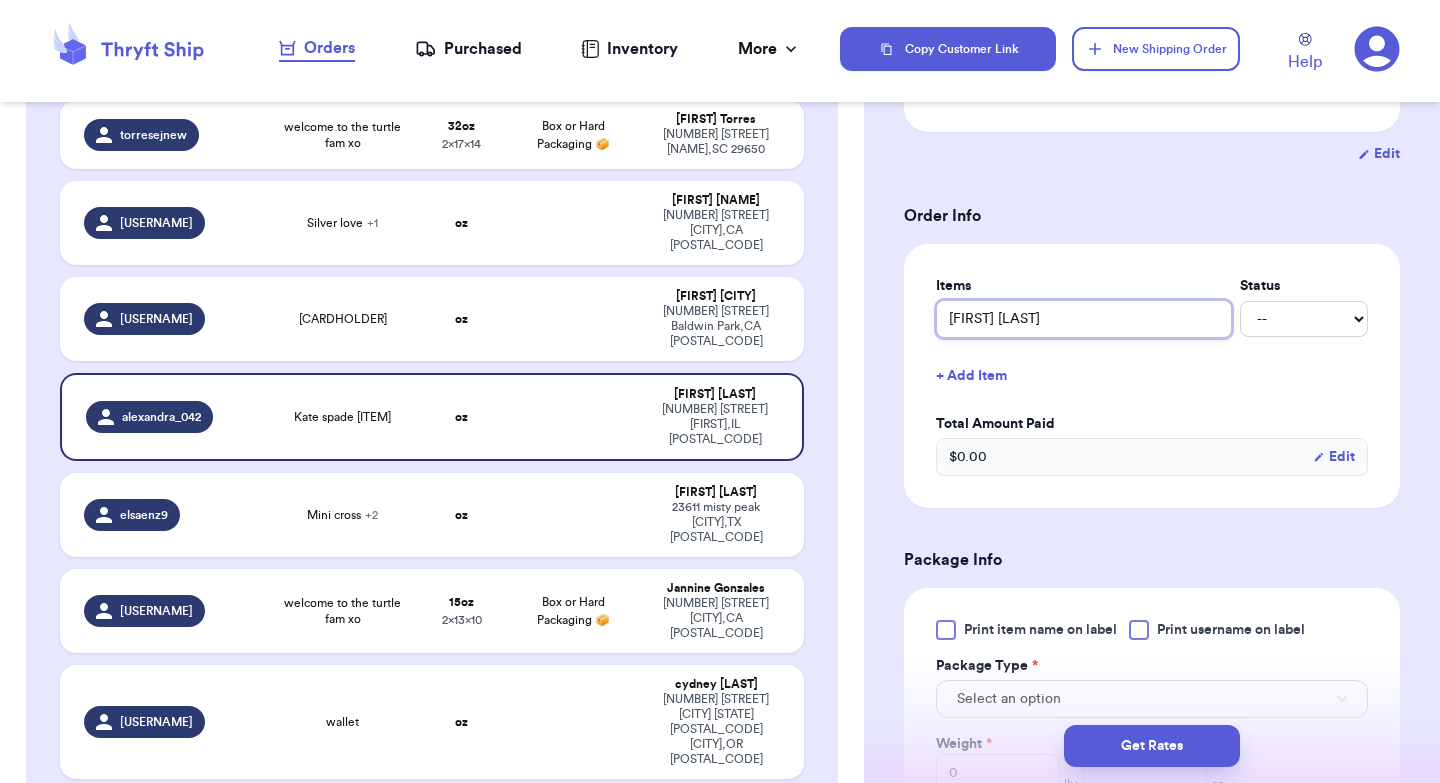type 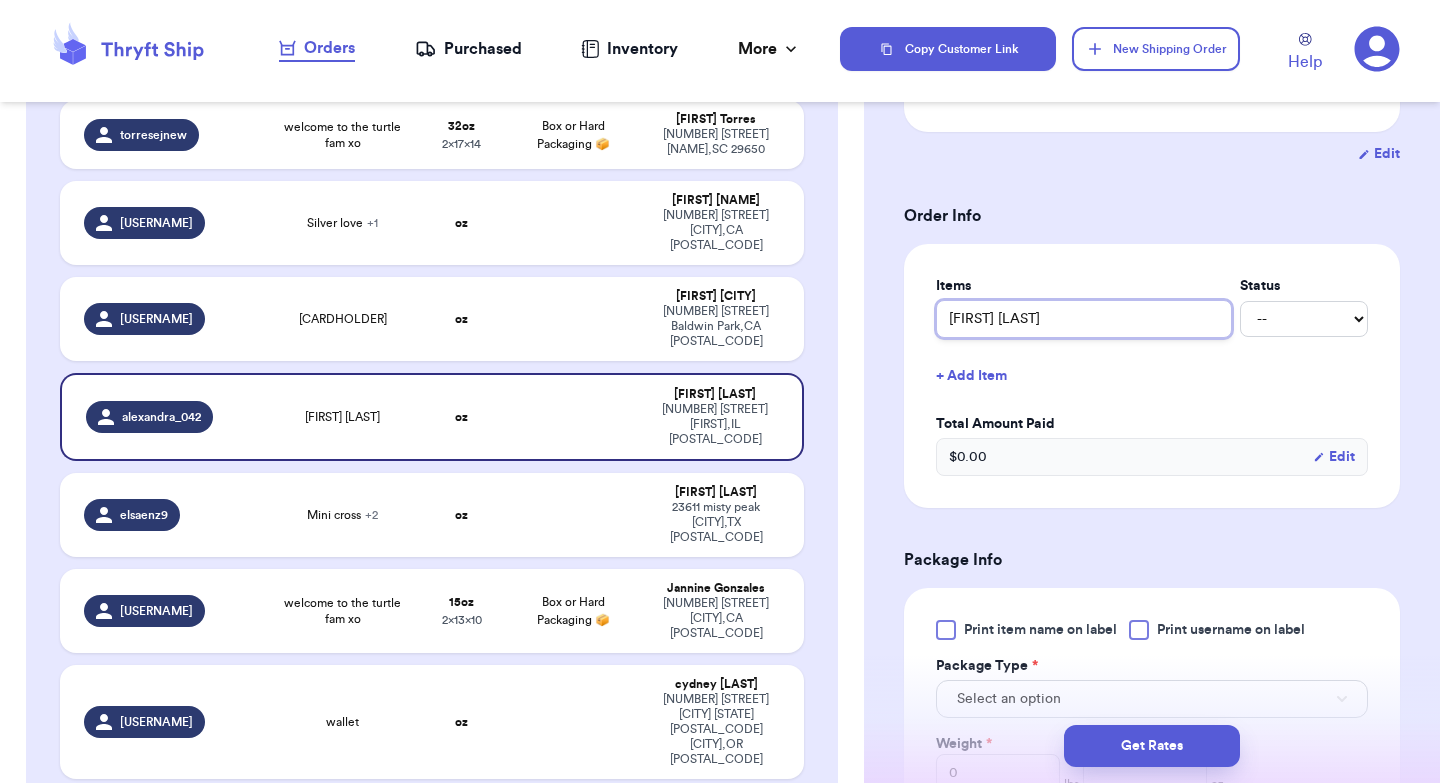 type on "Kate spade" 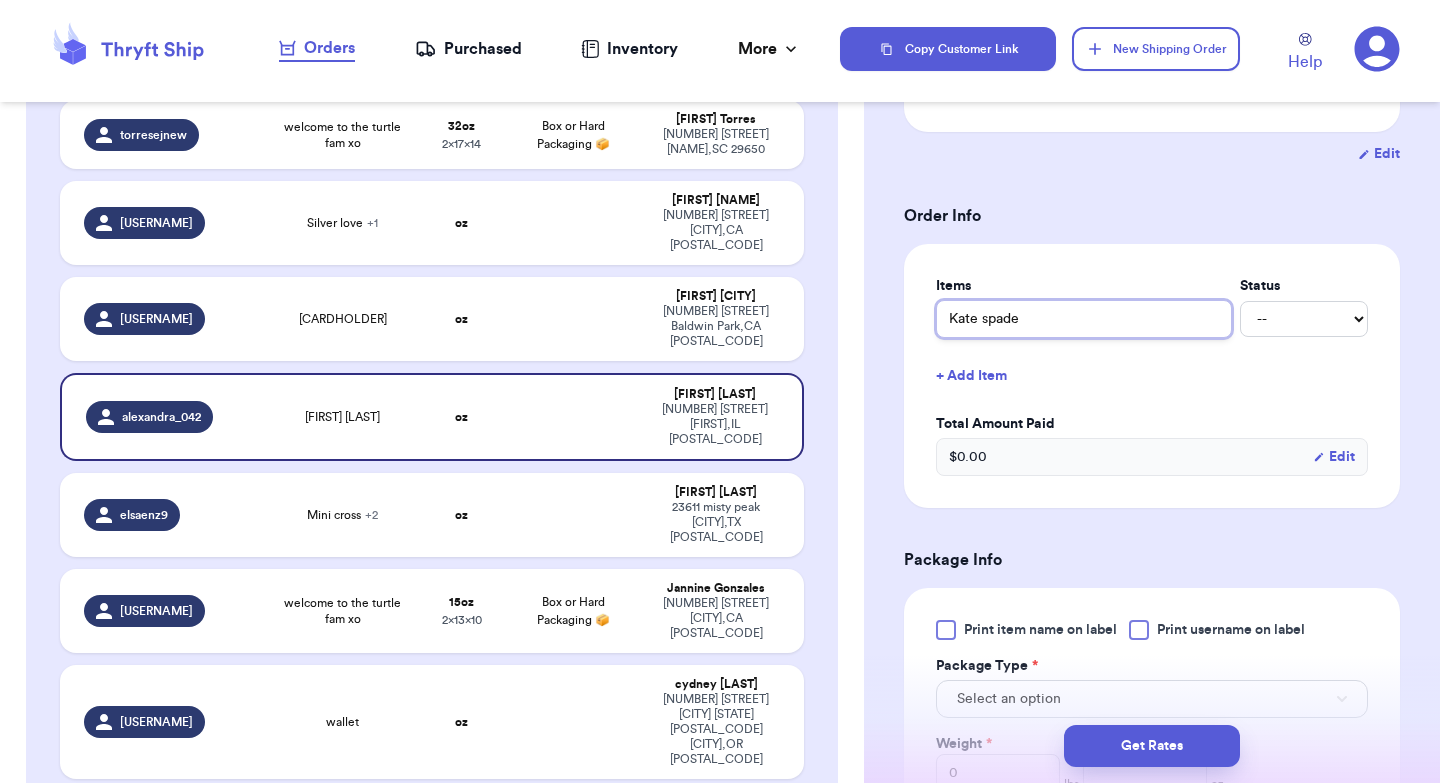 type 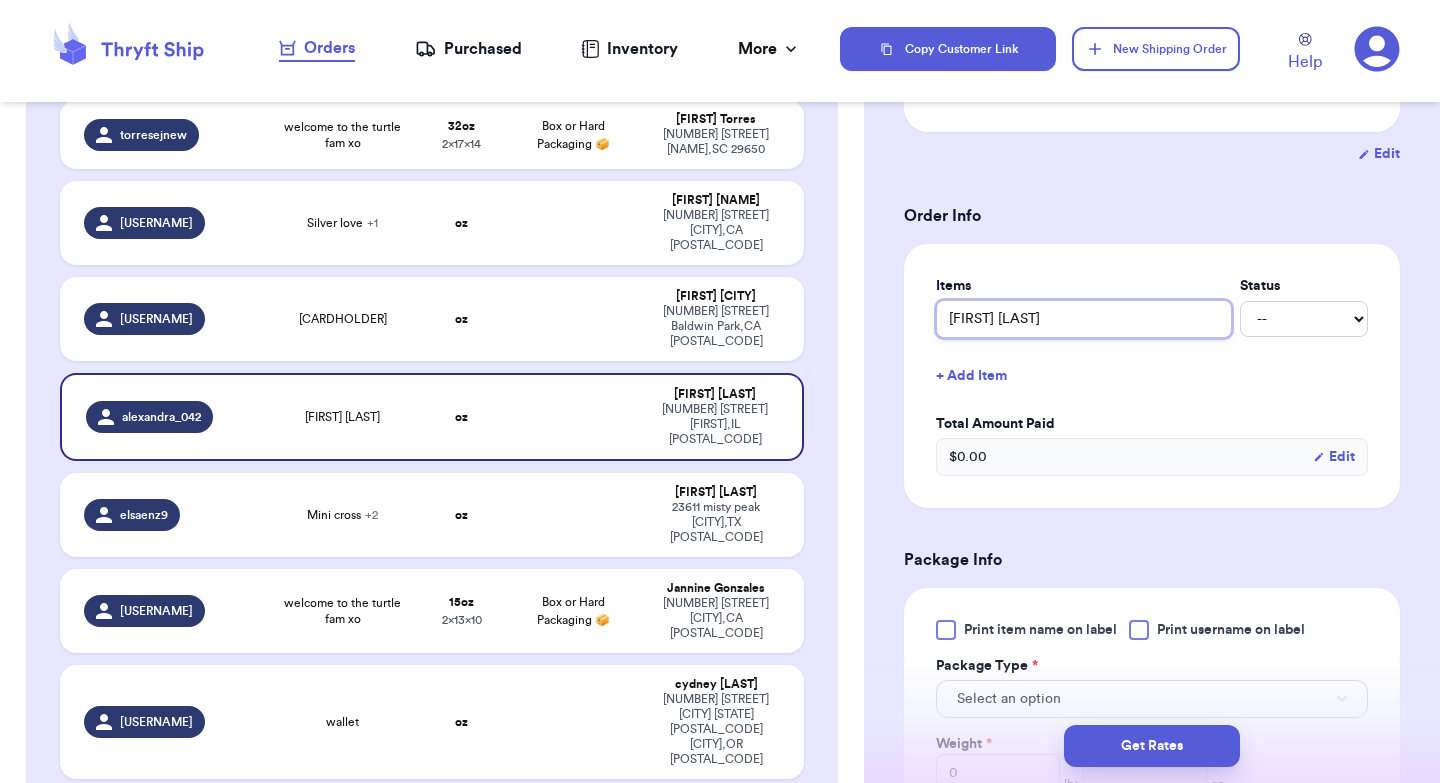 type 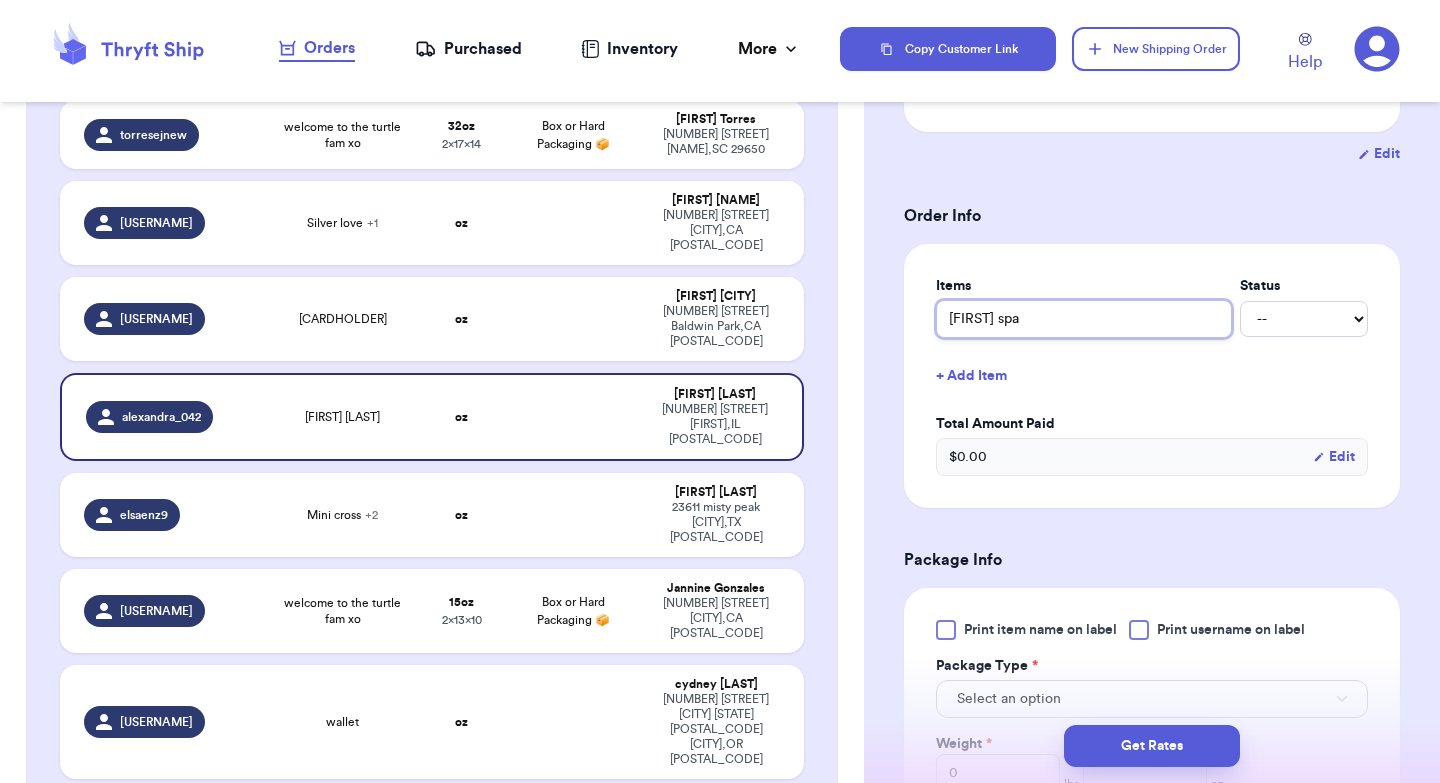 type 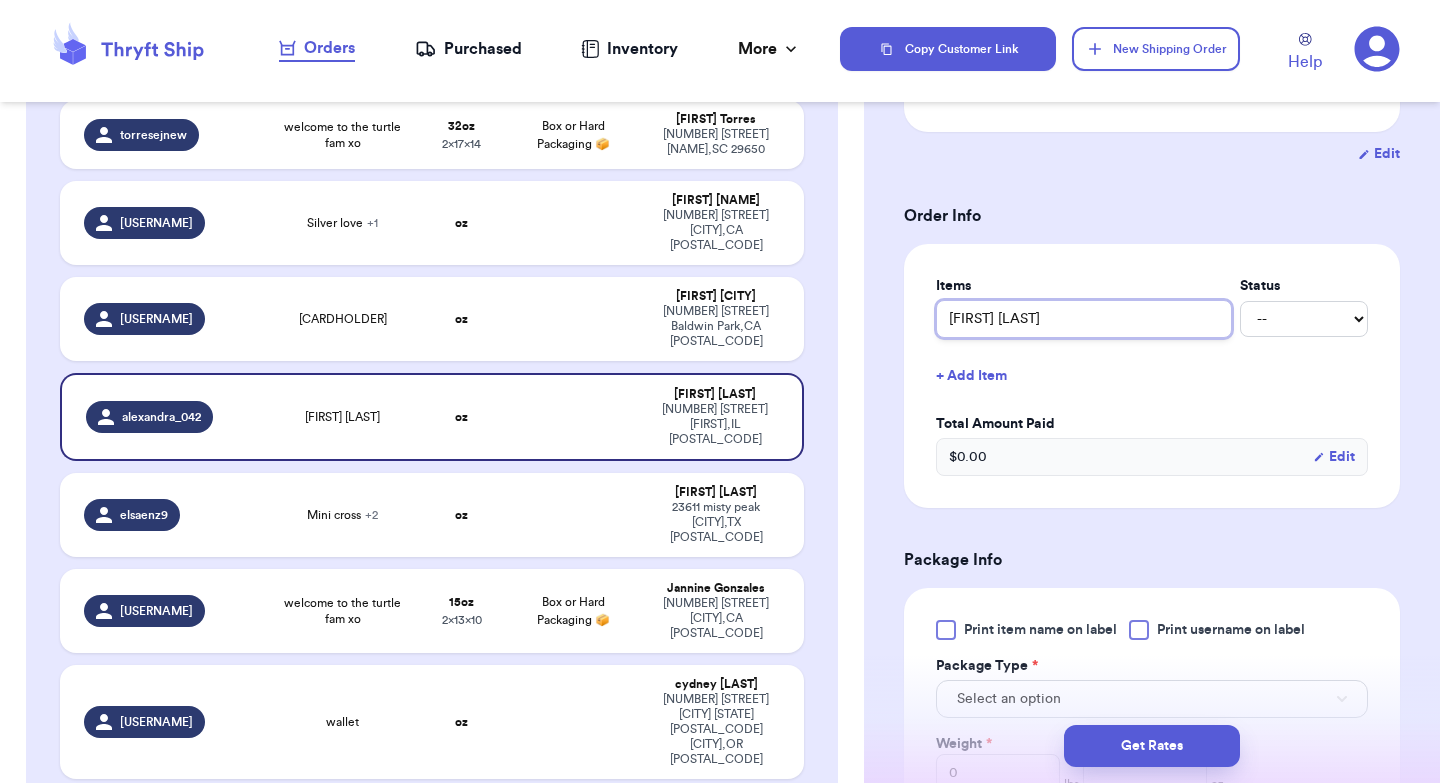 type 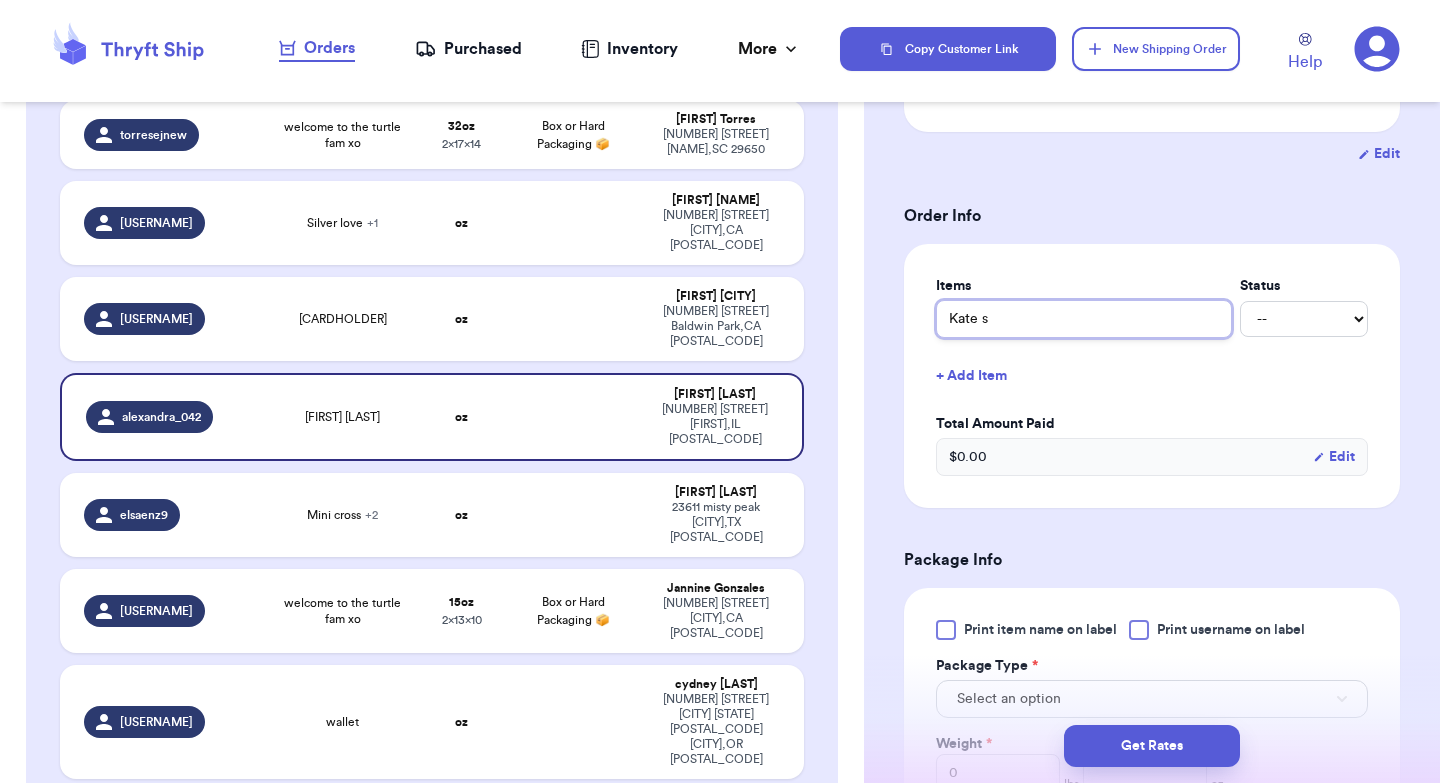 type 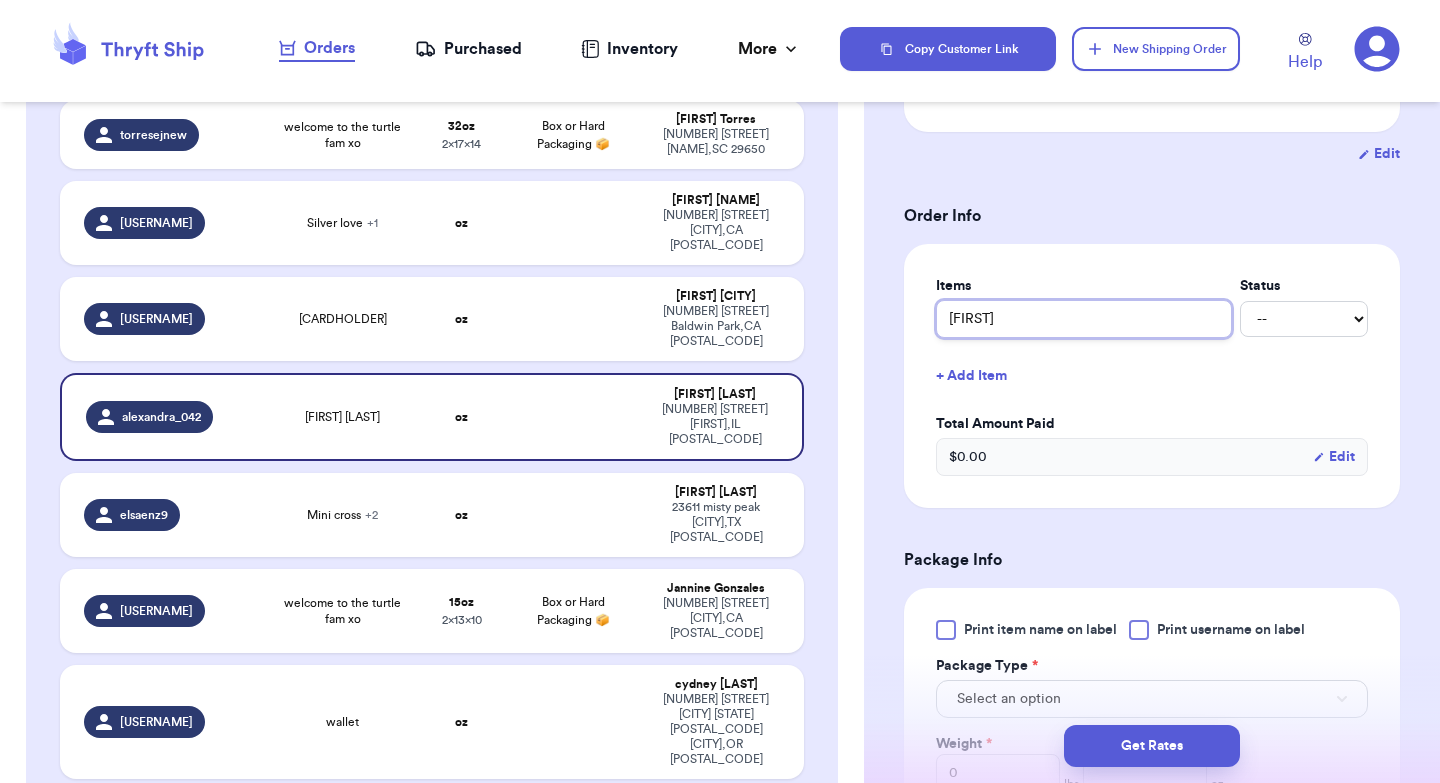 type 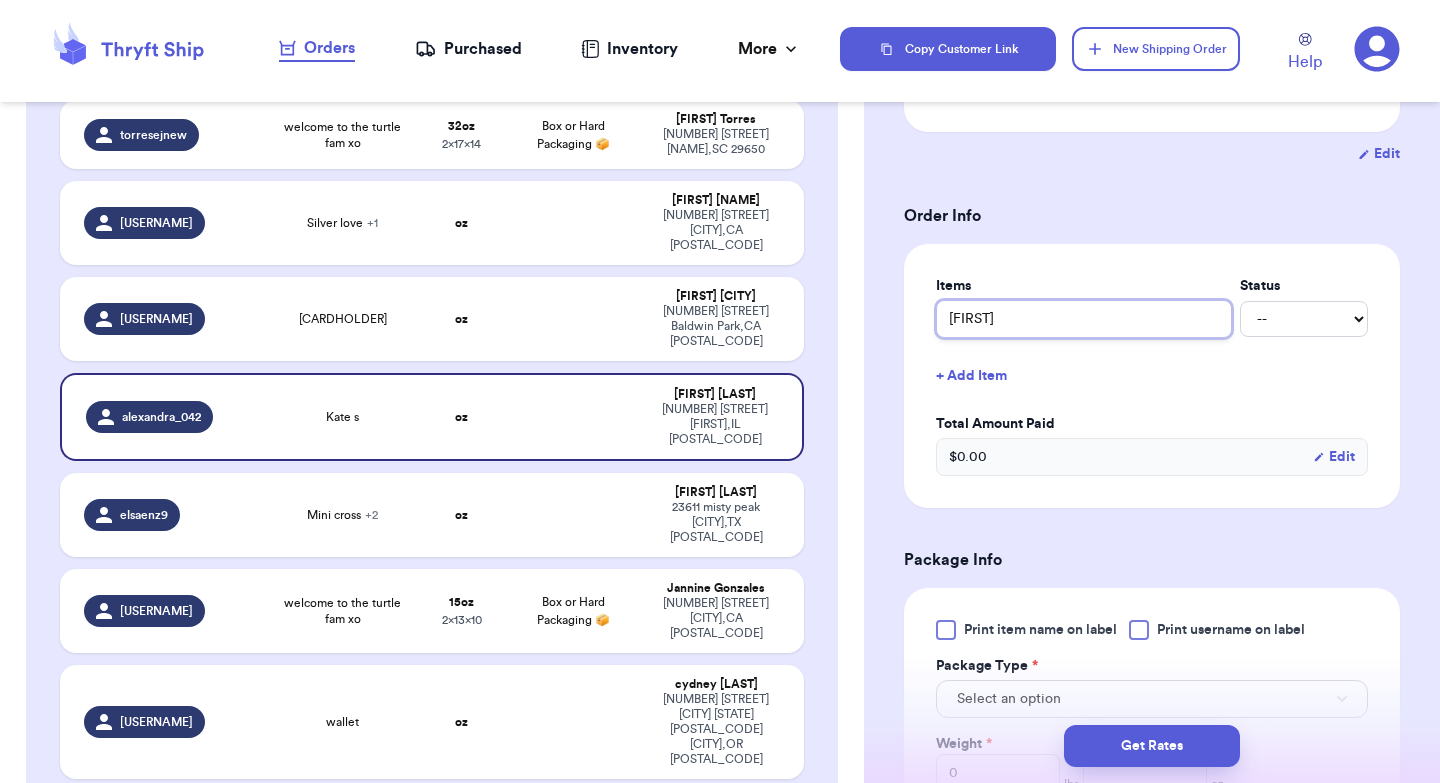 type on "[FIRST]" 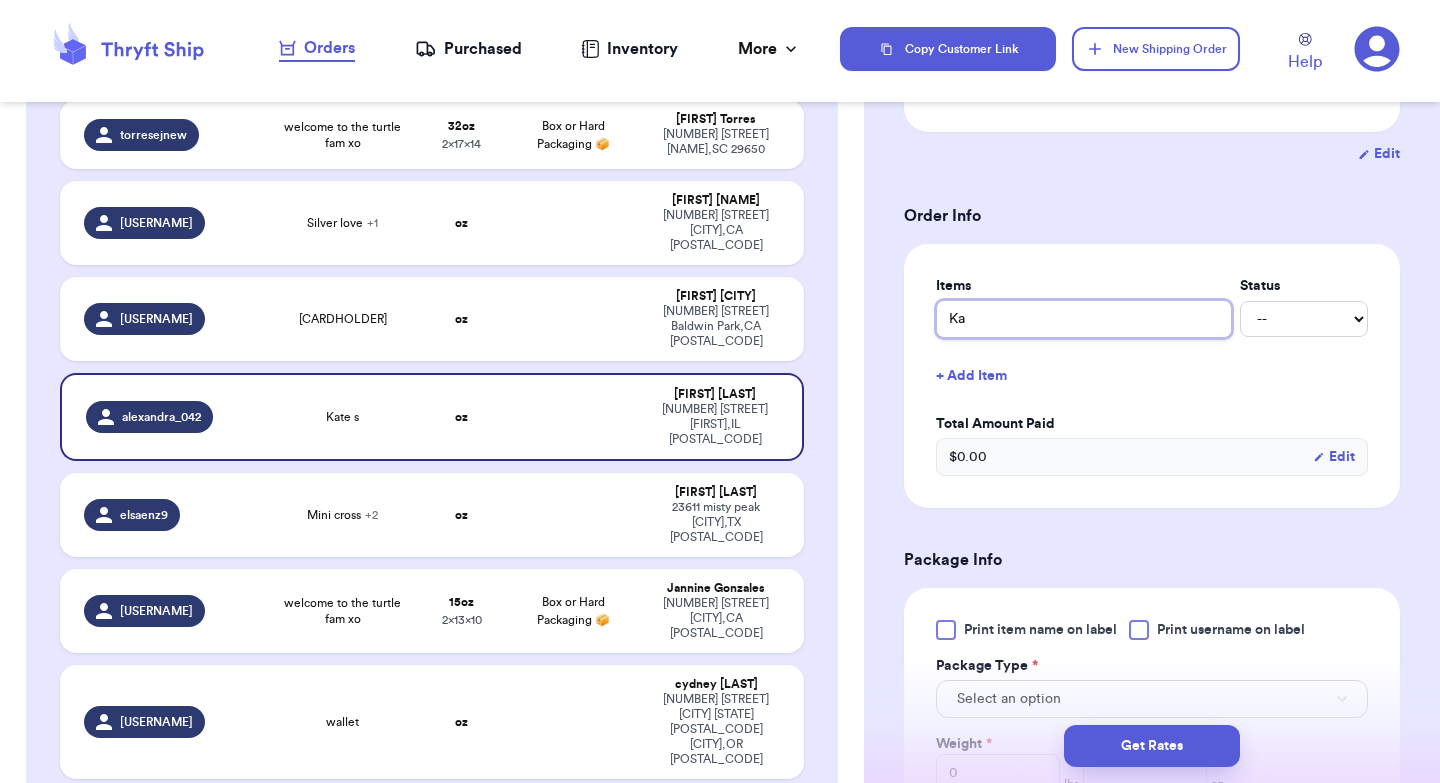 type 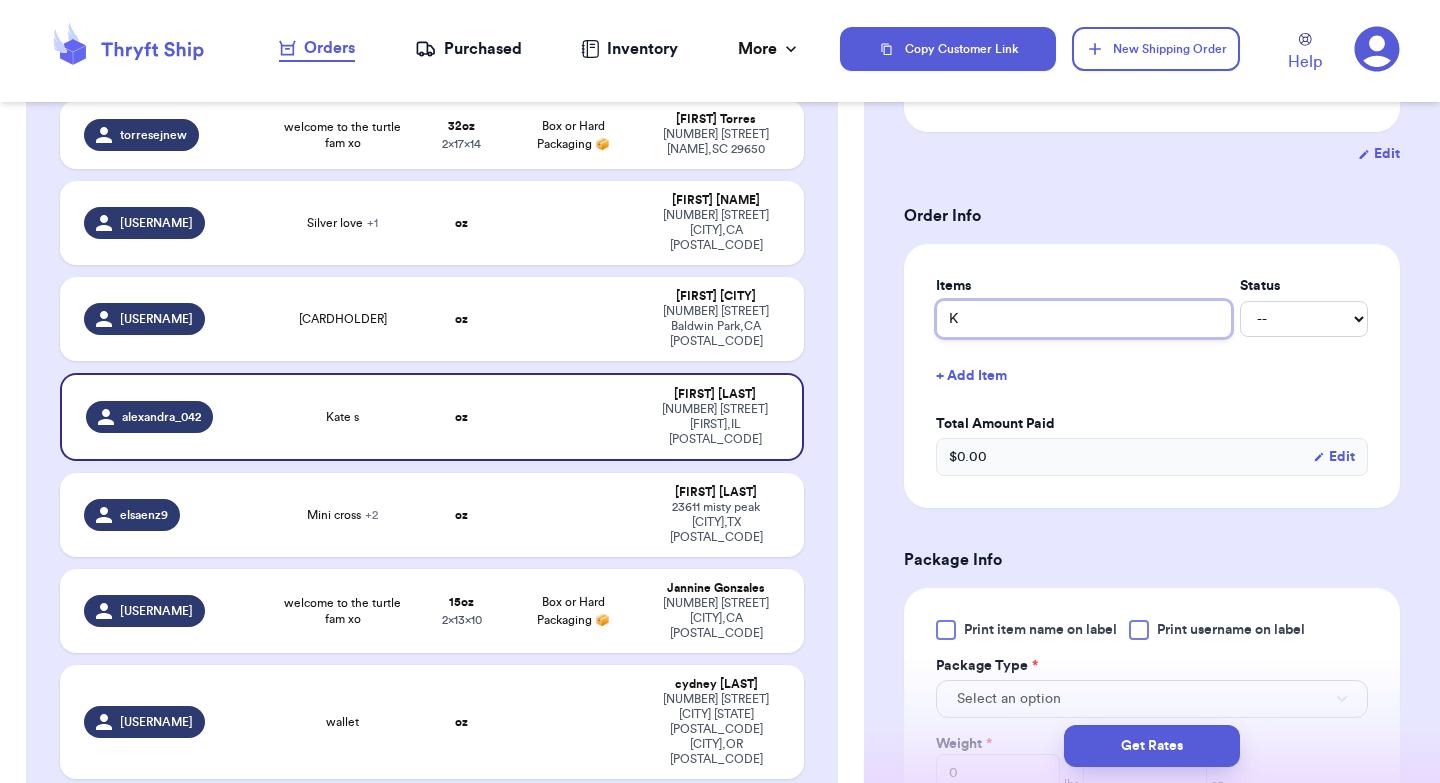 type 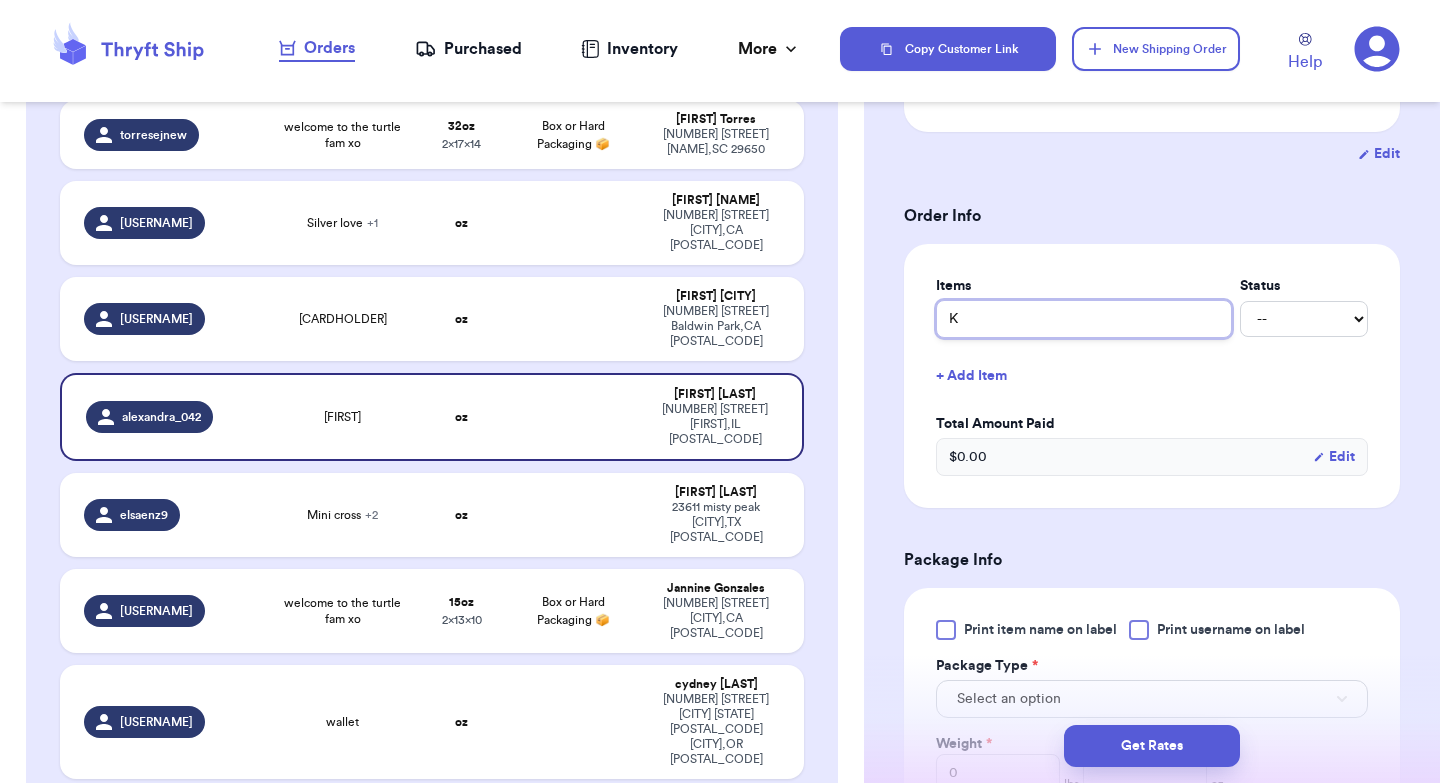 type 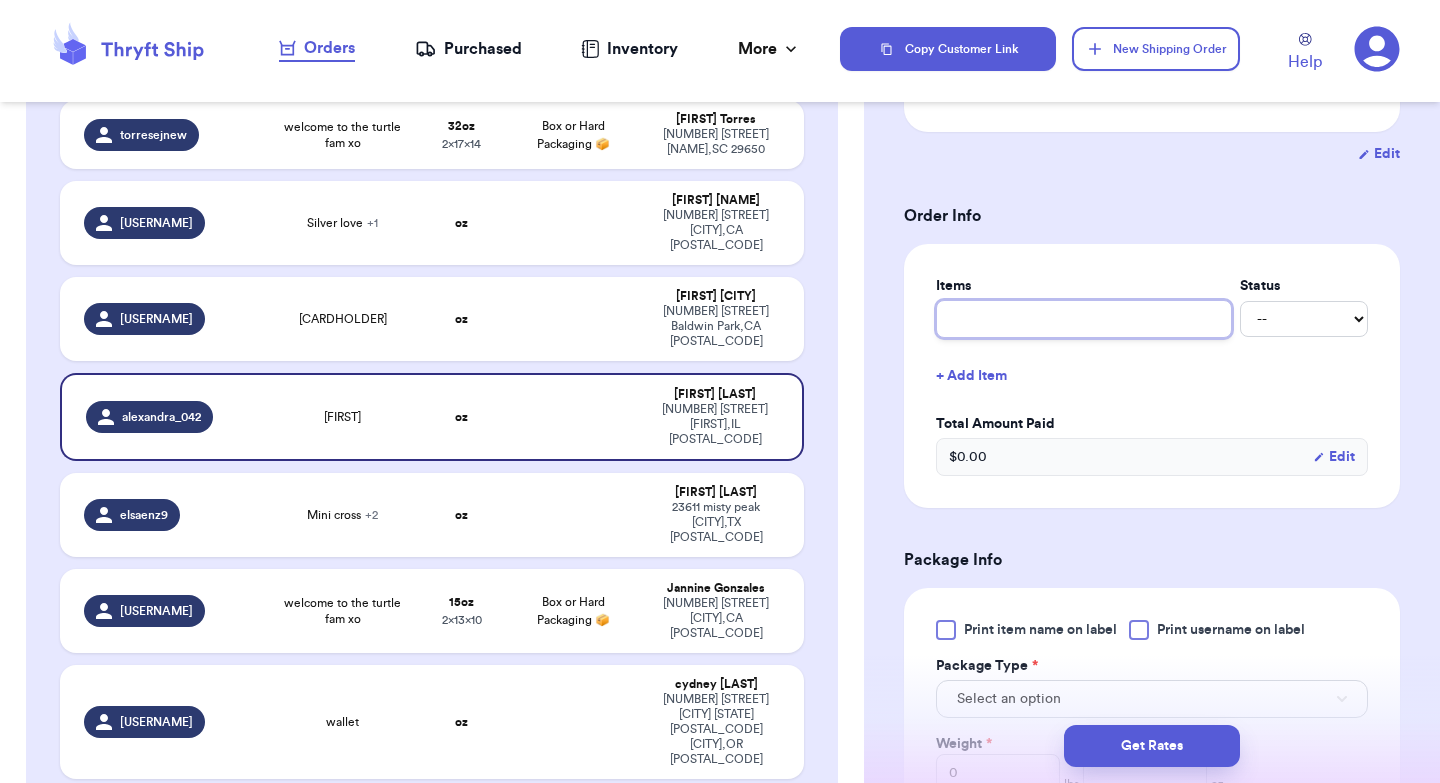 type 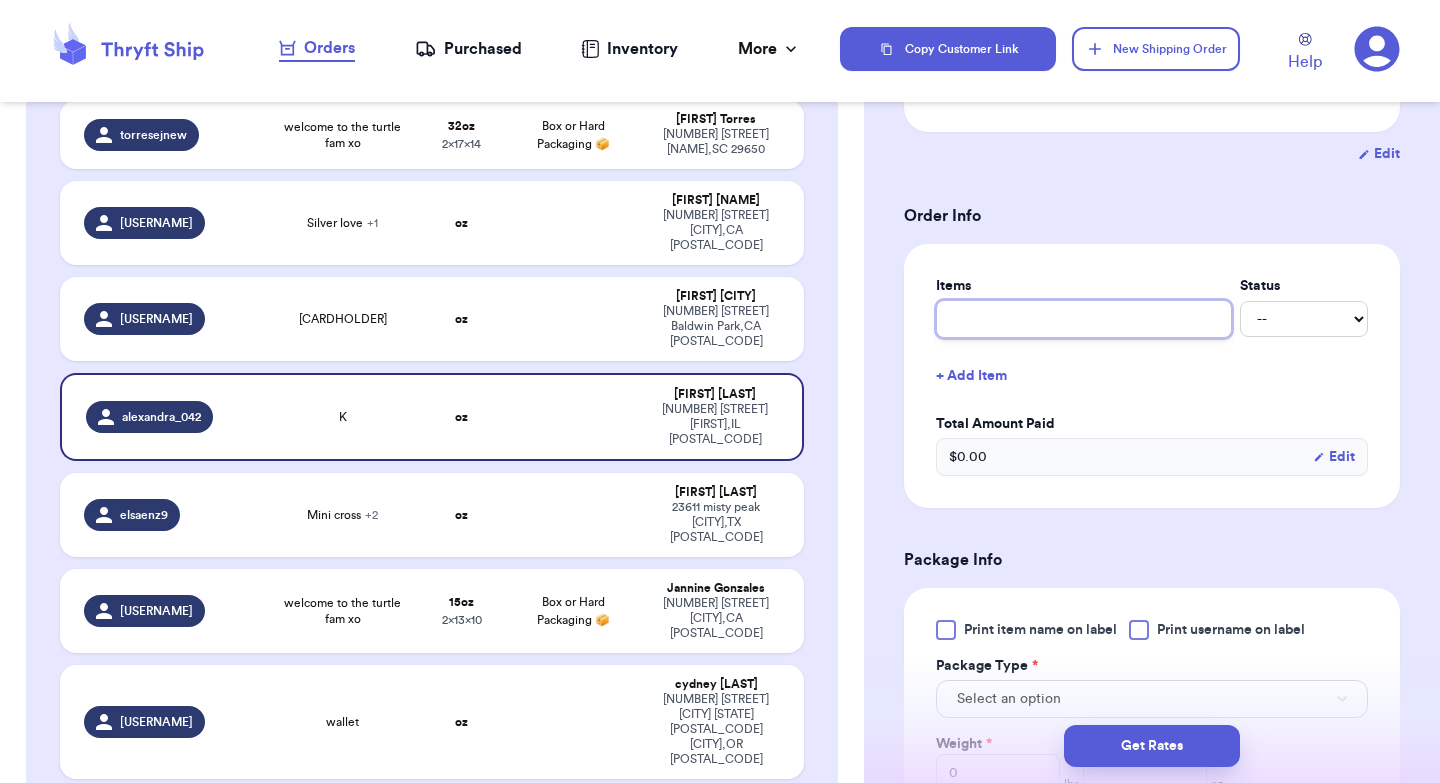 type on "w" 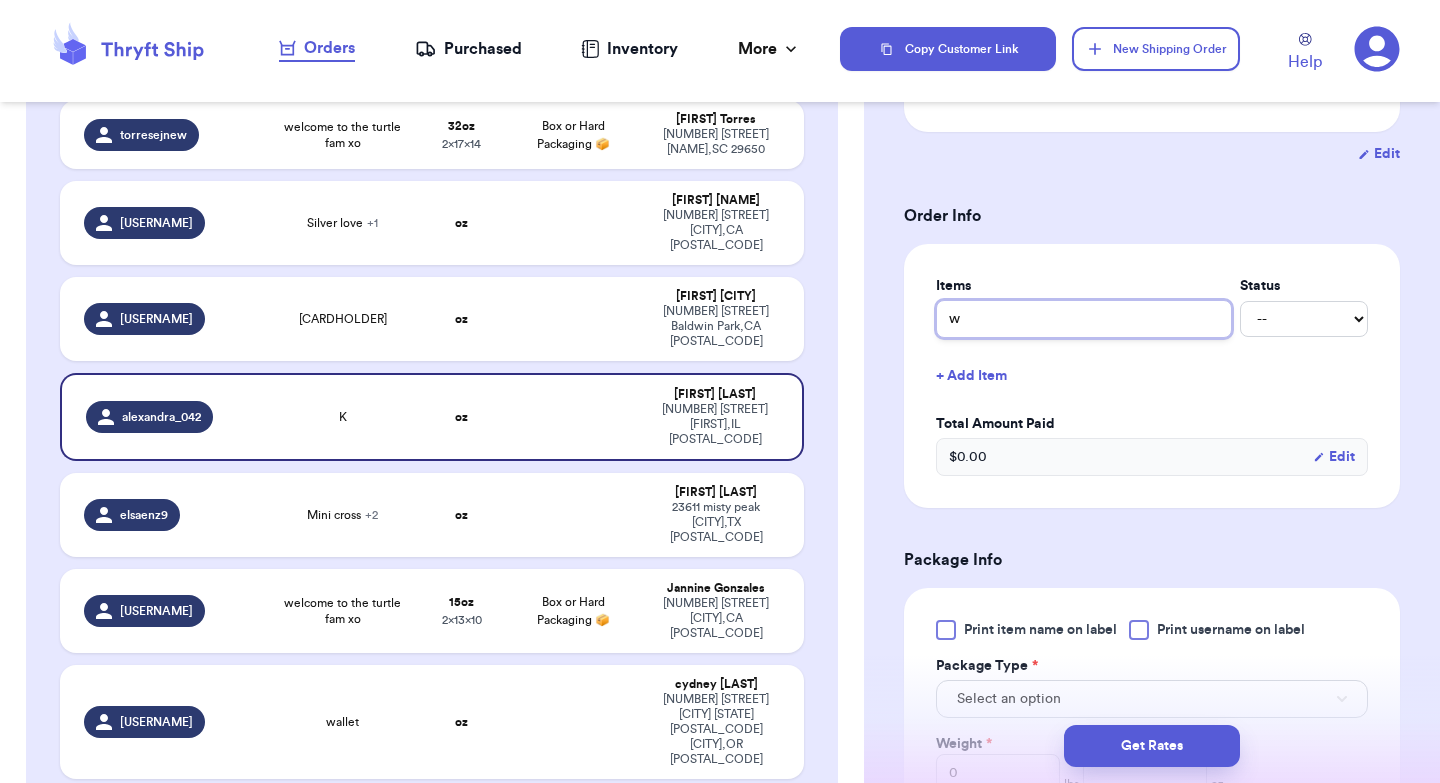 type 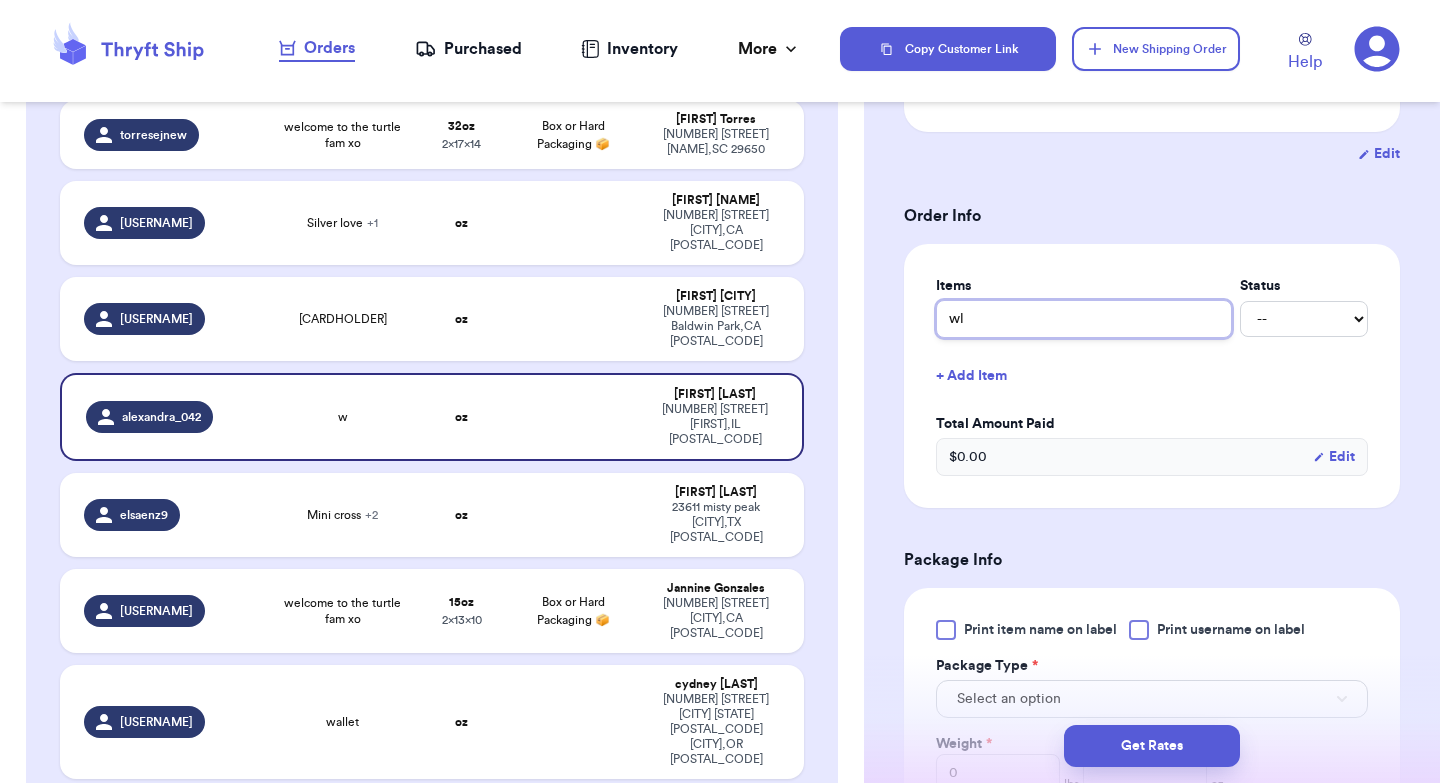 type 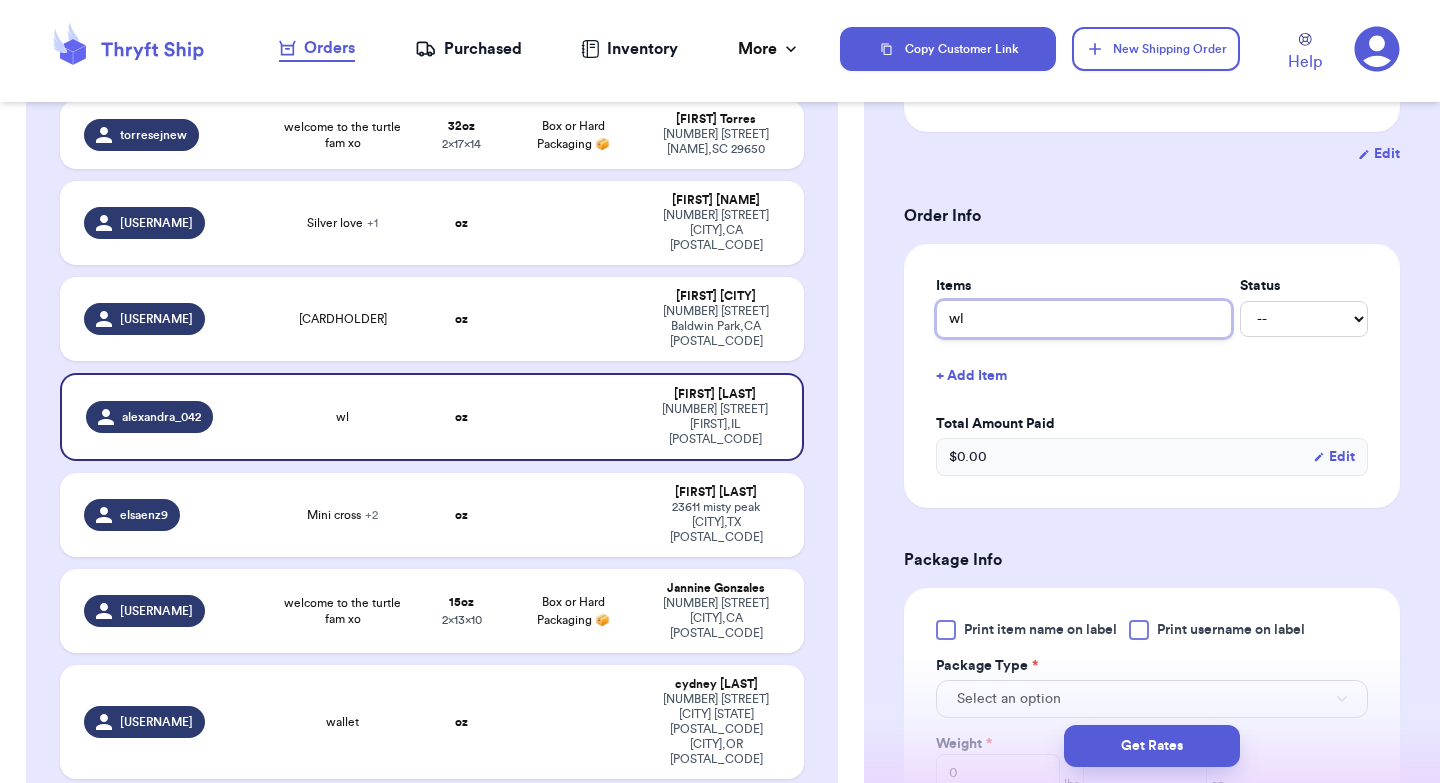 type on "w" 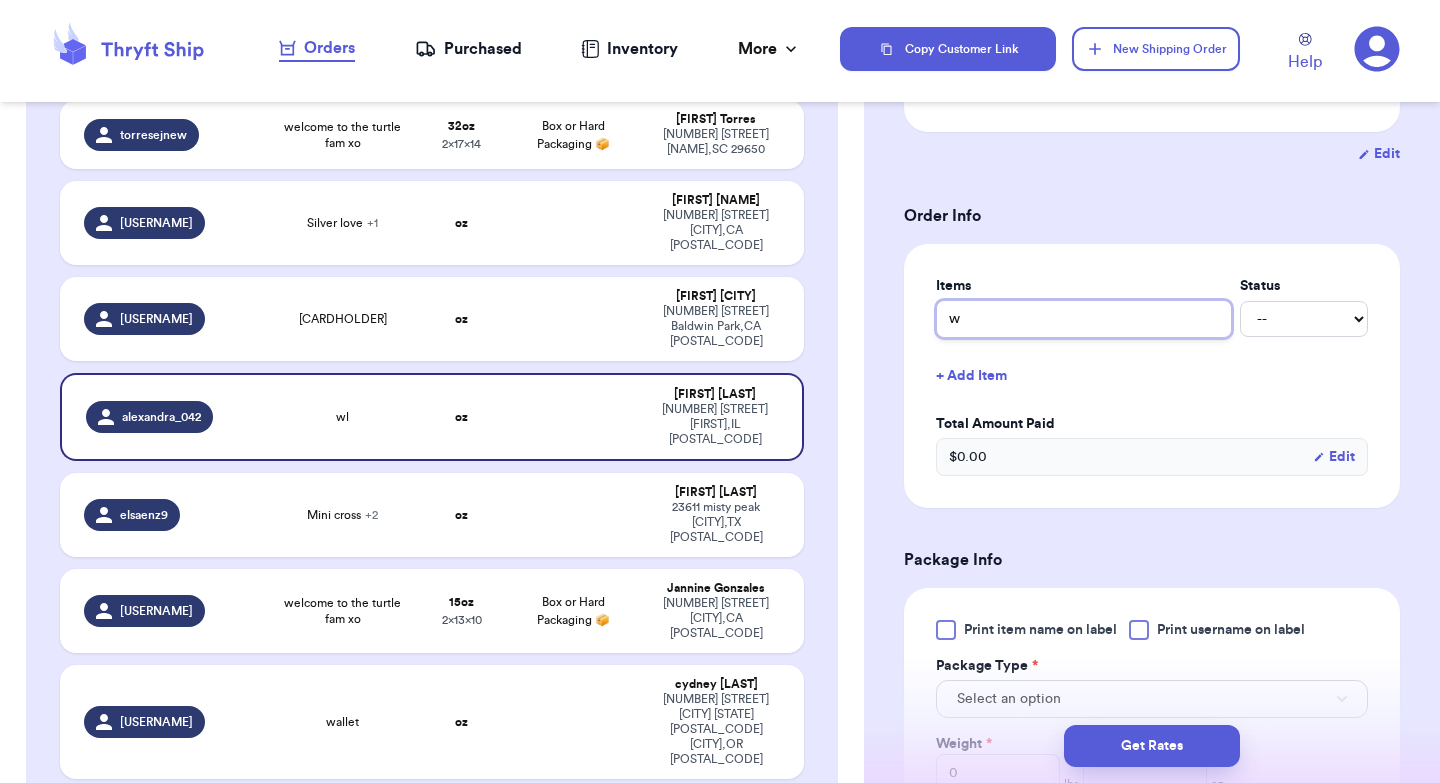type 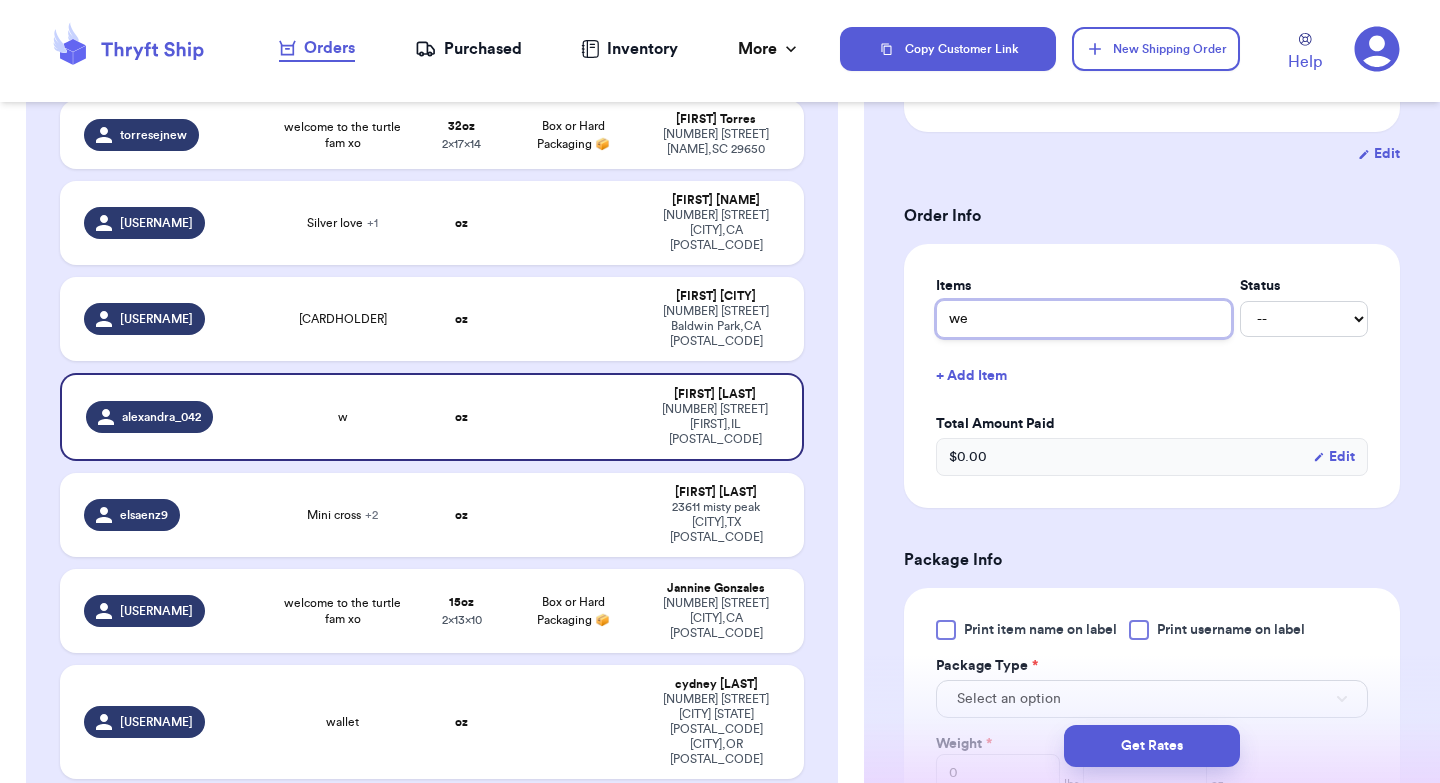 type 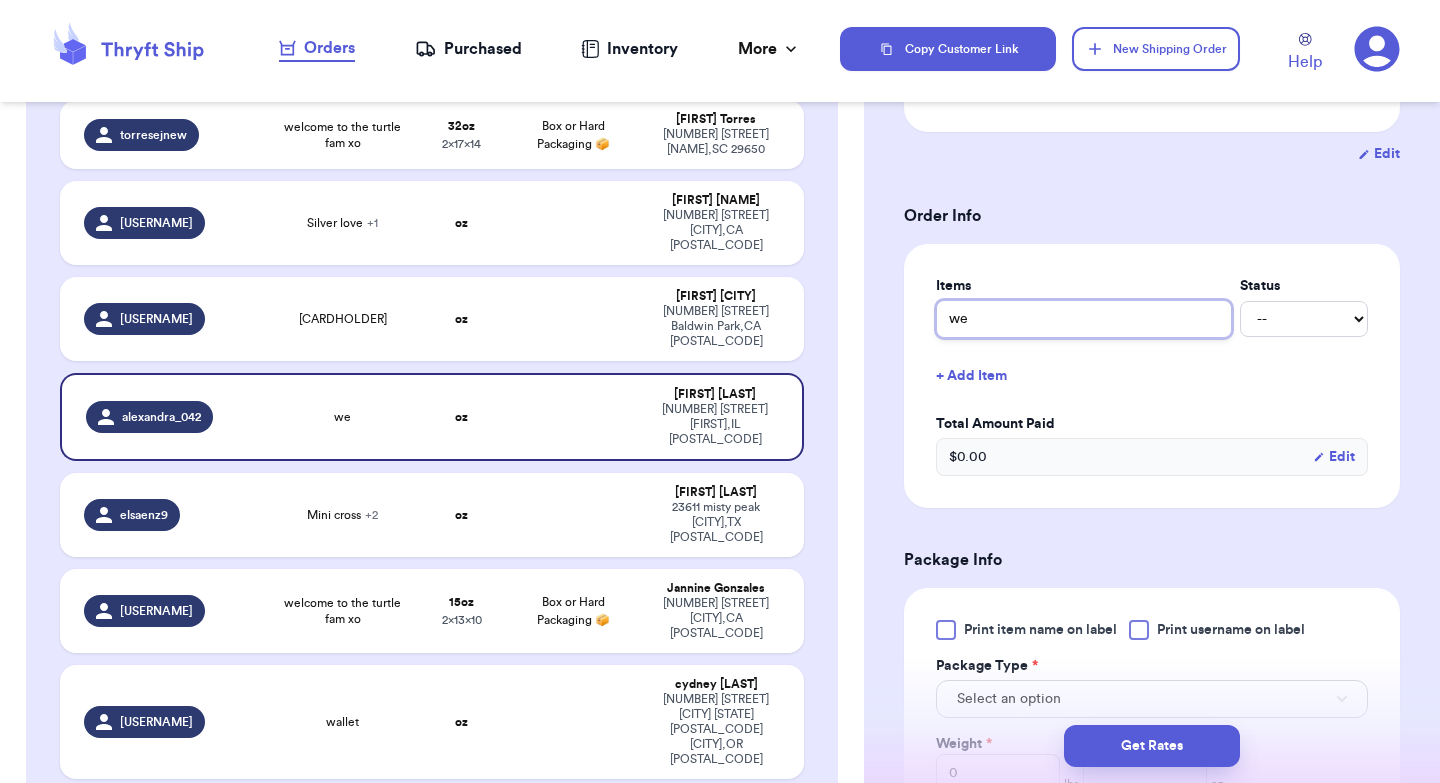 type on "wel" 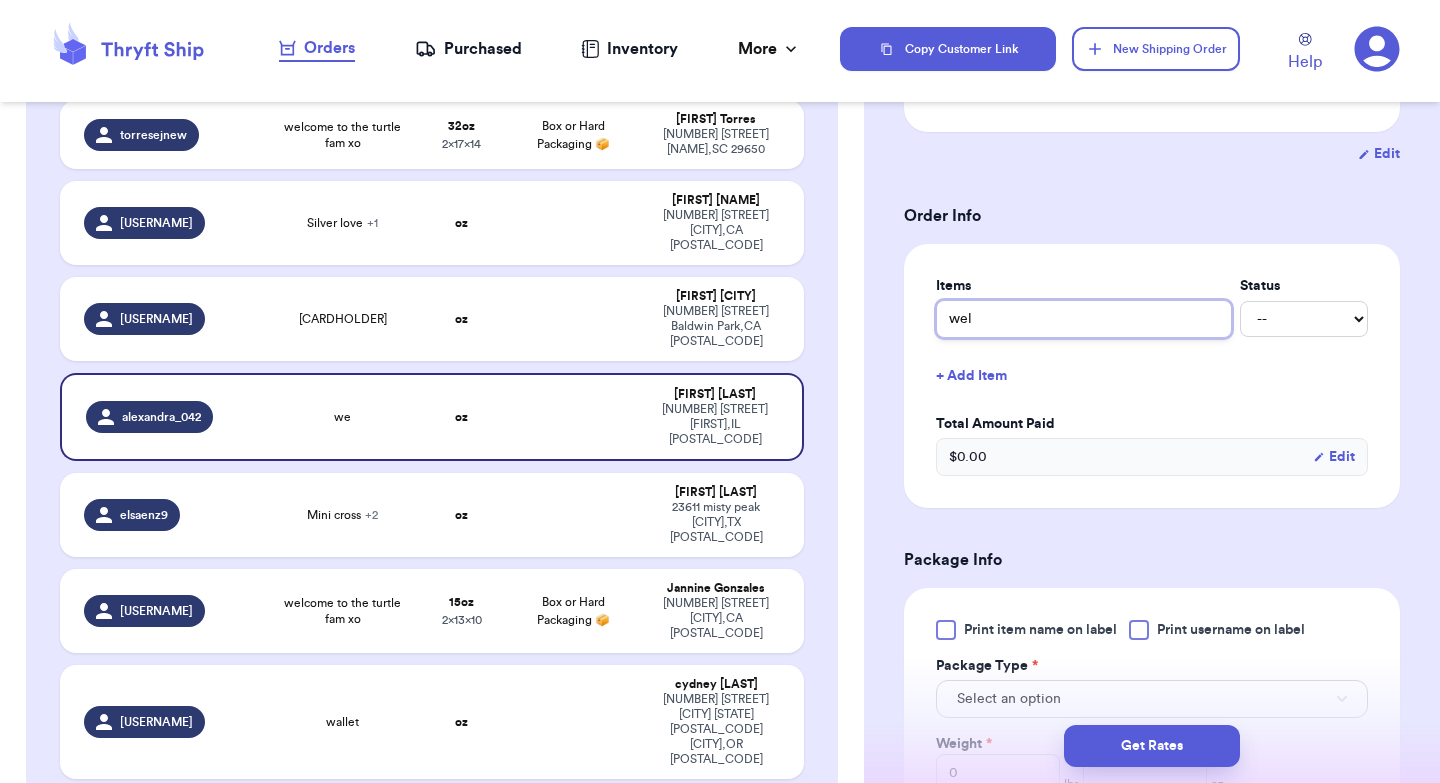 type 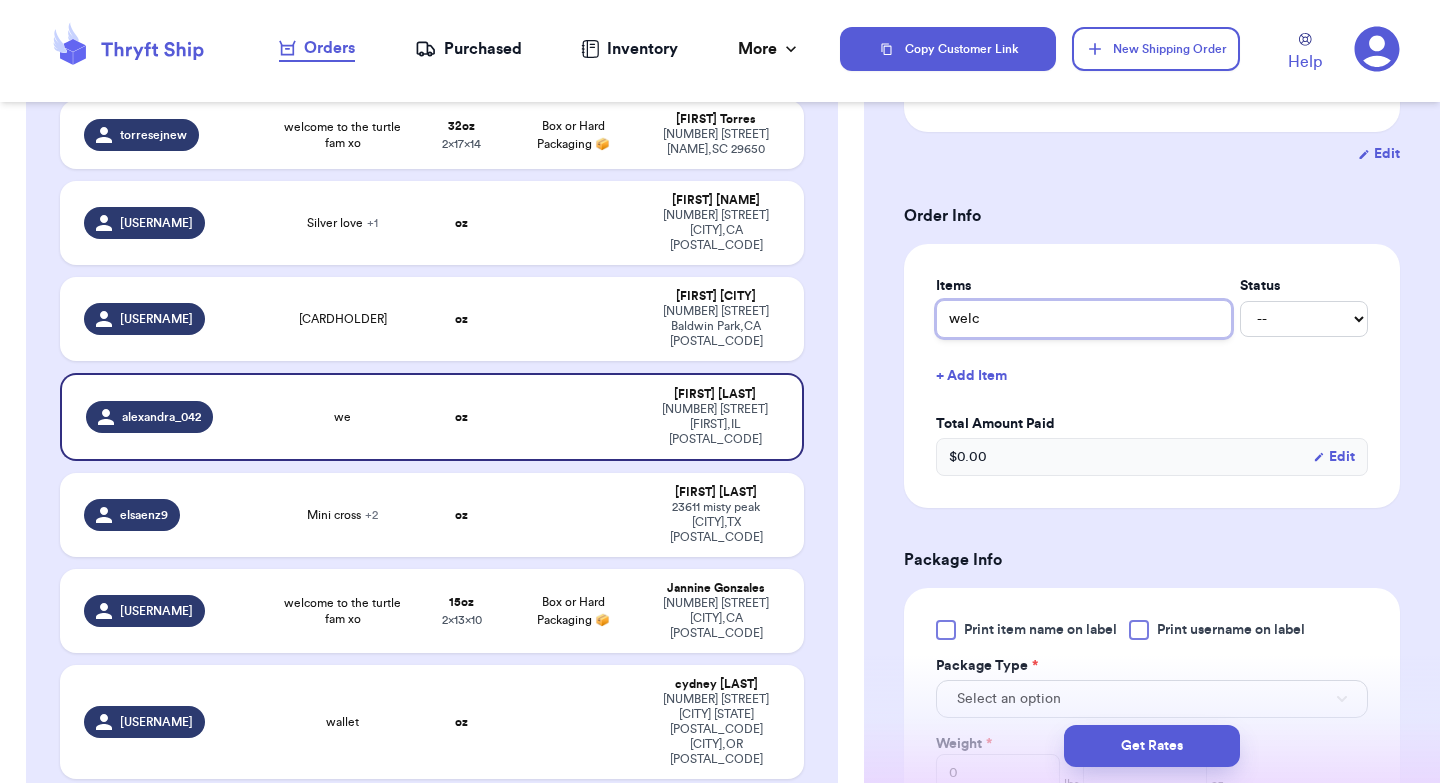 type 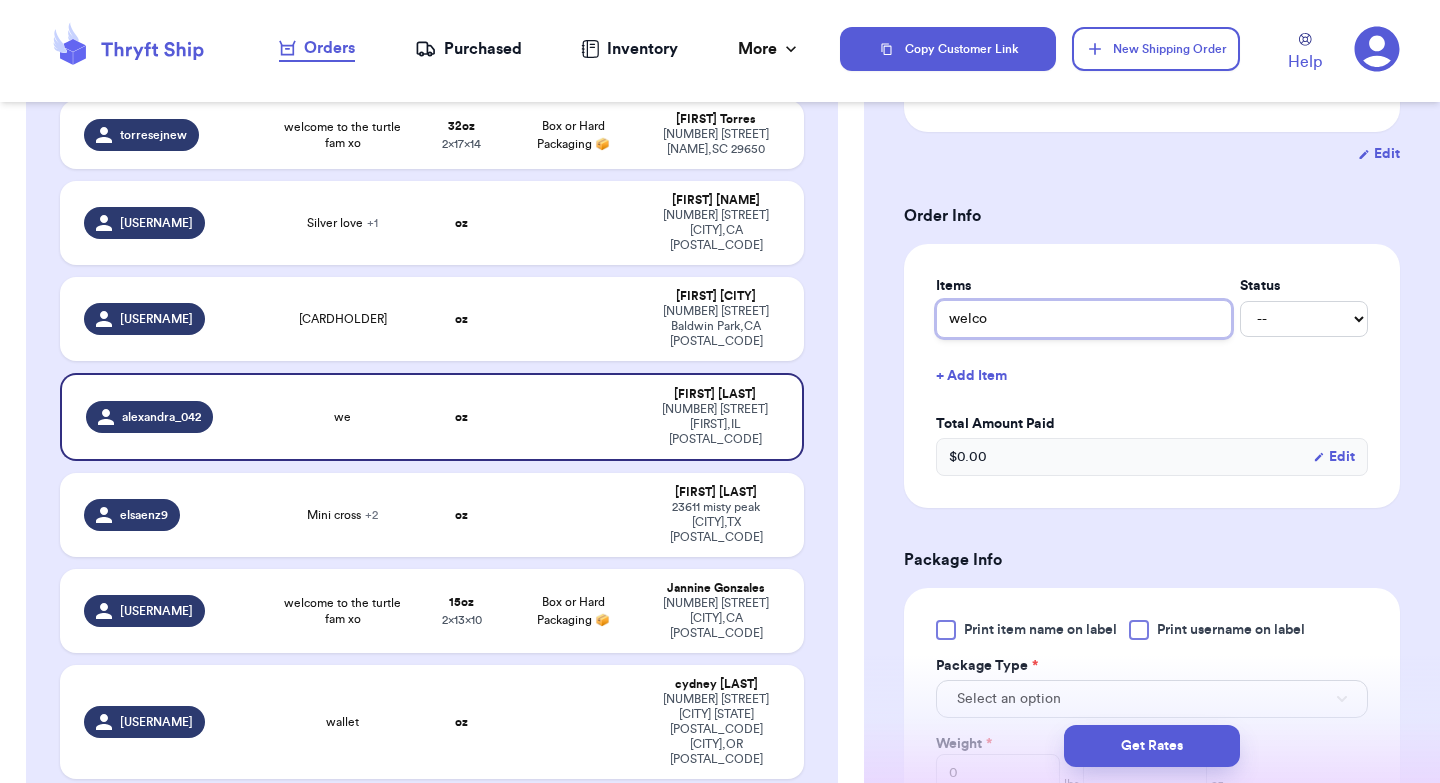 type 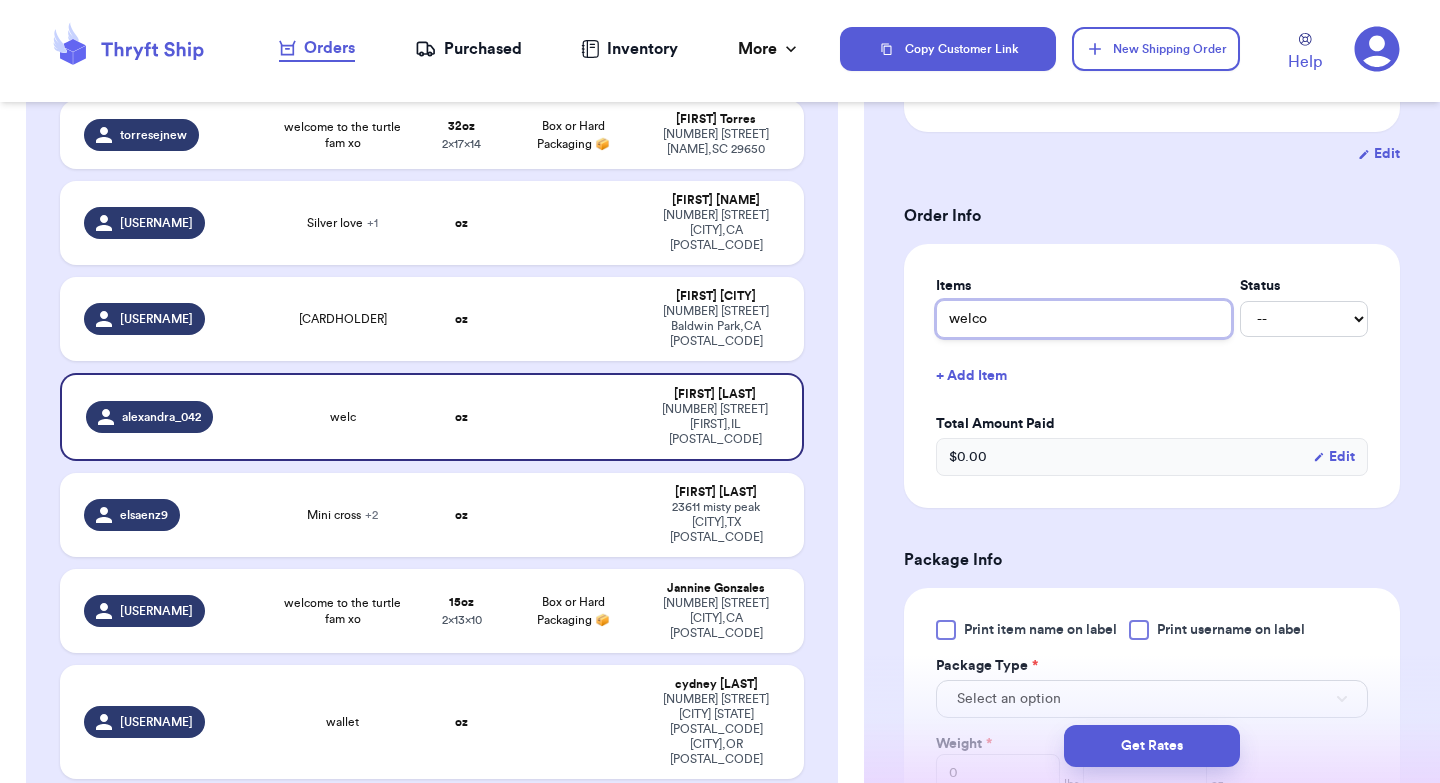 type on "welcom" 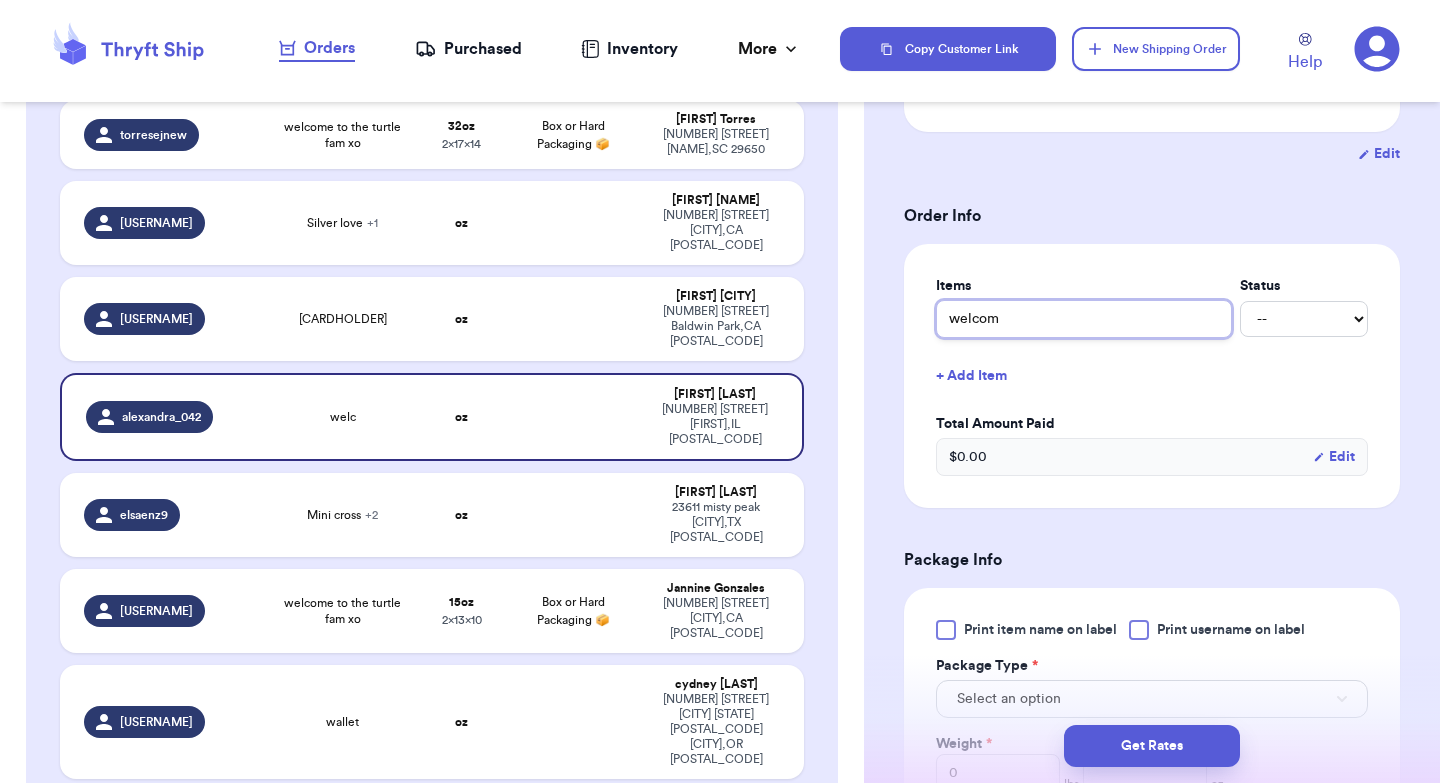 type 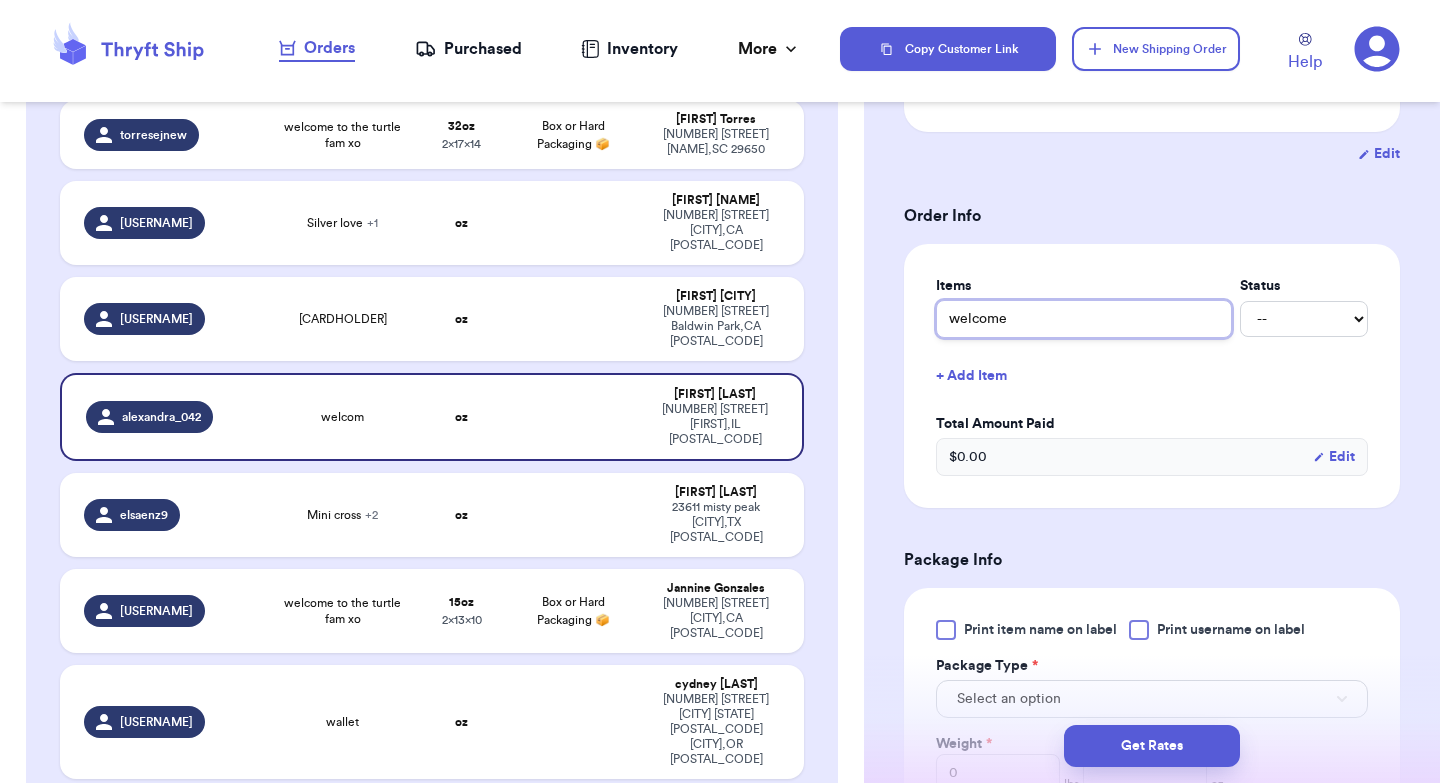 type 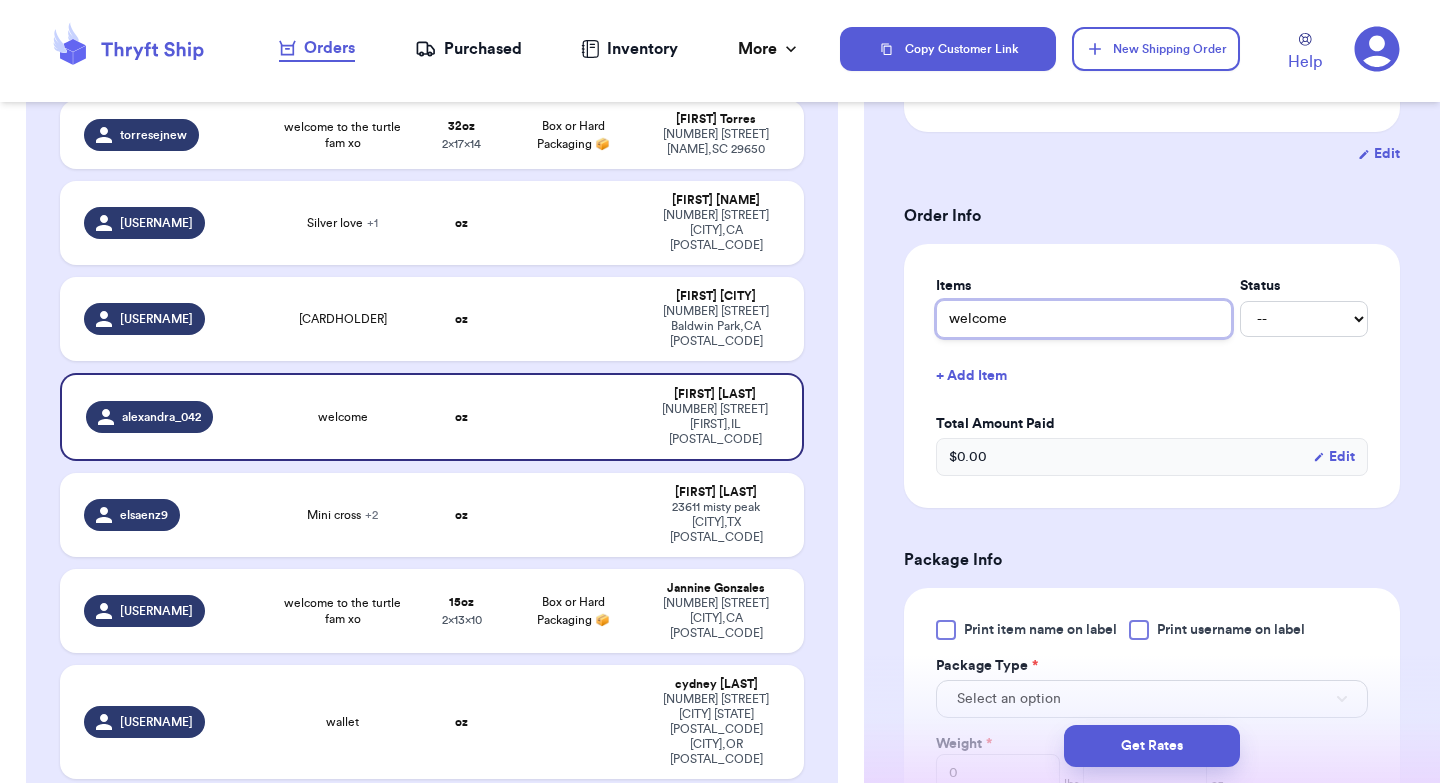 type on "welcome to the turtle fam xo" 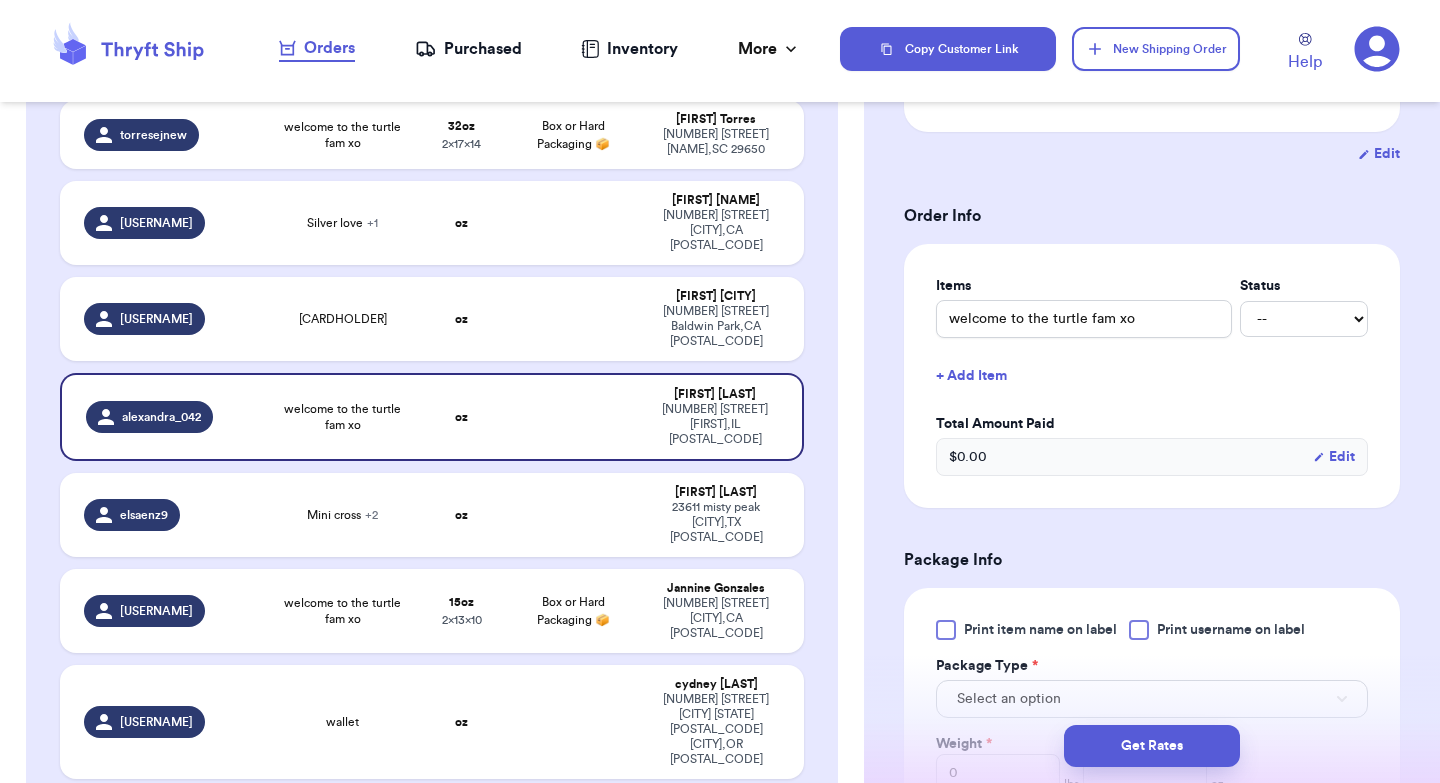 click on "Items Status welcome to the turtle fam xo -- Paid Owes + Add Item Total Amount Paid $ 0.00 Edit" at bounding box center (1152, 376) 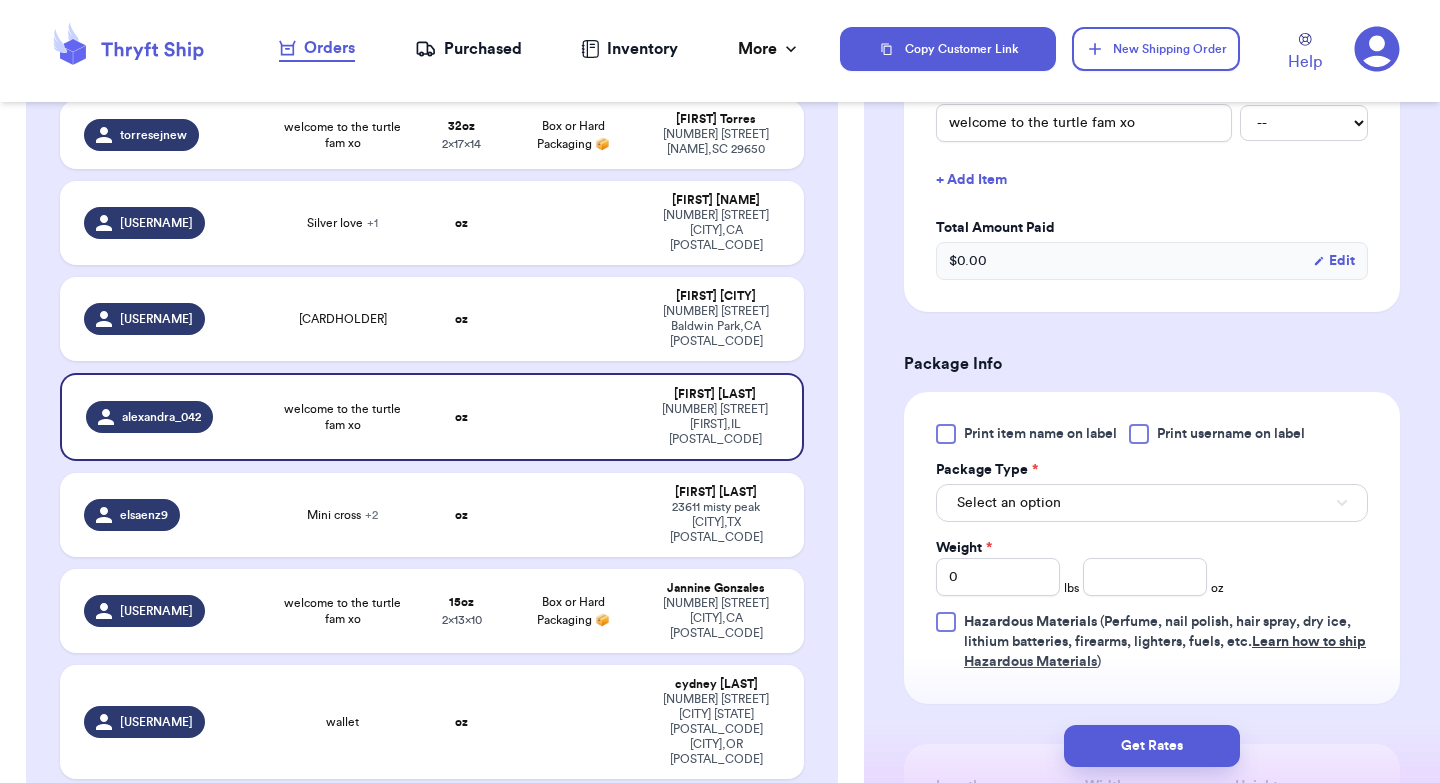 scroll, scrollTop: 560, scrollLeft: 0, axis: vertical 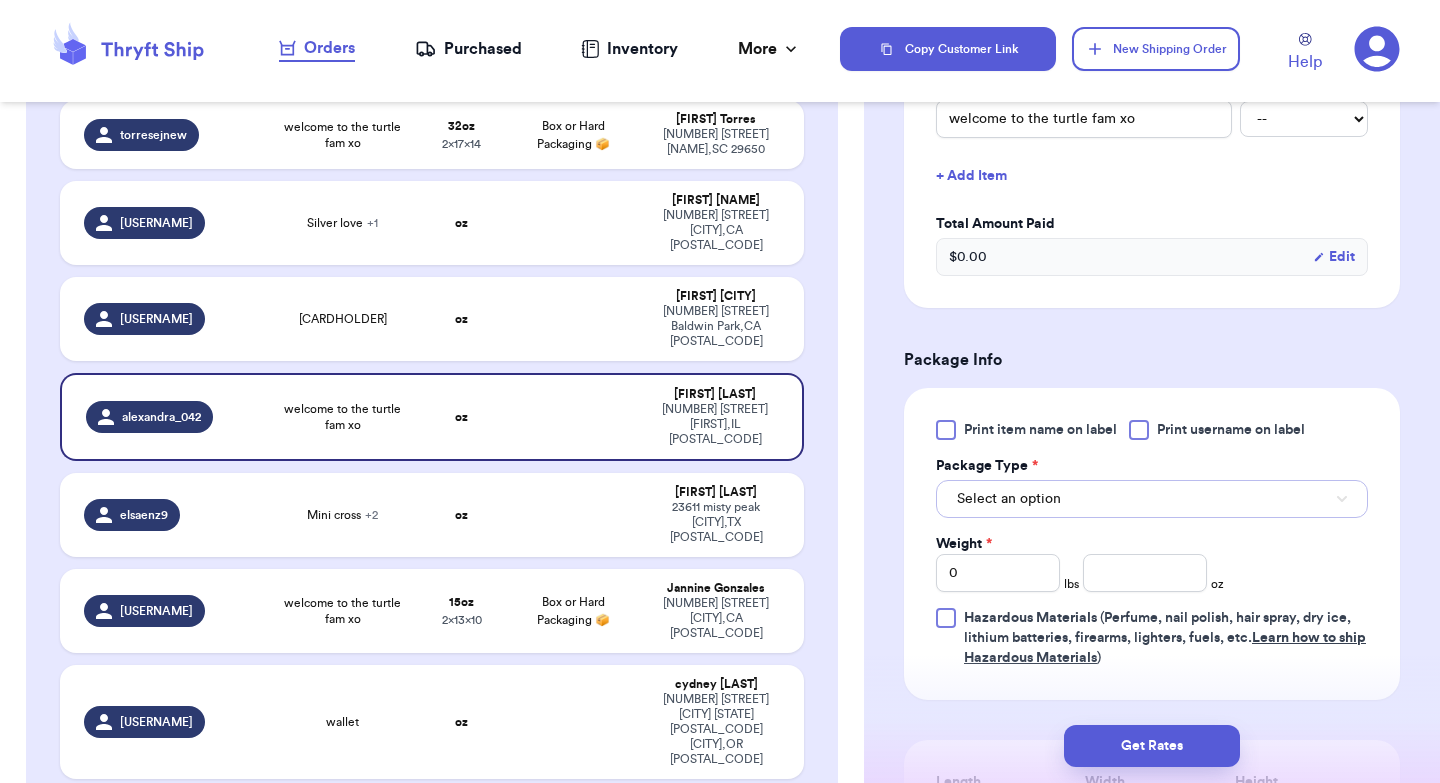 click on "Select an option" at bounding box center (1009, 499) 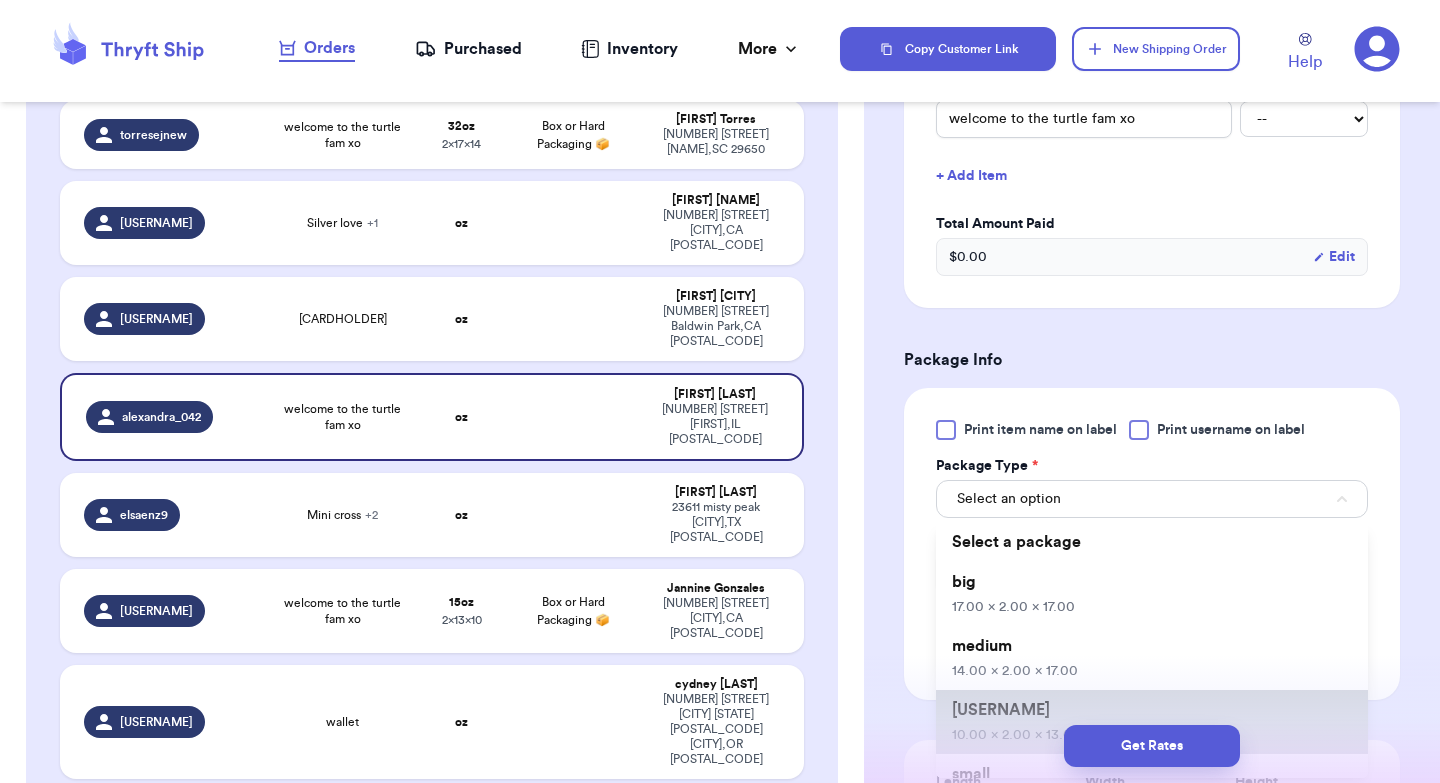 click on "schmedium [NUMBER] x [NUMBER] x [NUMBER]" at bounding box center (1152, 722) 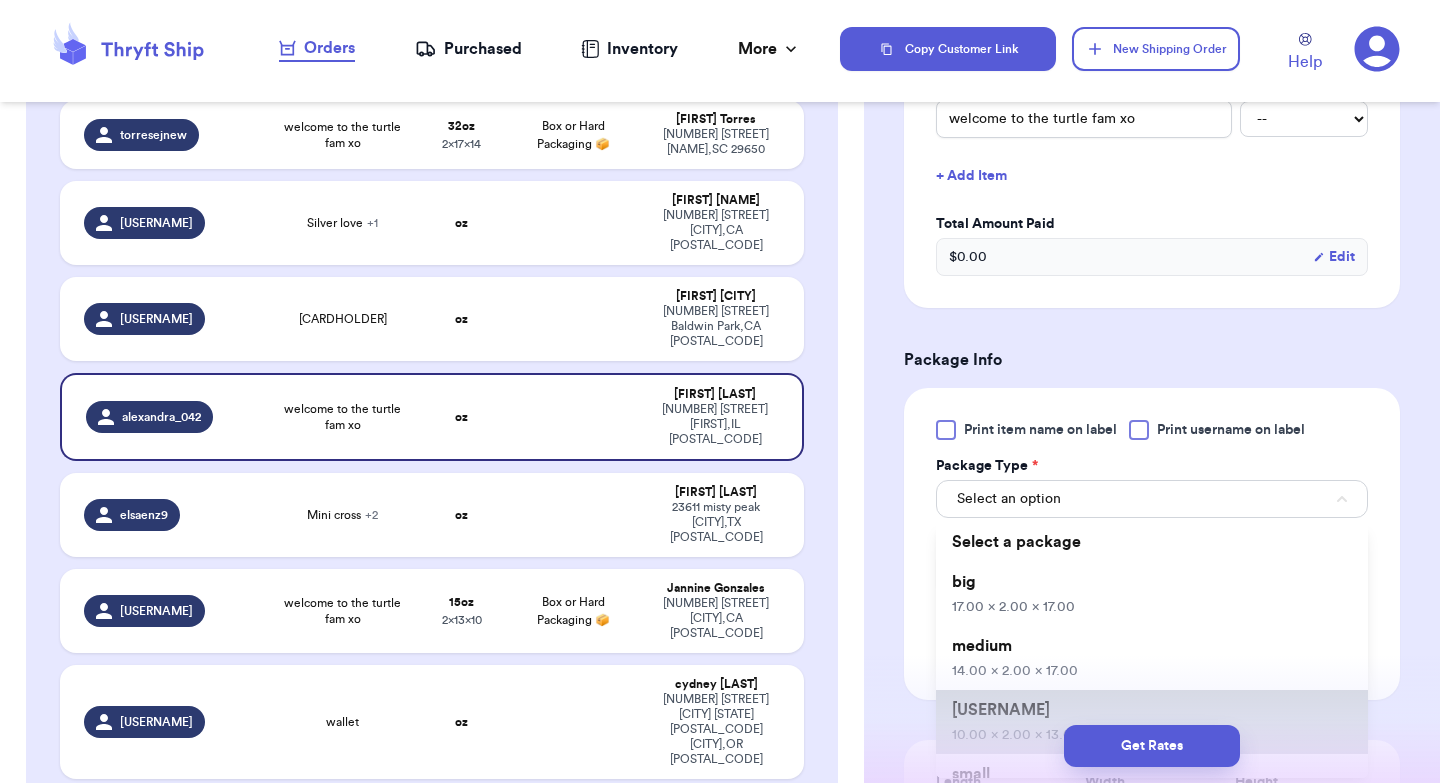 type 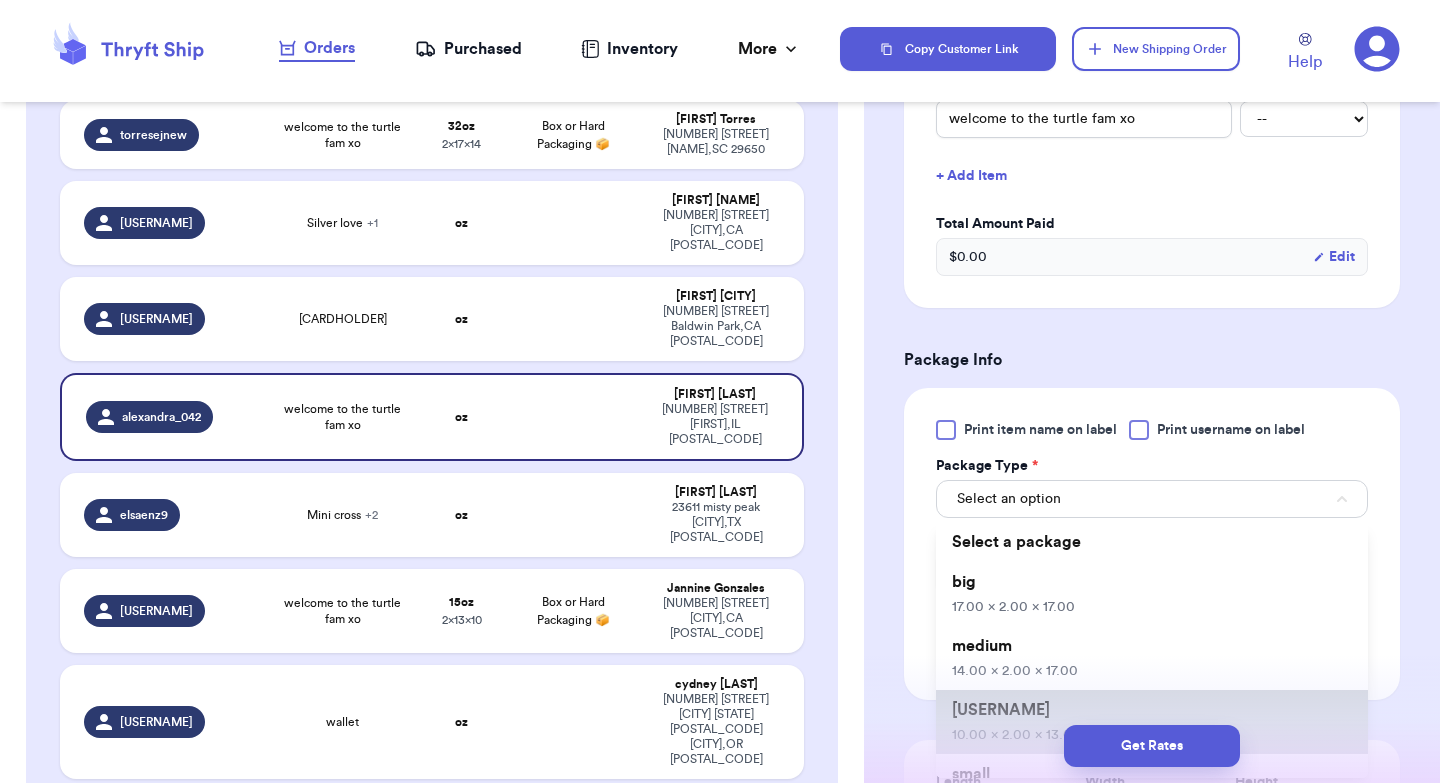 type on "10" 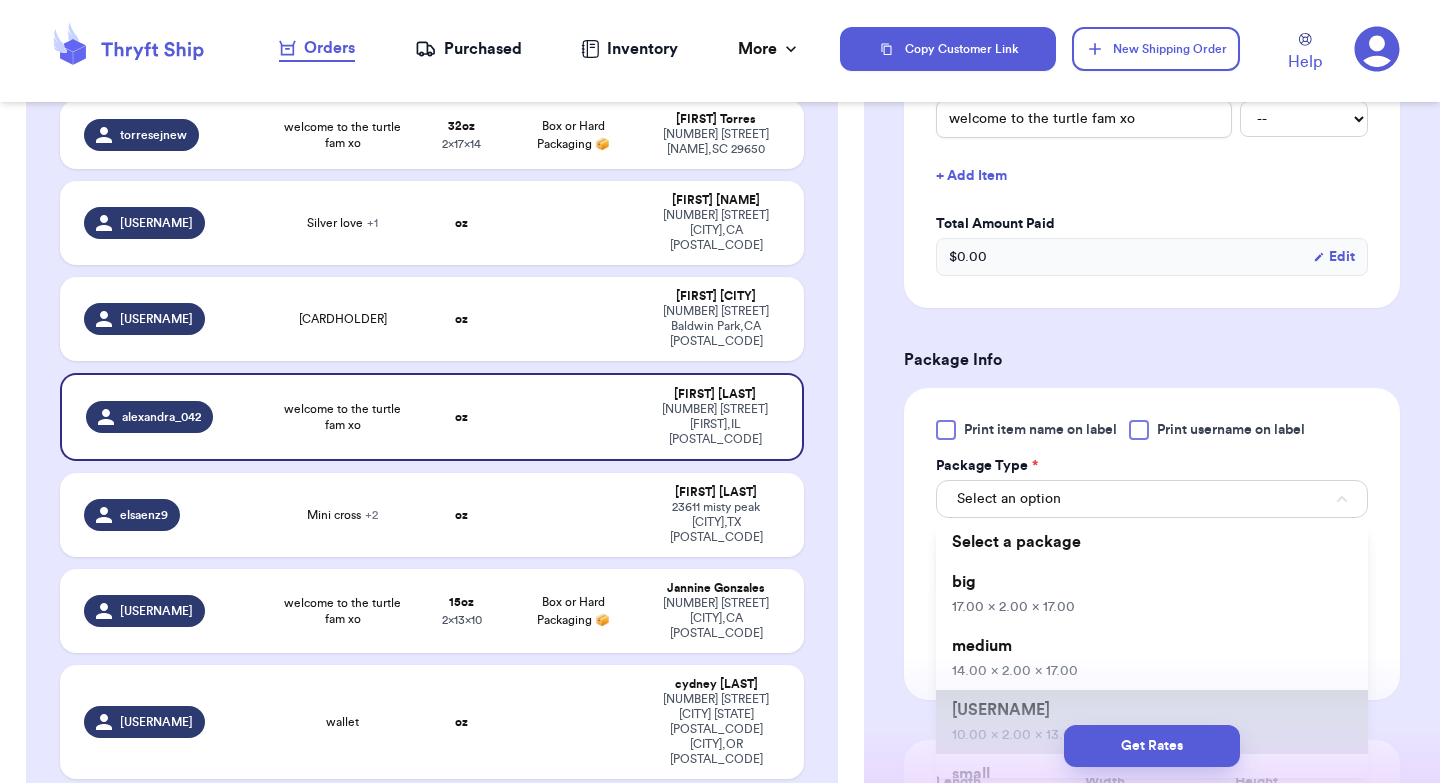 type on "2" 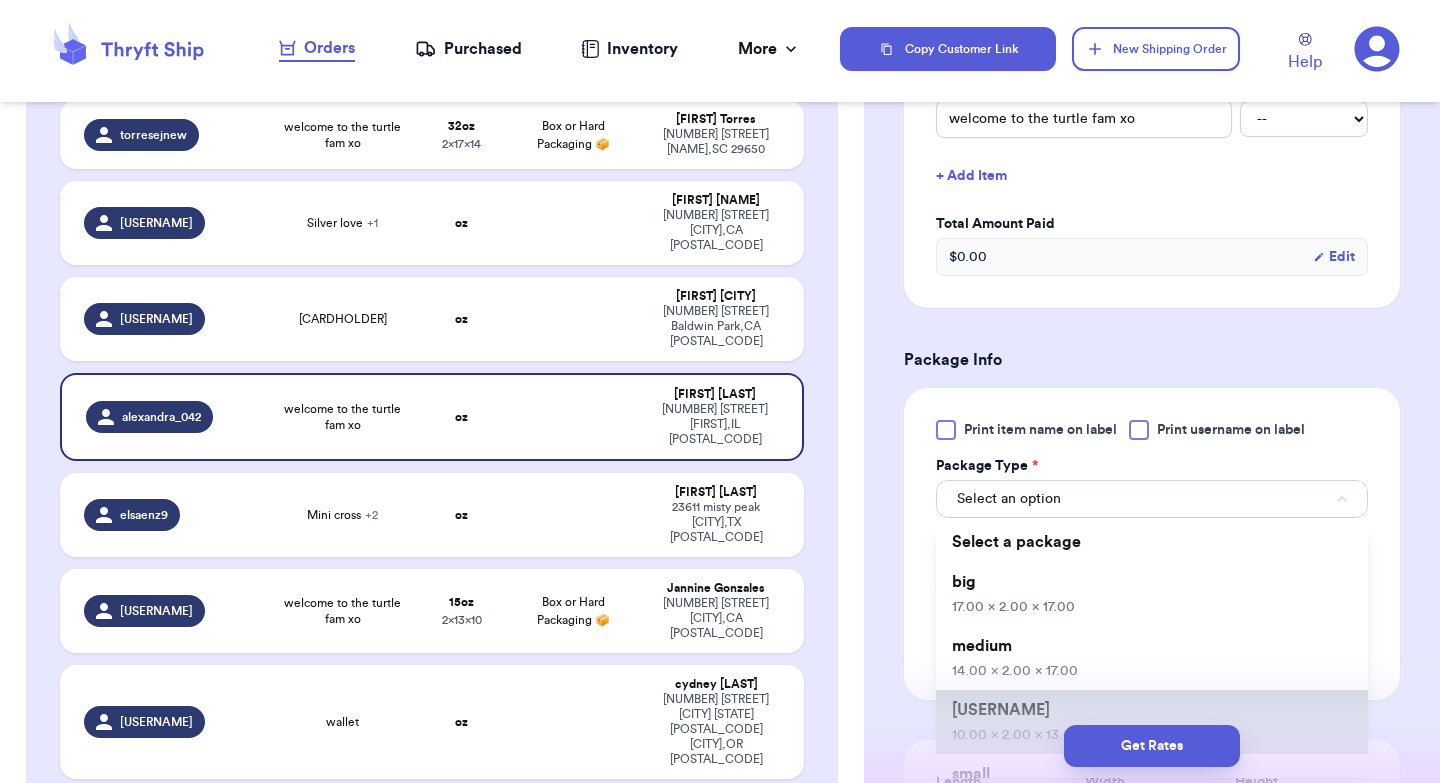 type on "13" 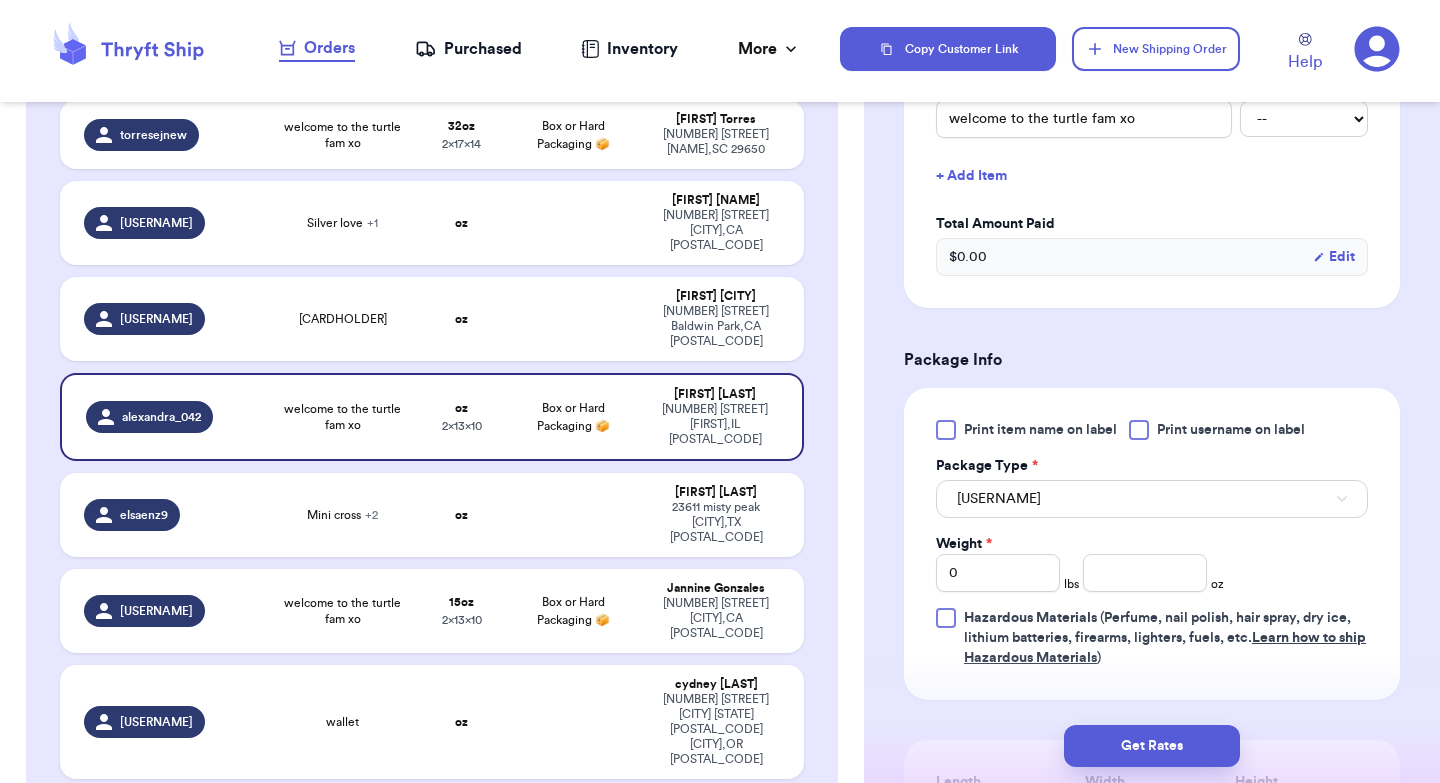 click on "Hazardous Materials   (Perfume, nail polish, hair spray, dry ice, lithium batteries, firearms, lighters, fuels, etc.  Learn how to ship Hazardous Materials )" at bounding box center [1165, 638] 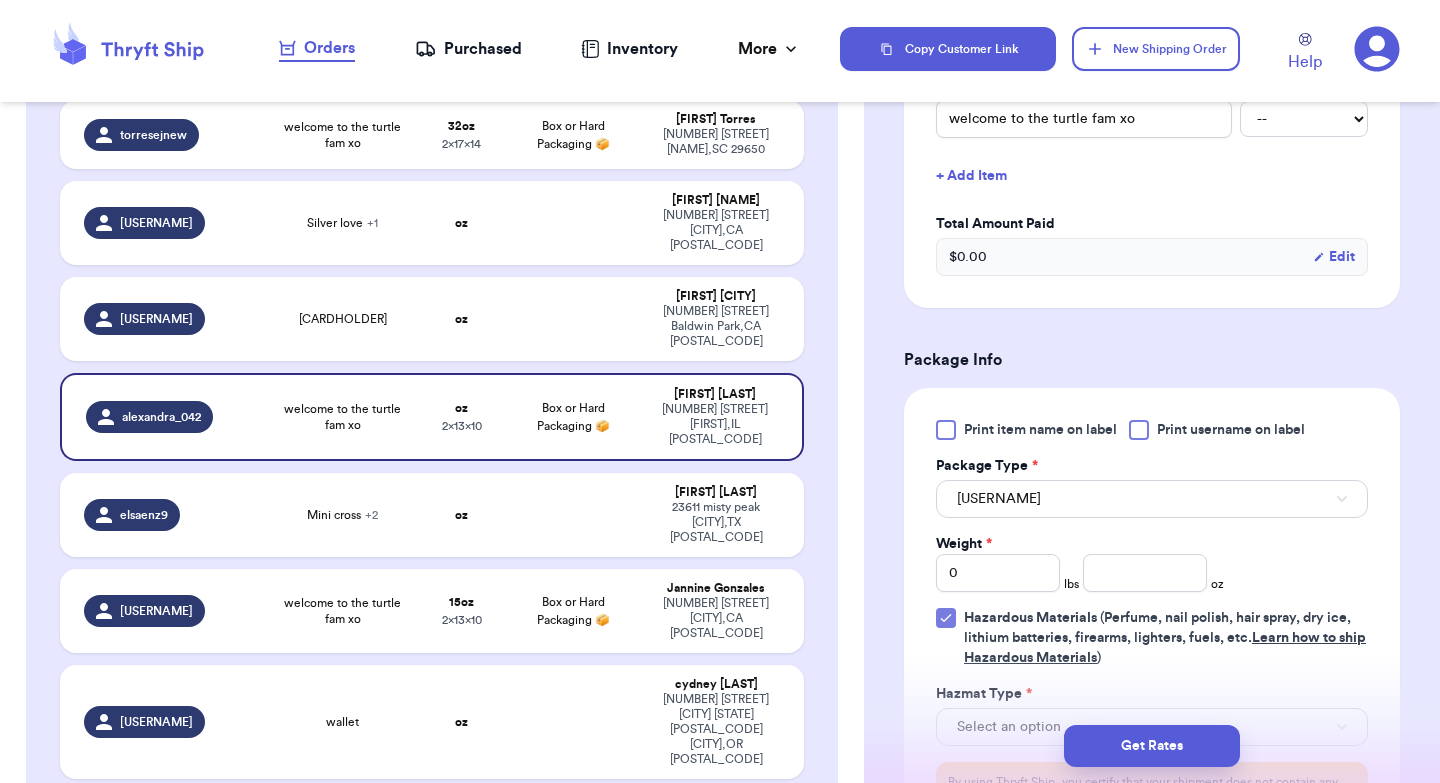 drag, startPoint x: 1140, startPoint y: 584, endPoint x: 1140, endPoint y: 573, distance: 11 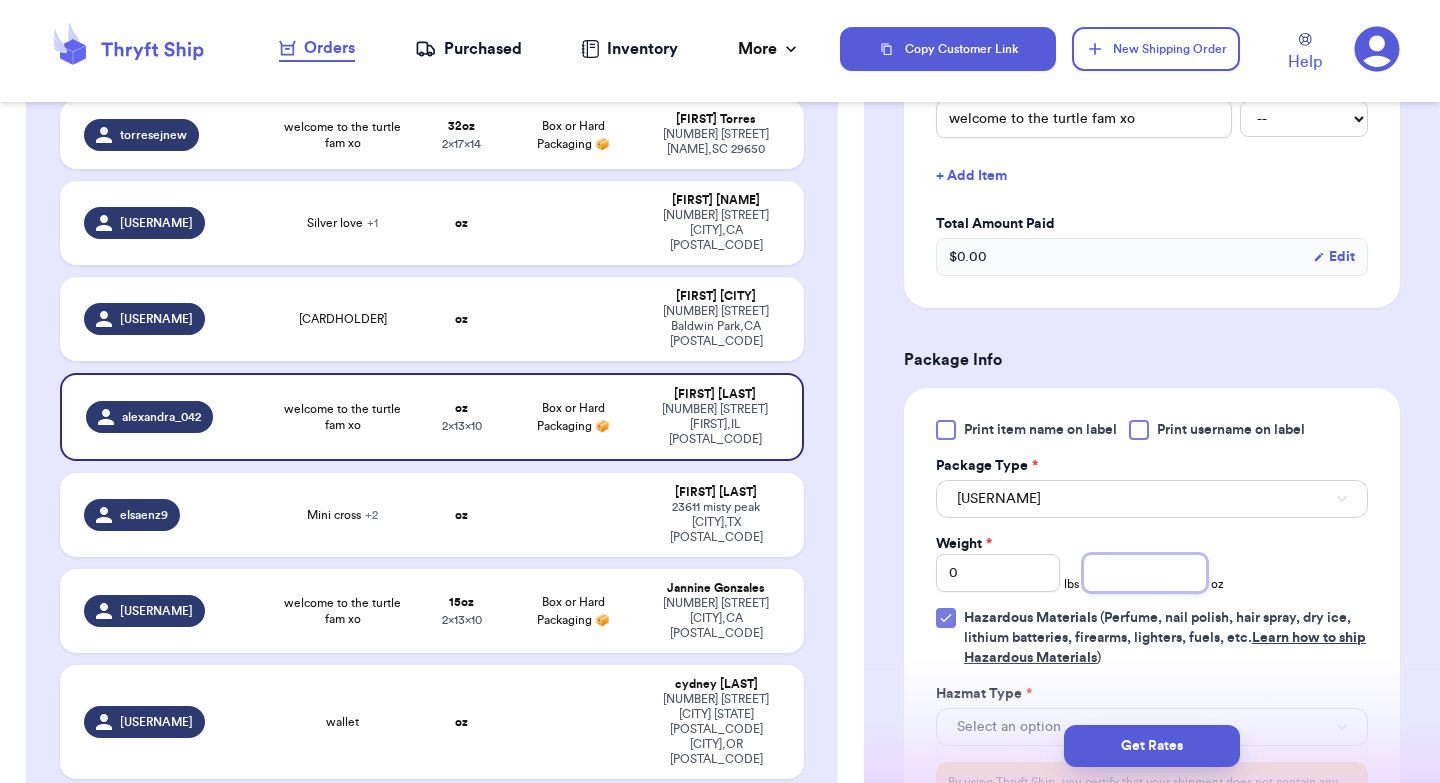 click at bounding box center (1145, 573) 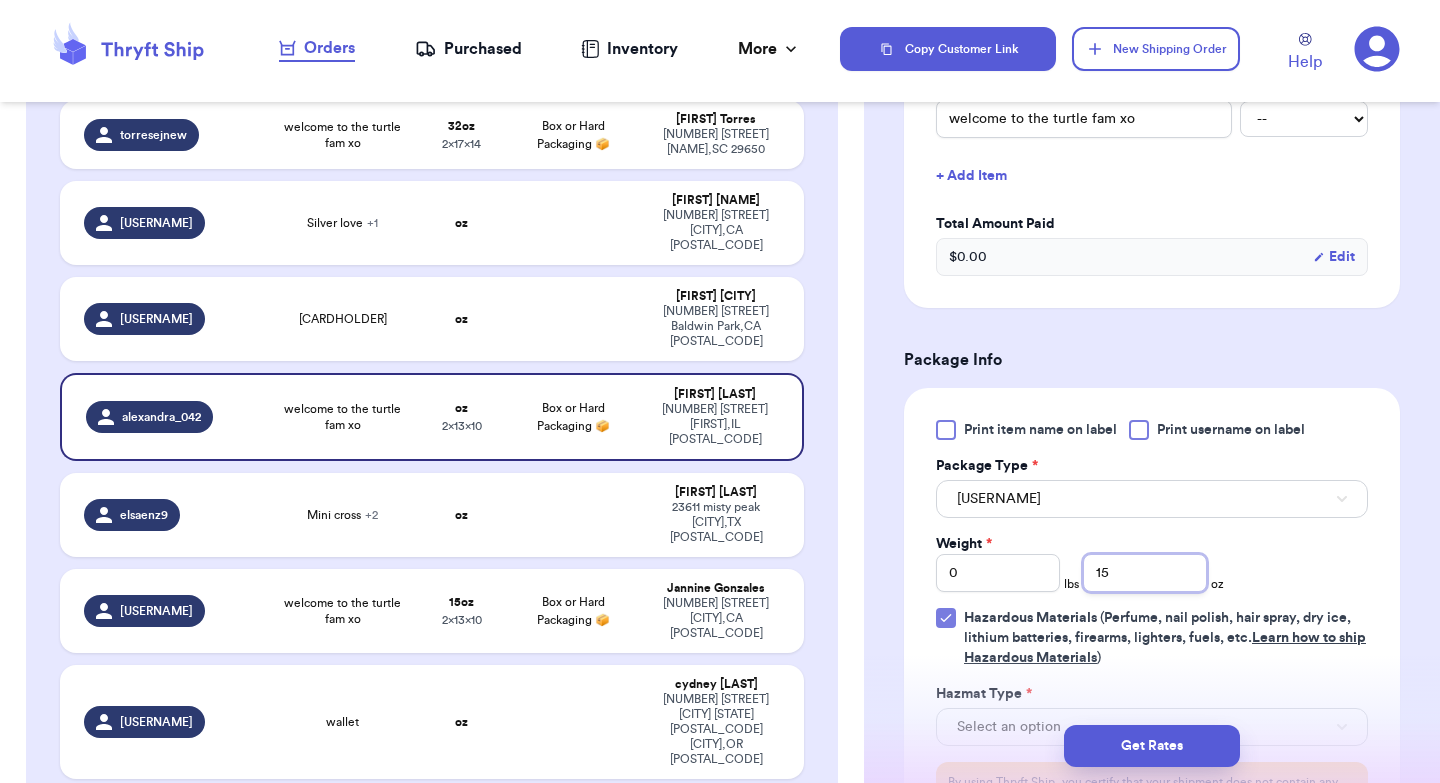 type on "15" 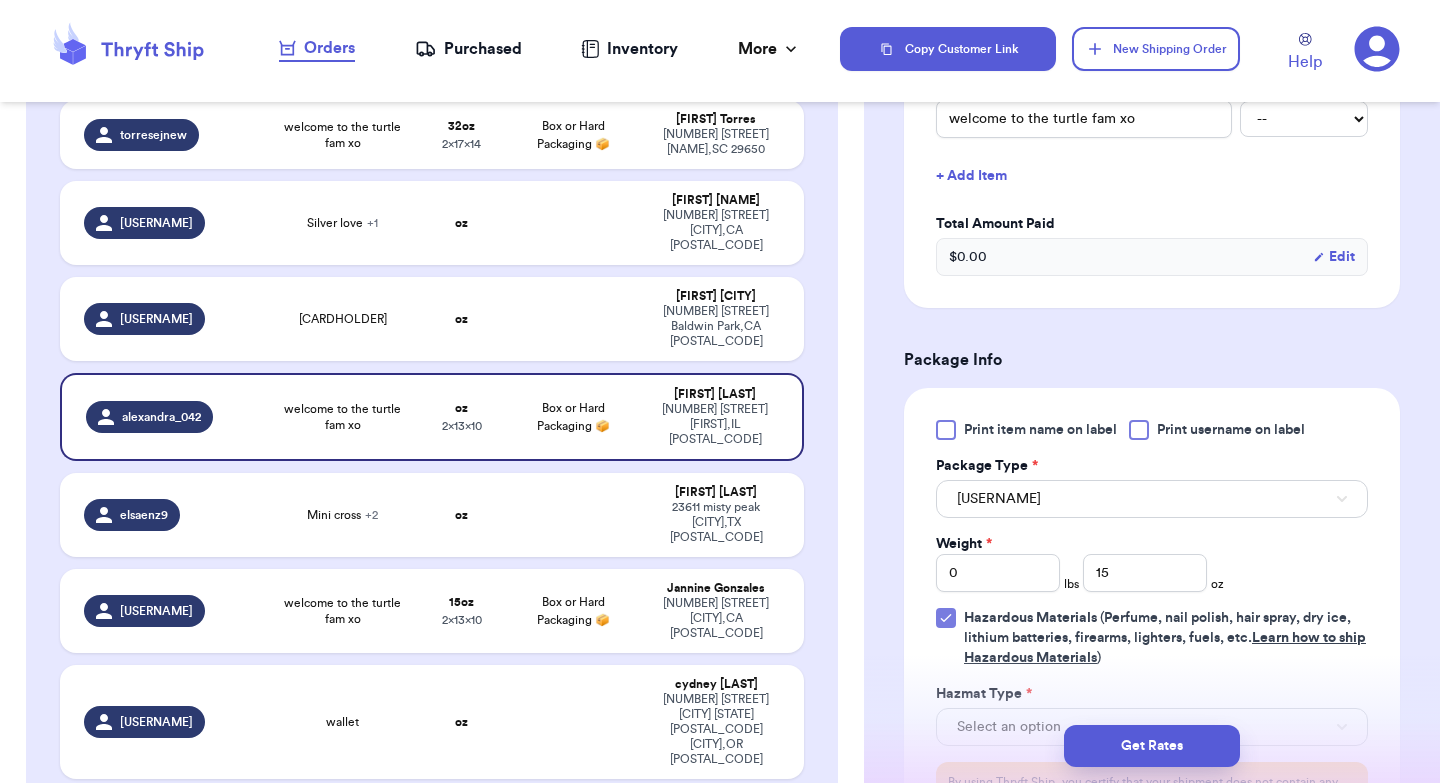 click on "Class 9 - Lithium batteries, marked package" at bounding box center [1152, 627] 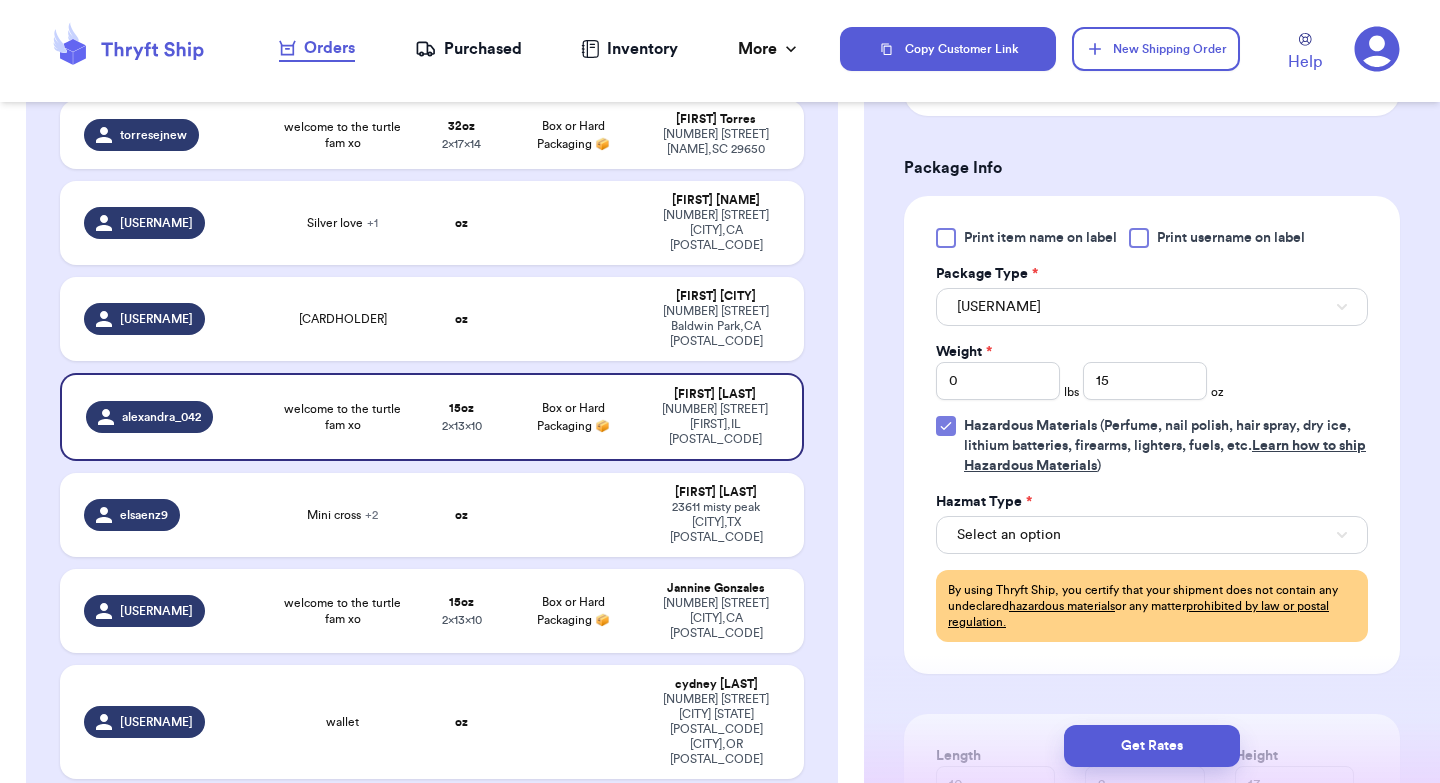 scroll, scrollTop: 760, scrollLeft: 0, axis: vertical 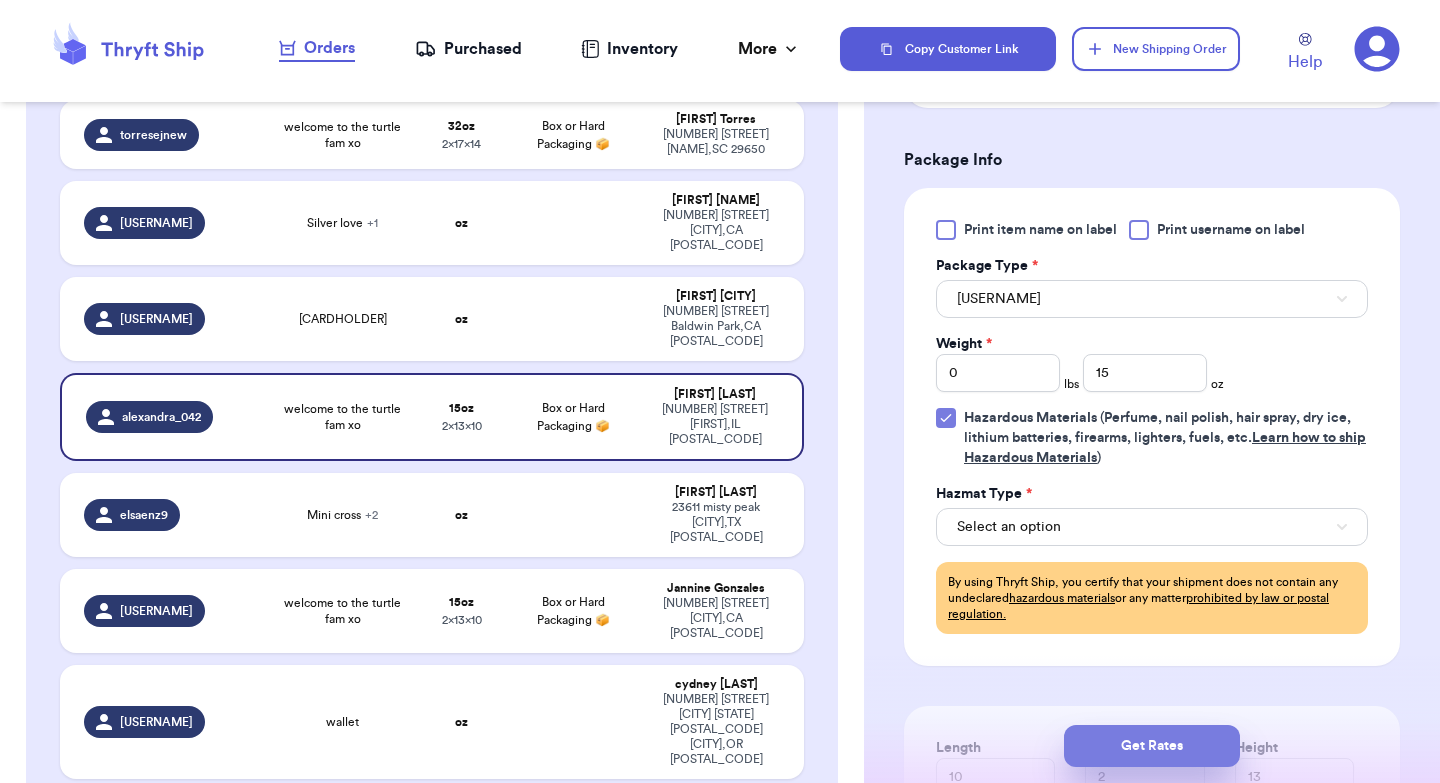 click on "Get Rates" at bounding box center (1152, 746) 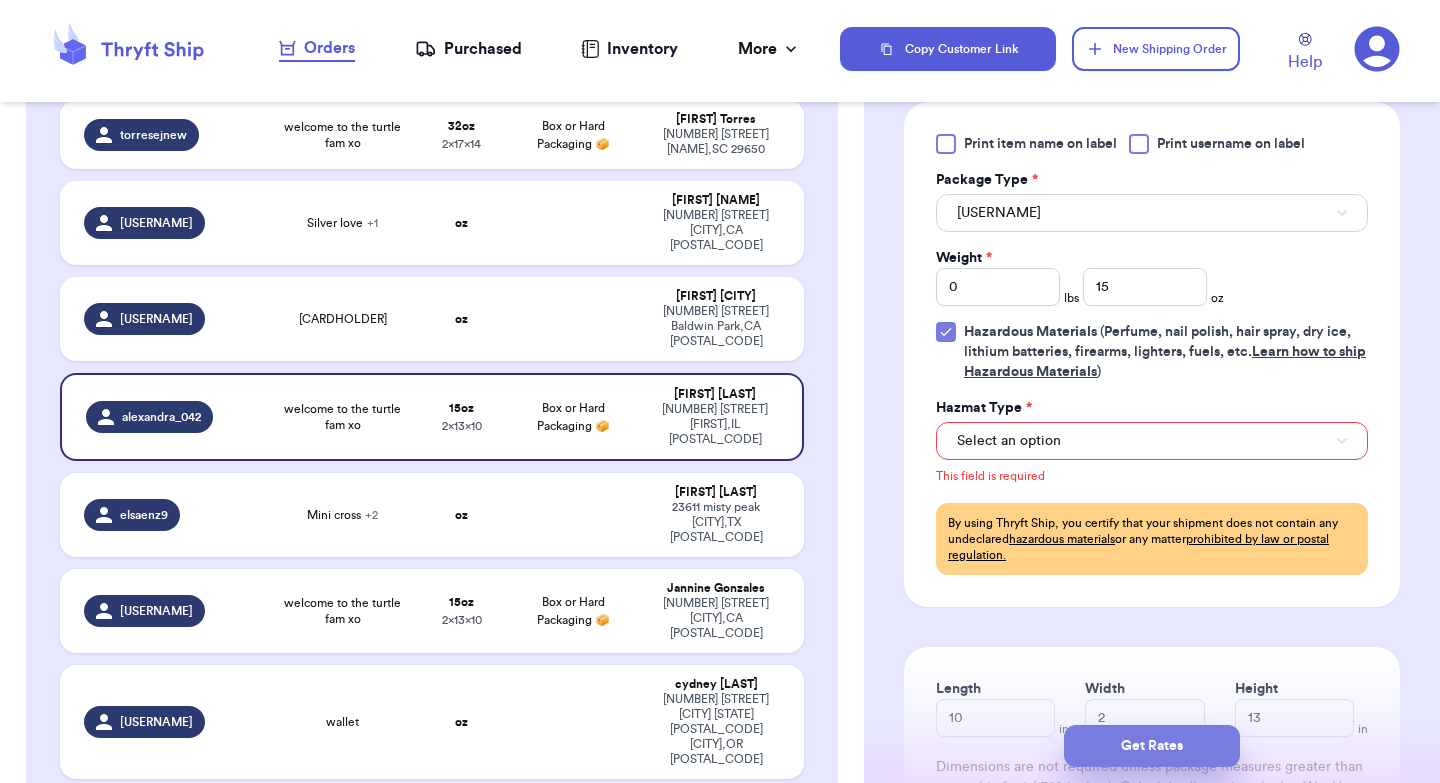 scroll, scrollTop: 878, scrollLeft: 0, axis: vertical 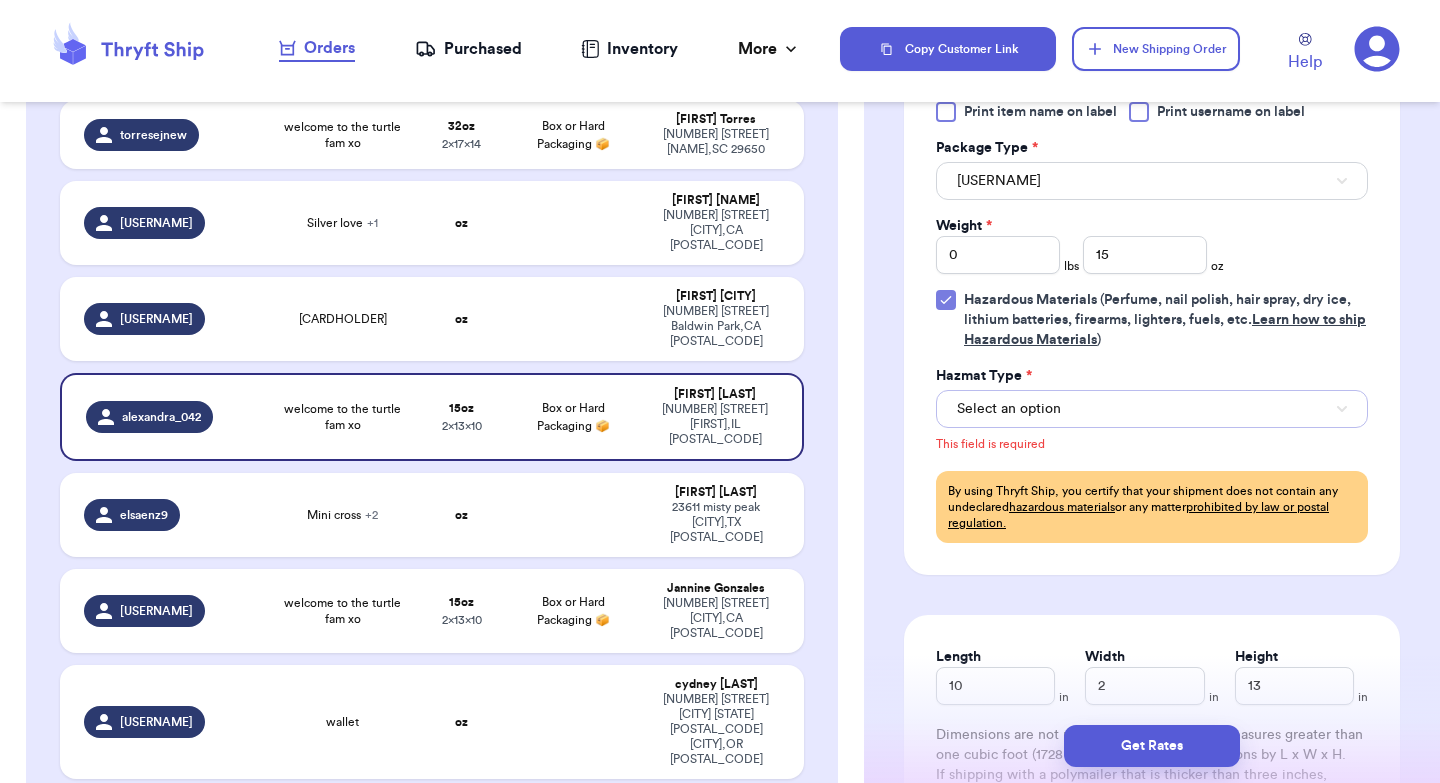 click on "Select an option" at bounding box center [1009, 409] 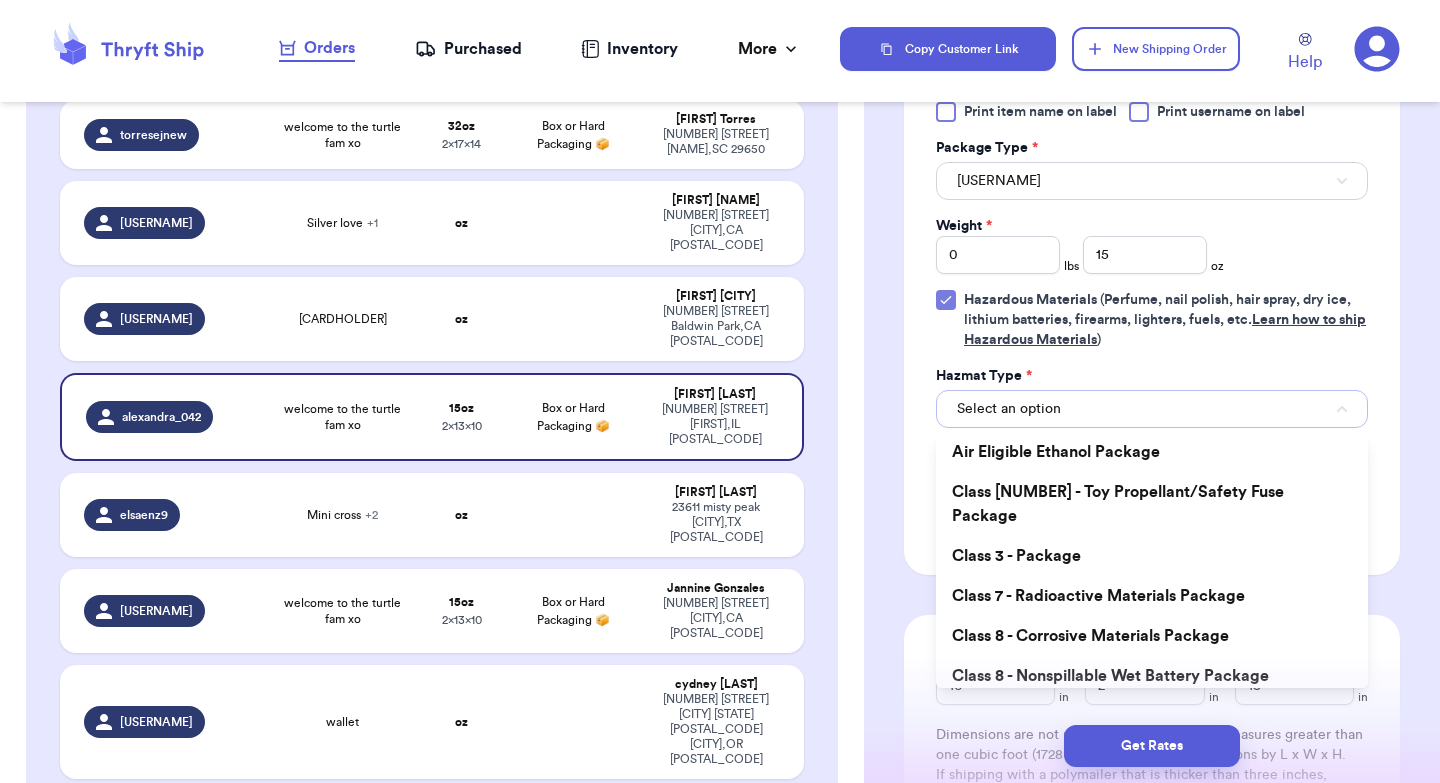 click on "Select an option" at bounding box center [1009, 409] 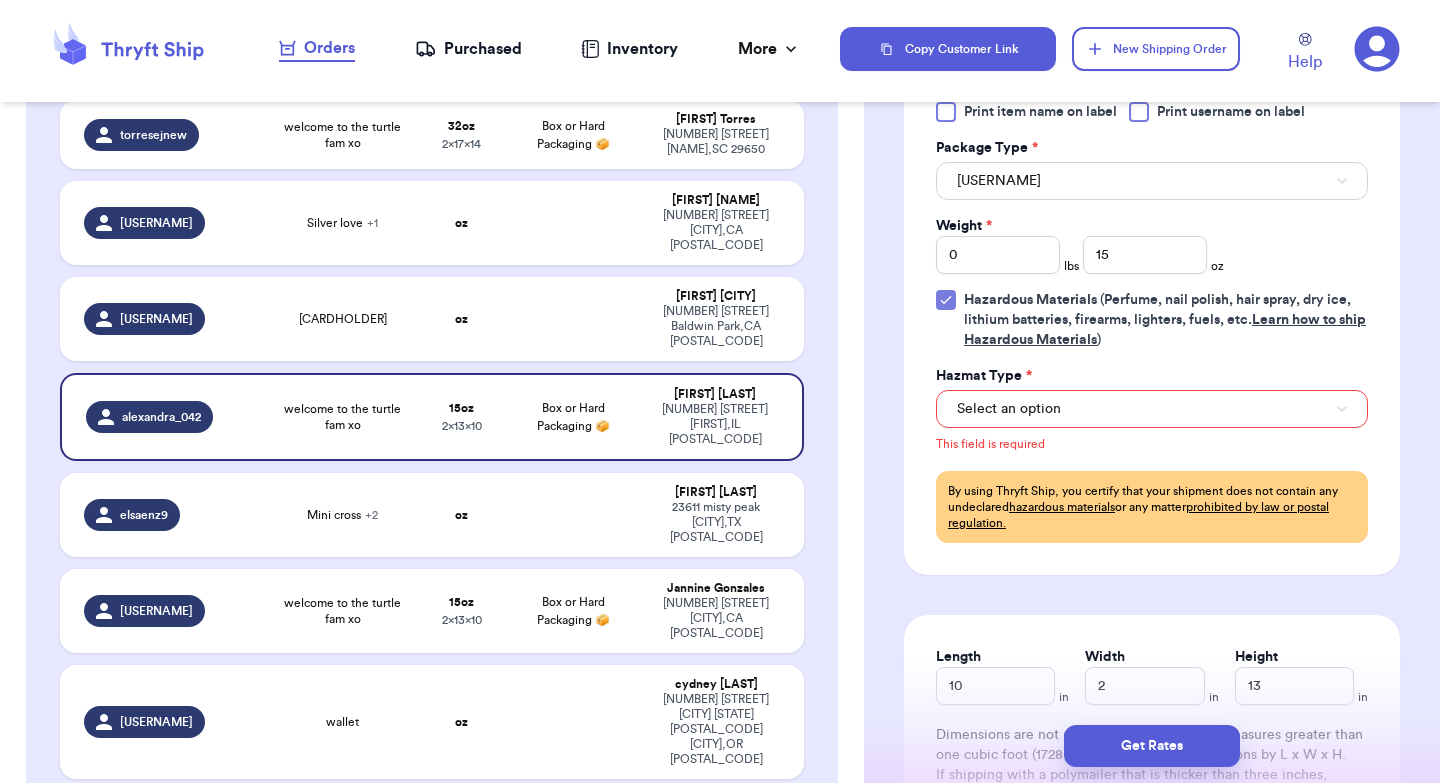 click 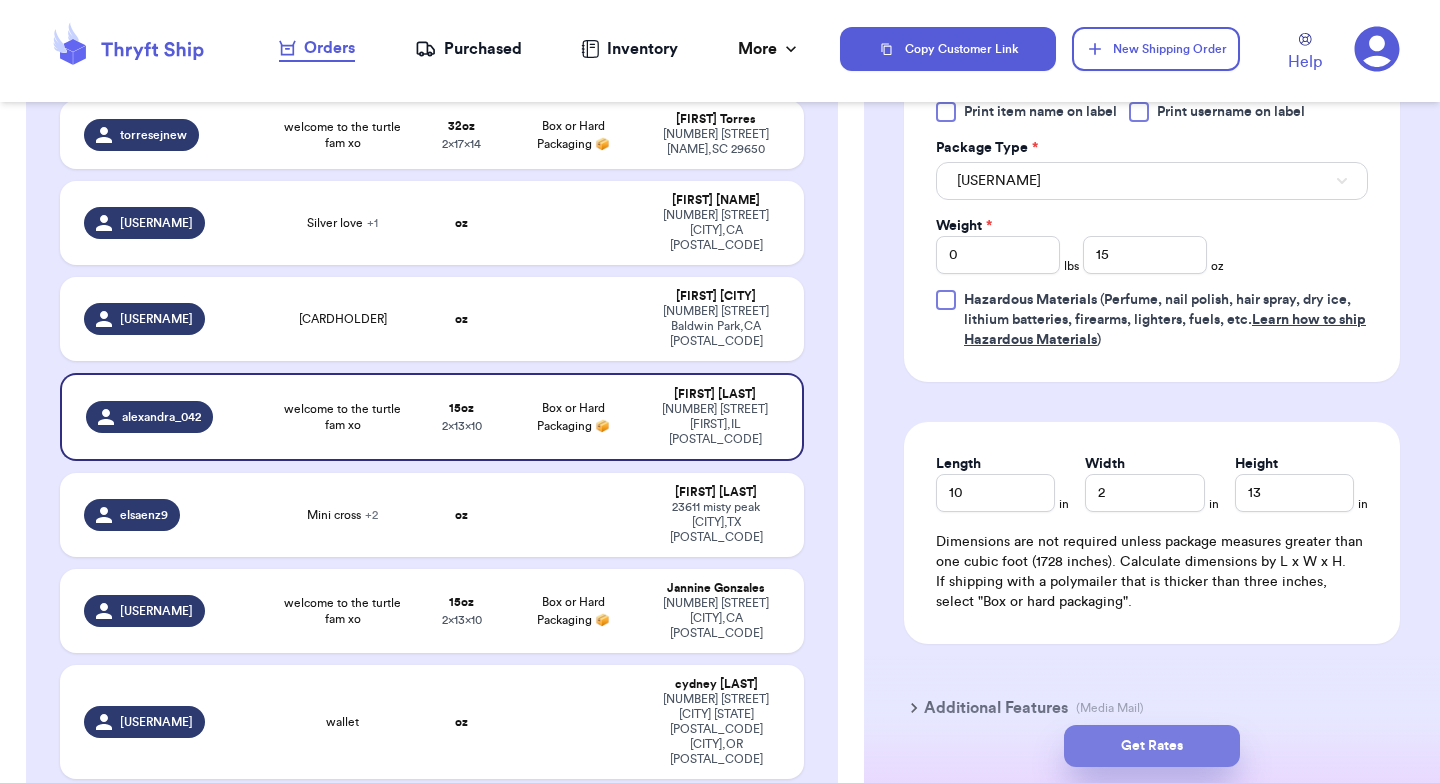 click on "Get Rates" at bounding box center [1152, 746] 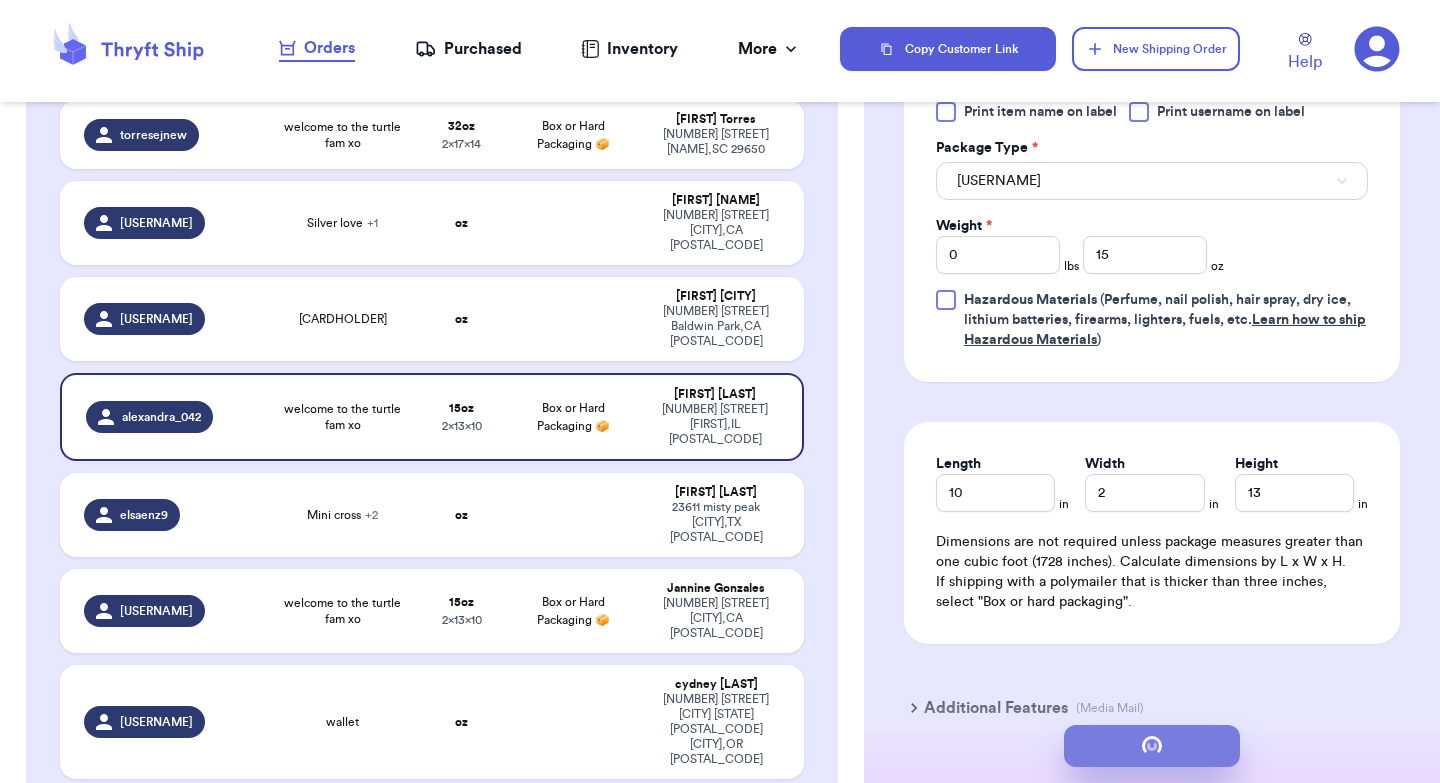 scroll, scrollTop: 0, scrollLeft: 0, axis: both 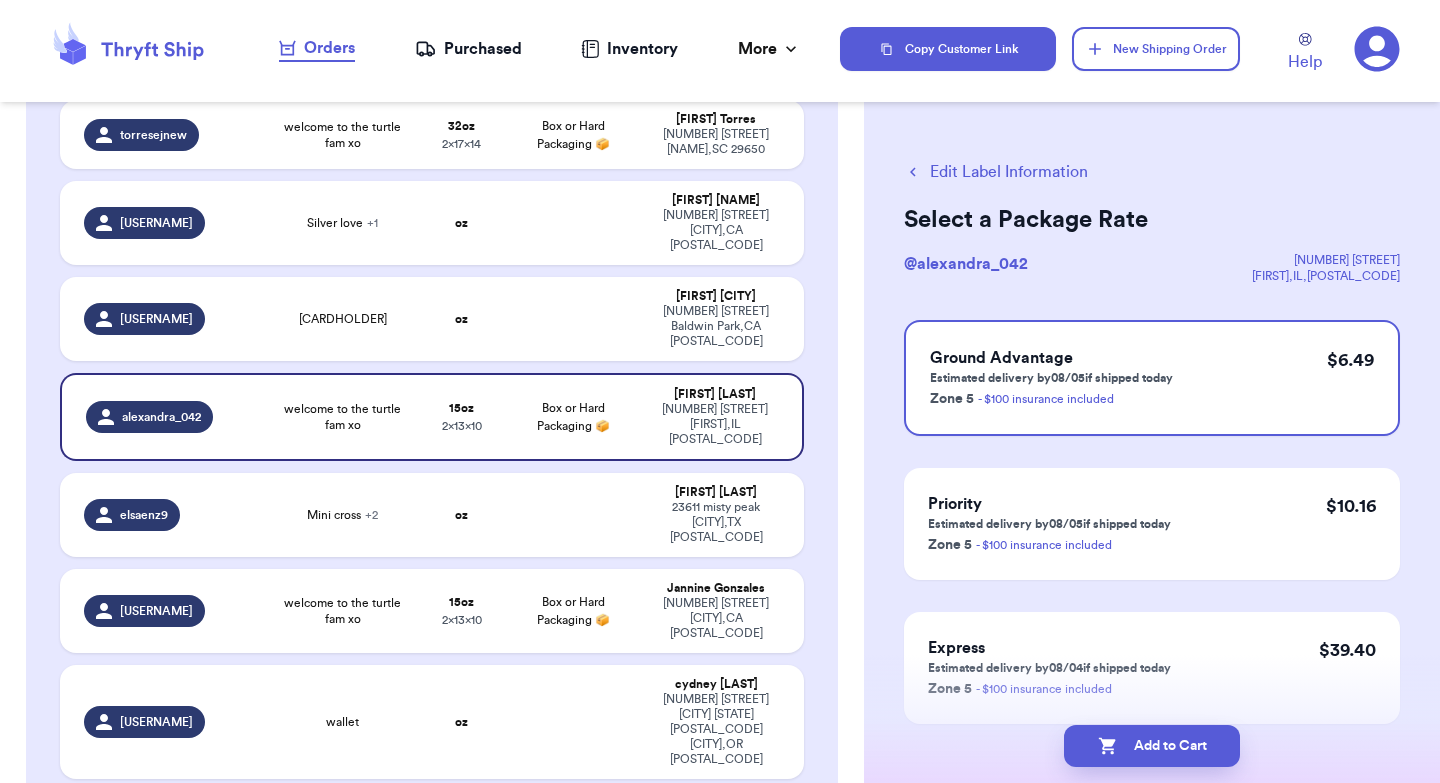 click on "Add to Cart" at bounding box center [1152, 746] 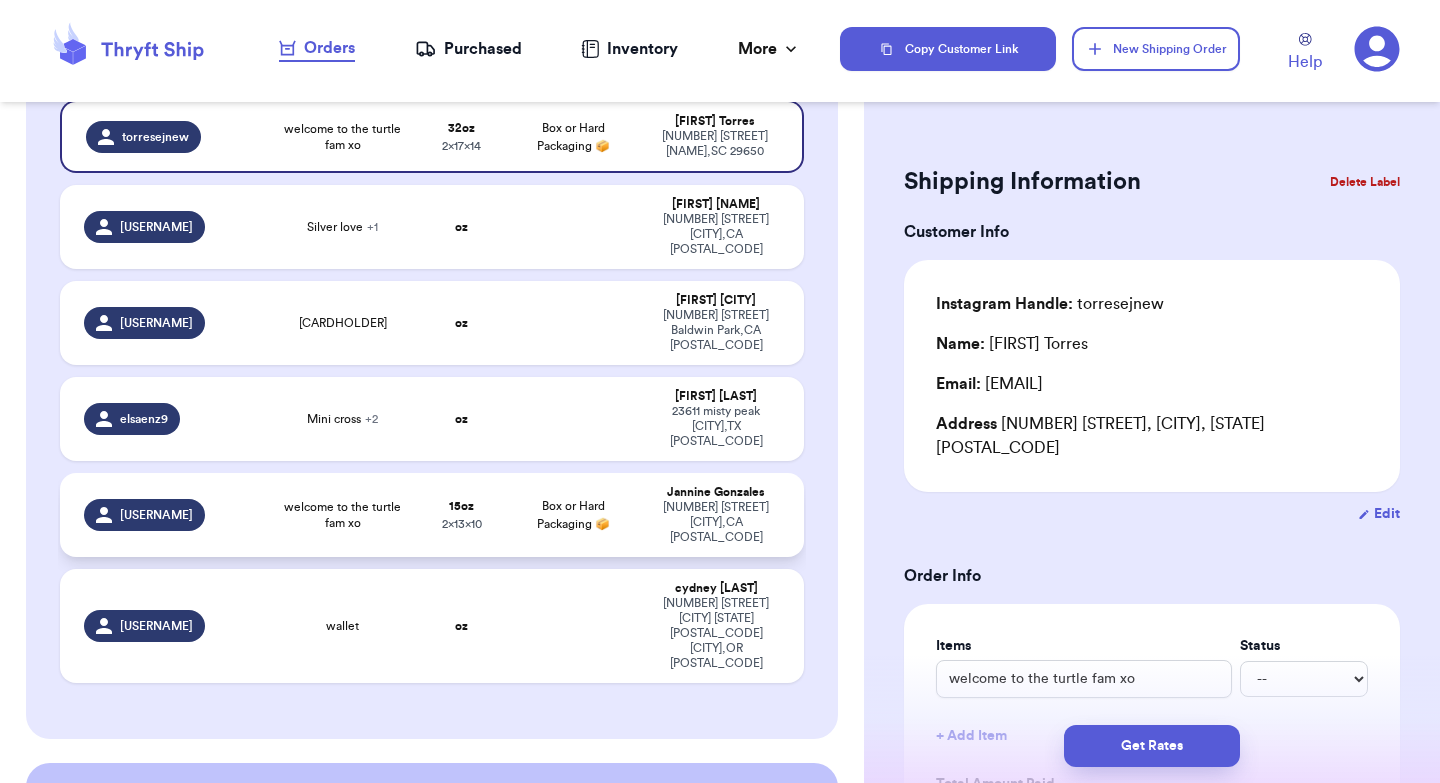 click on "Box or Hard Packaging 📦" at bounding box center (573, 515) 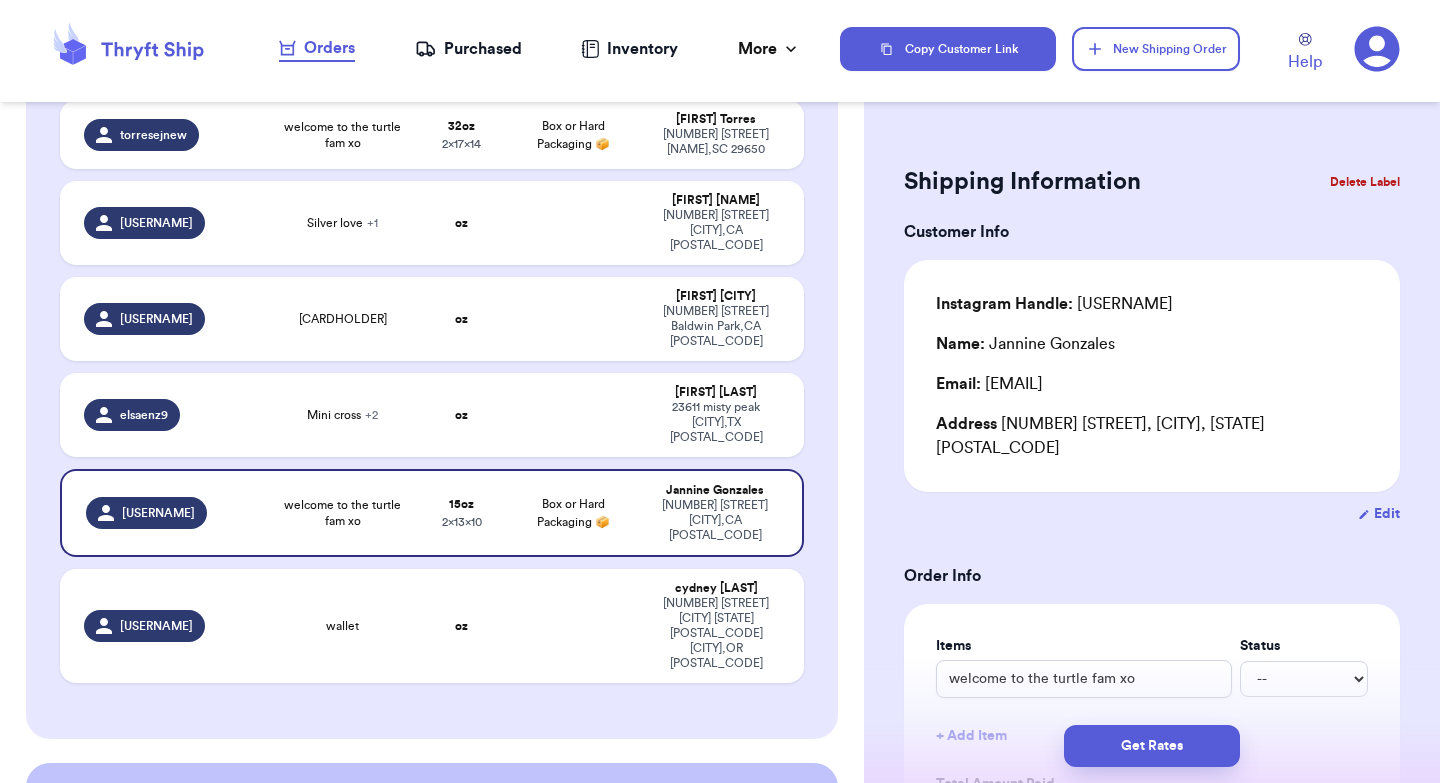 click on "Delete Label" at bounding box center (1365, 182) 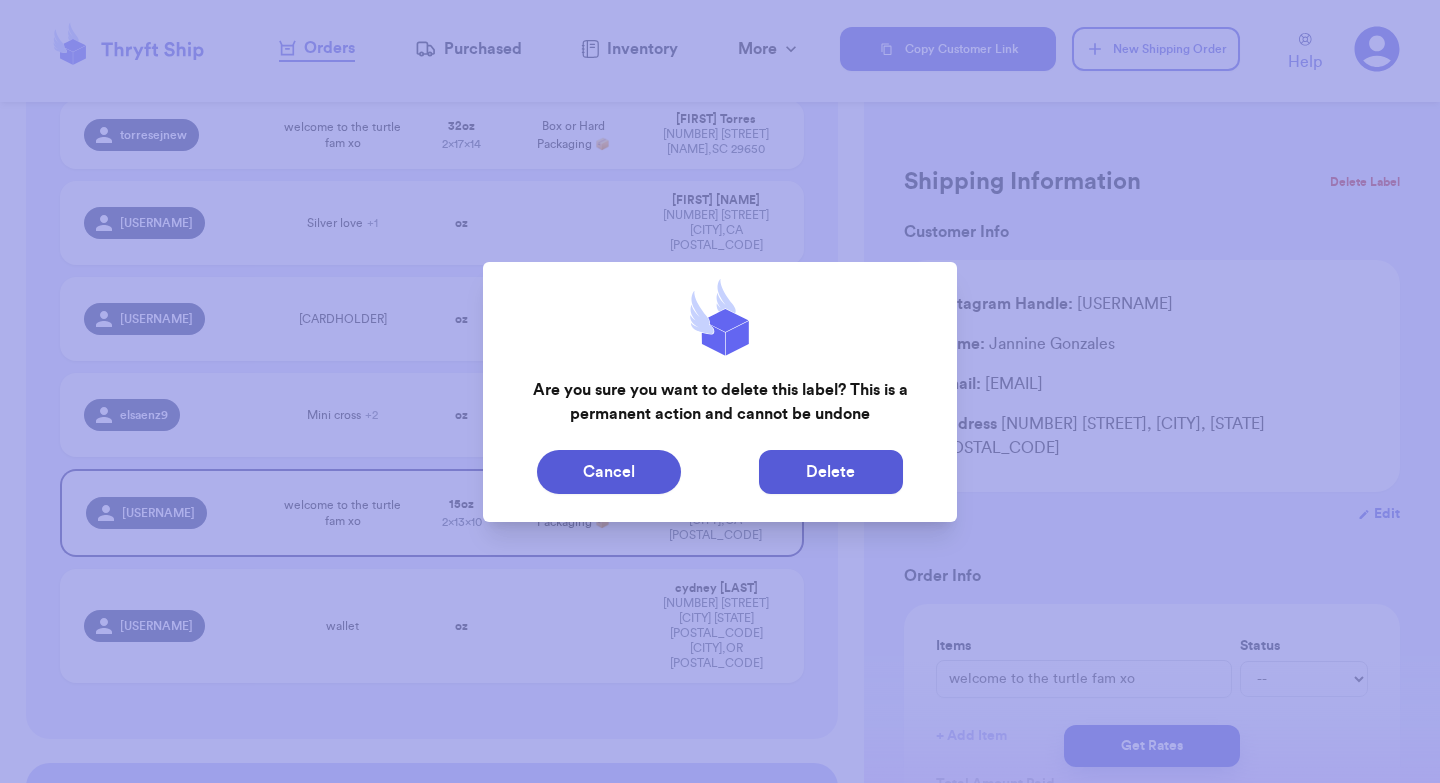 click on "Delete" at bounding box center (831, 472) 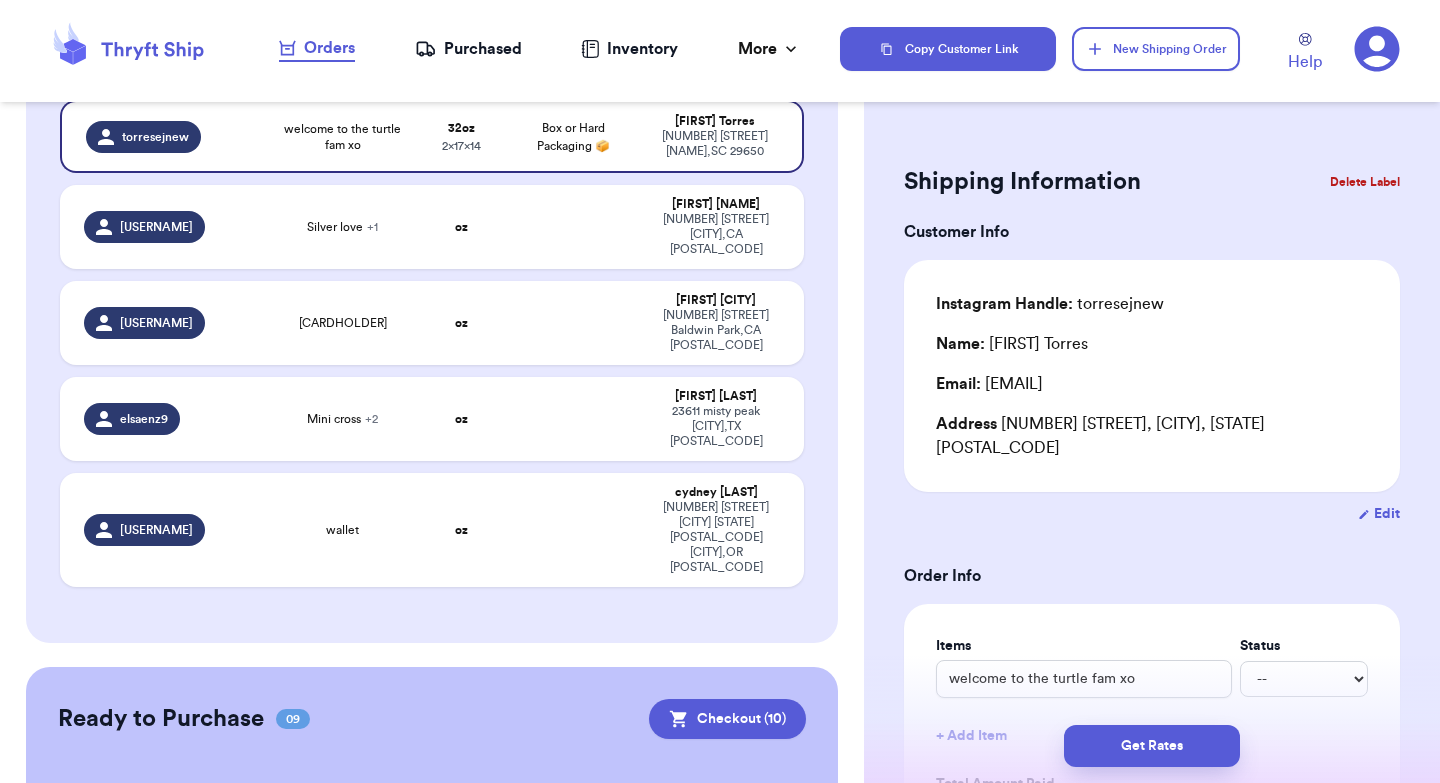 drag, startPoint x: 858, startPoint y: 432, endPoint x: 853, endPoint y: 368, distance: 64.195015 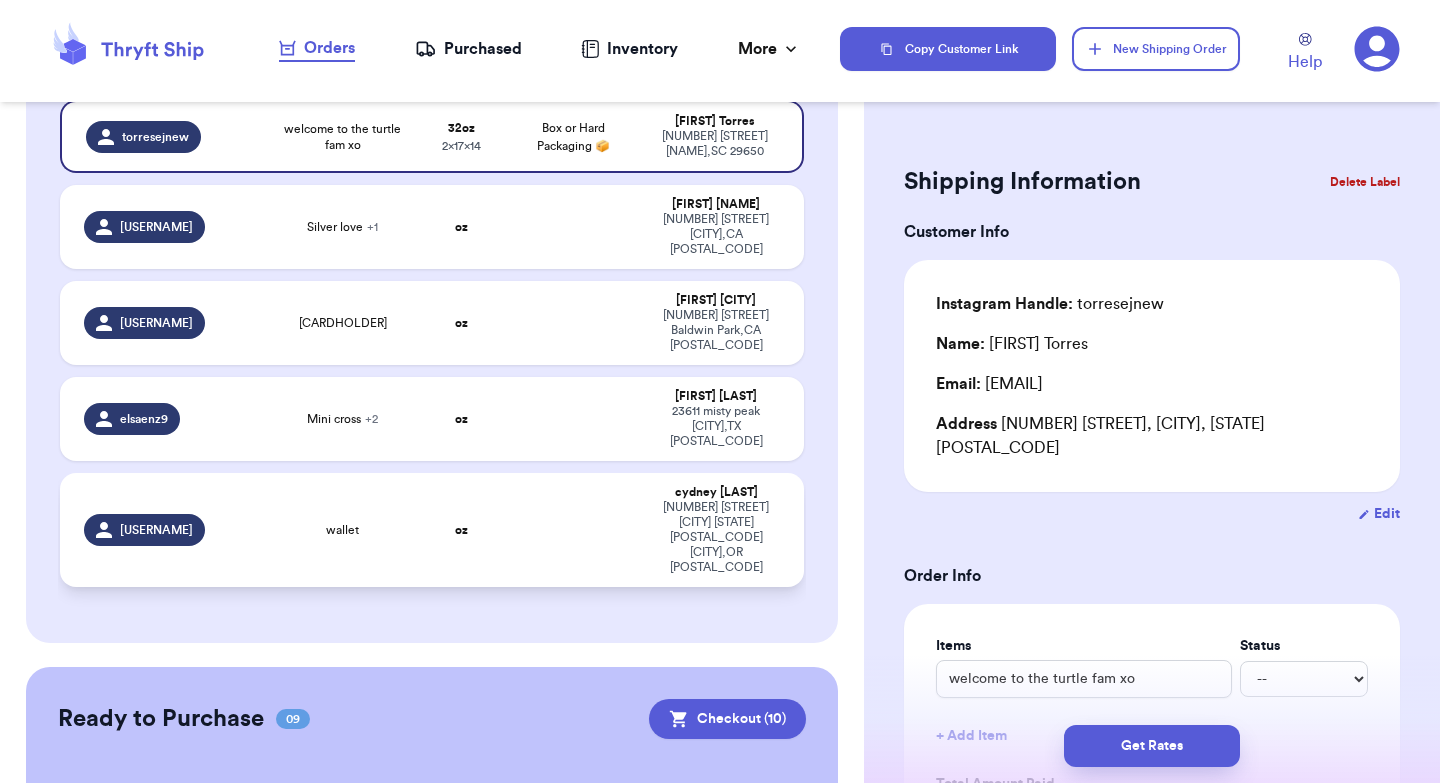 click on "wallet" at bounding box center [342, 530] 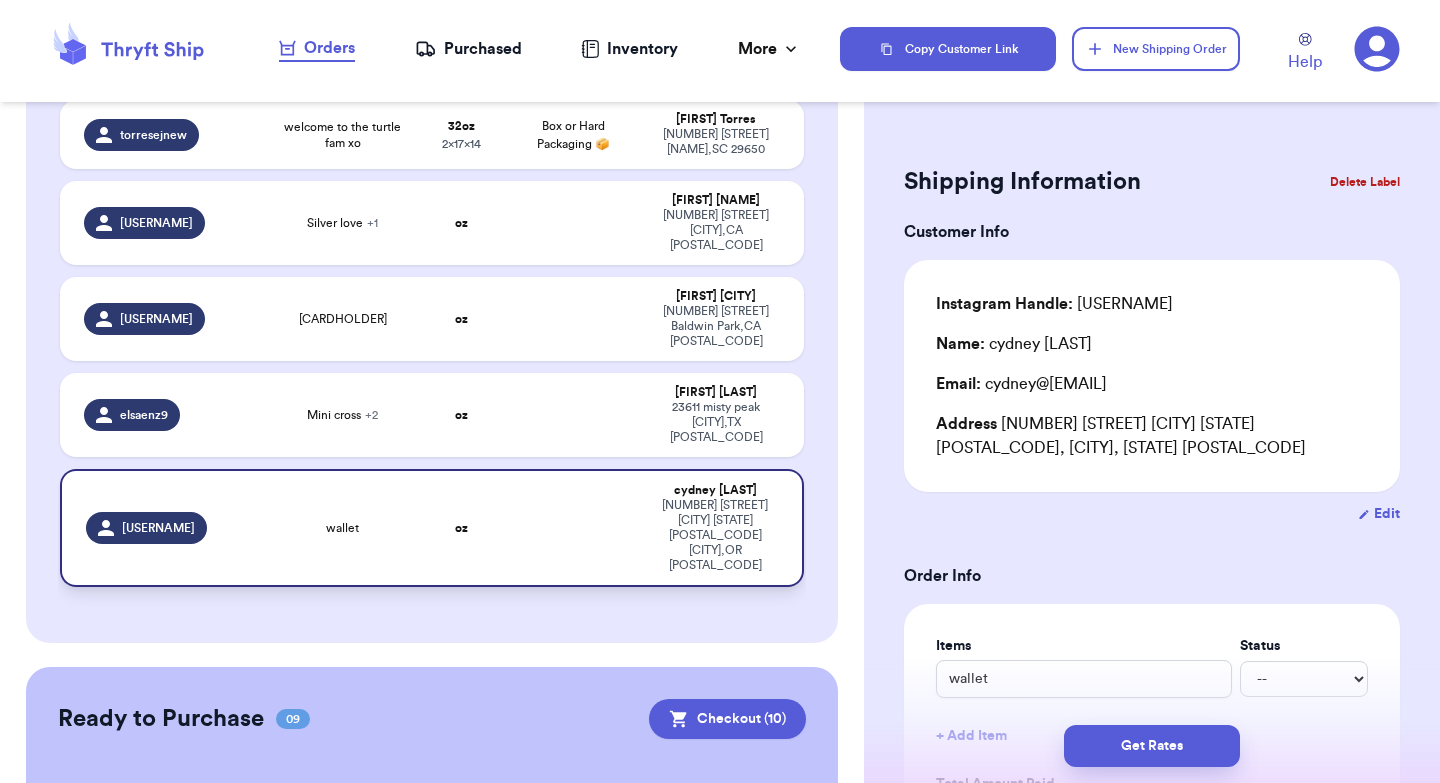 type on "wallet" 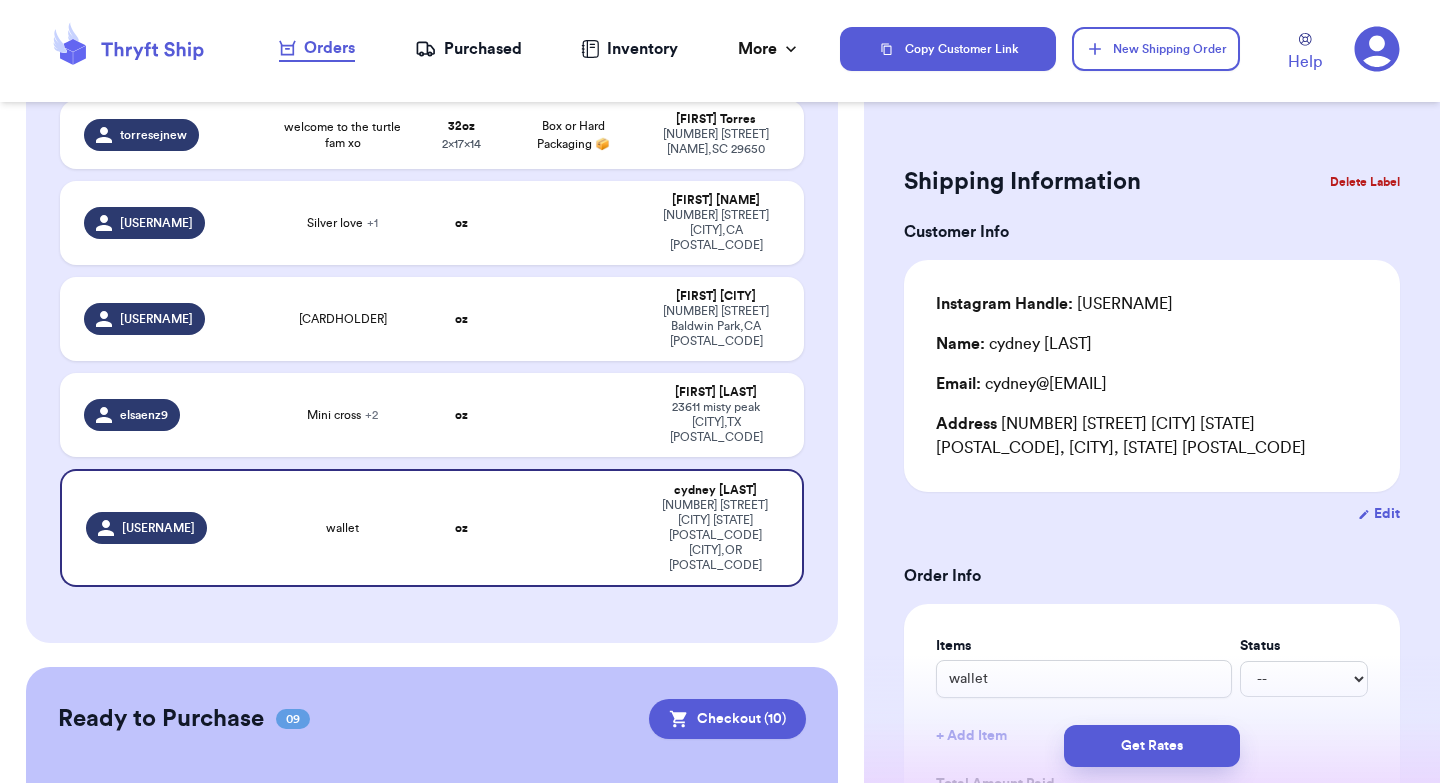 click on "Edit" at bounding box center [1152, 514] 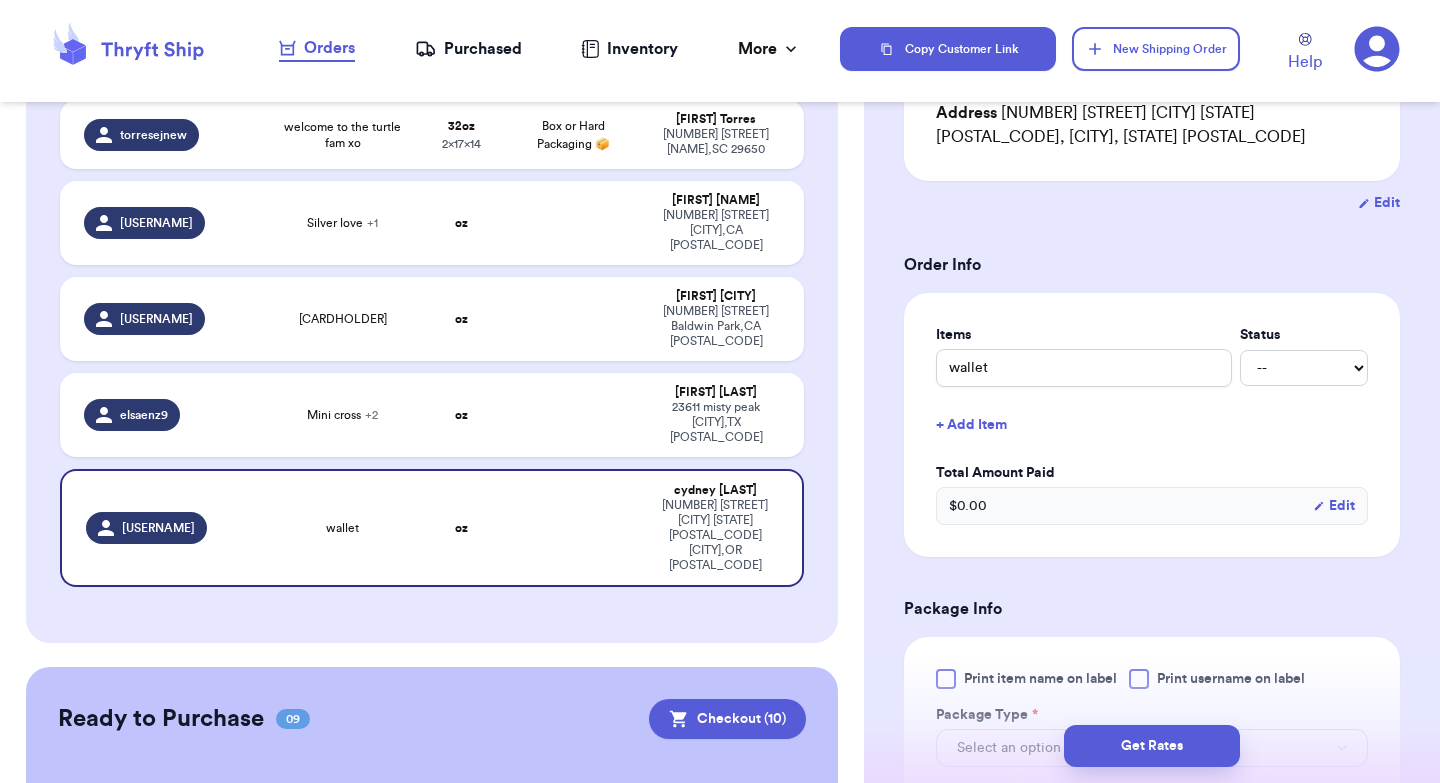 scroll, scrollTop: 320, scrollLeft: 0, axis: vertical 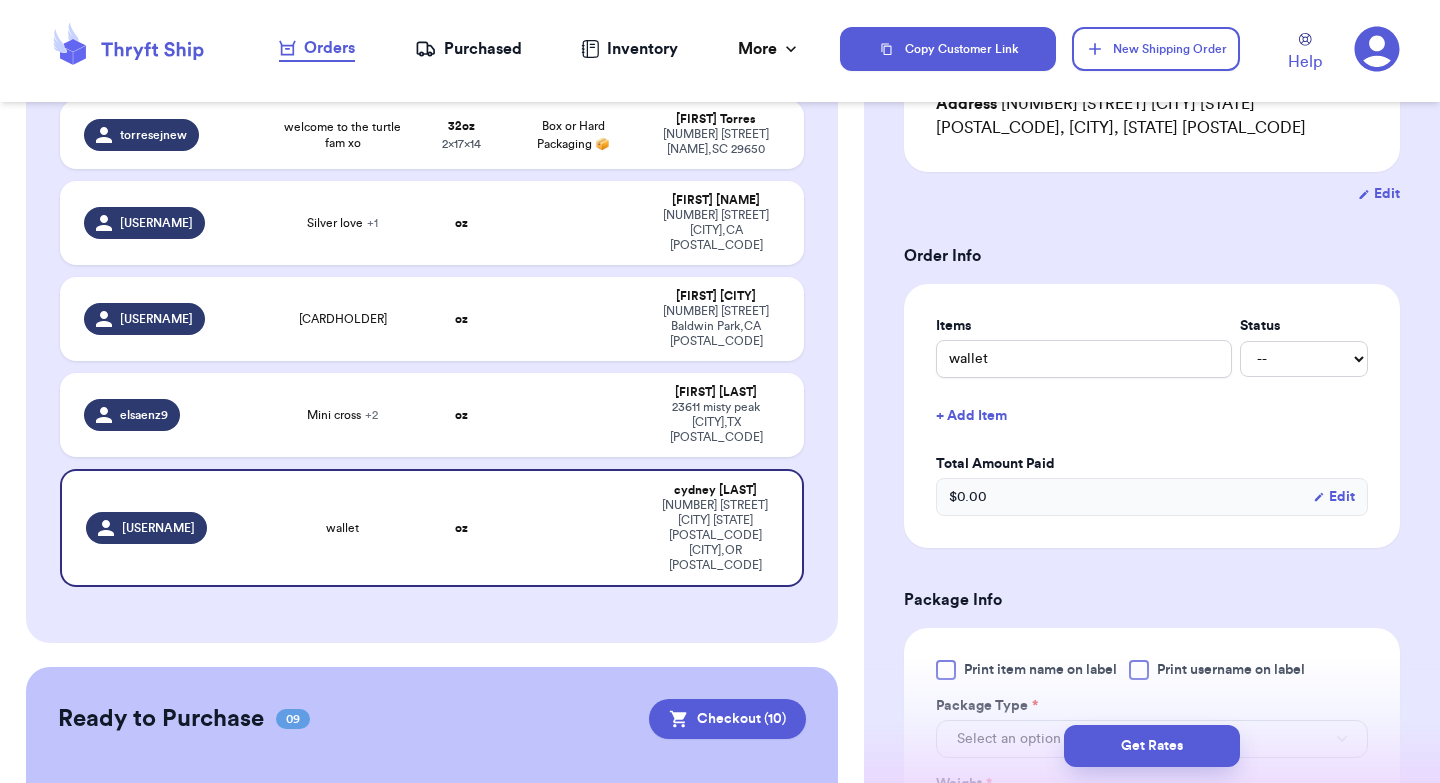 click on "Package Info" at bounding box center [1152, 600] 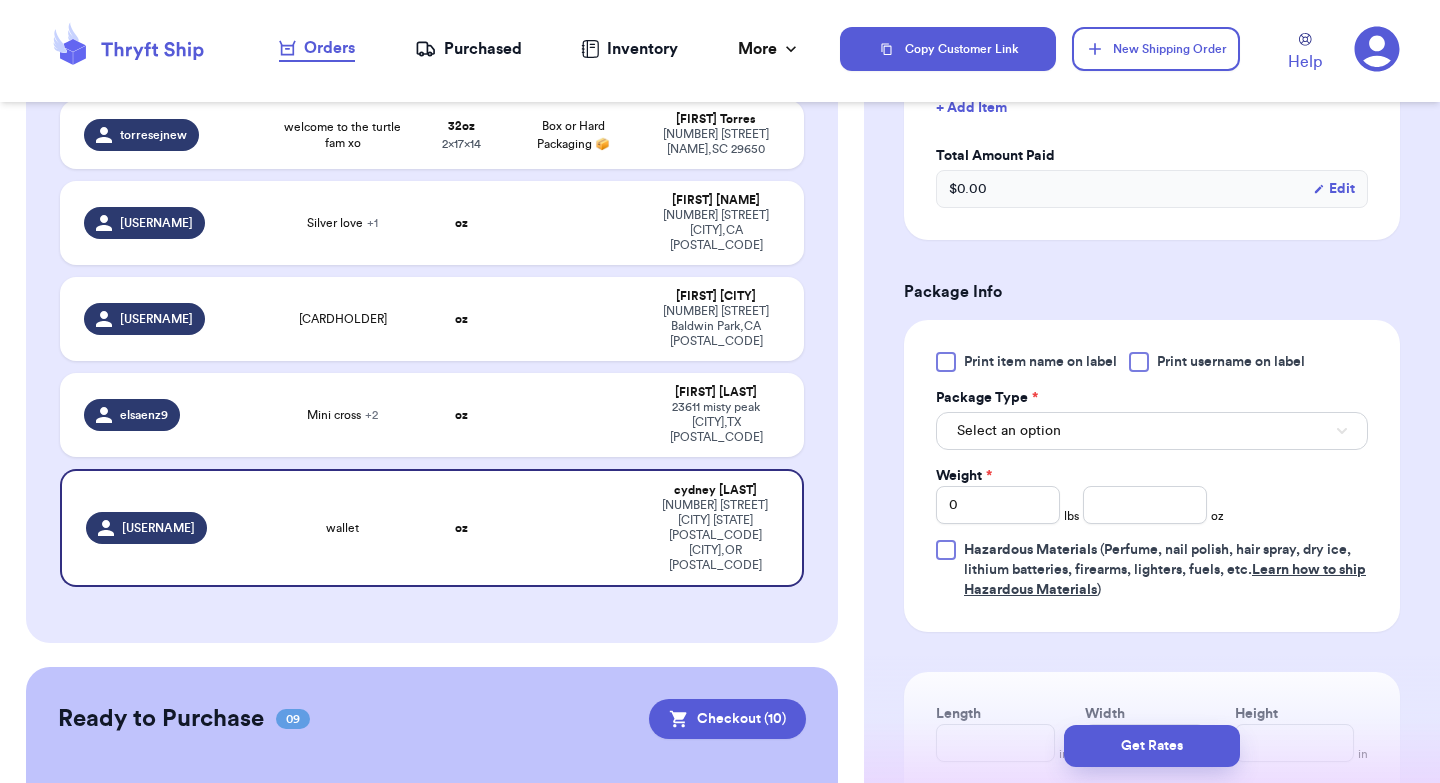 scroll, scrollTop: 640, scrollLeft: 0, axis: vertical 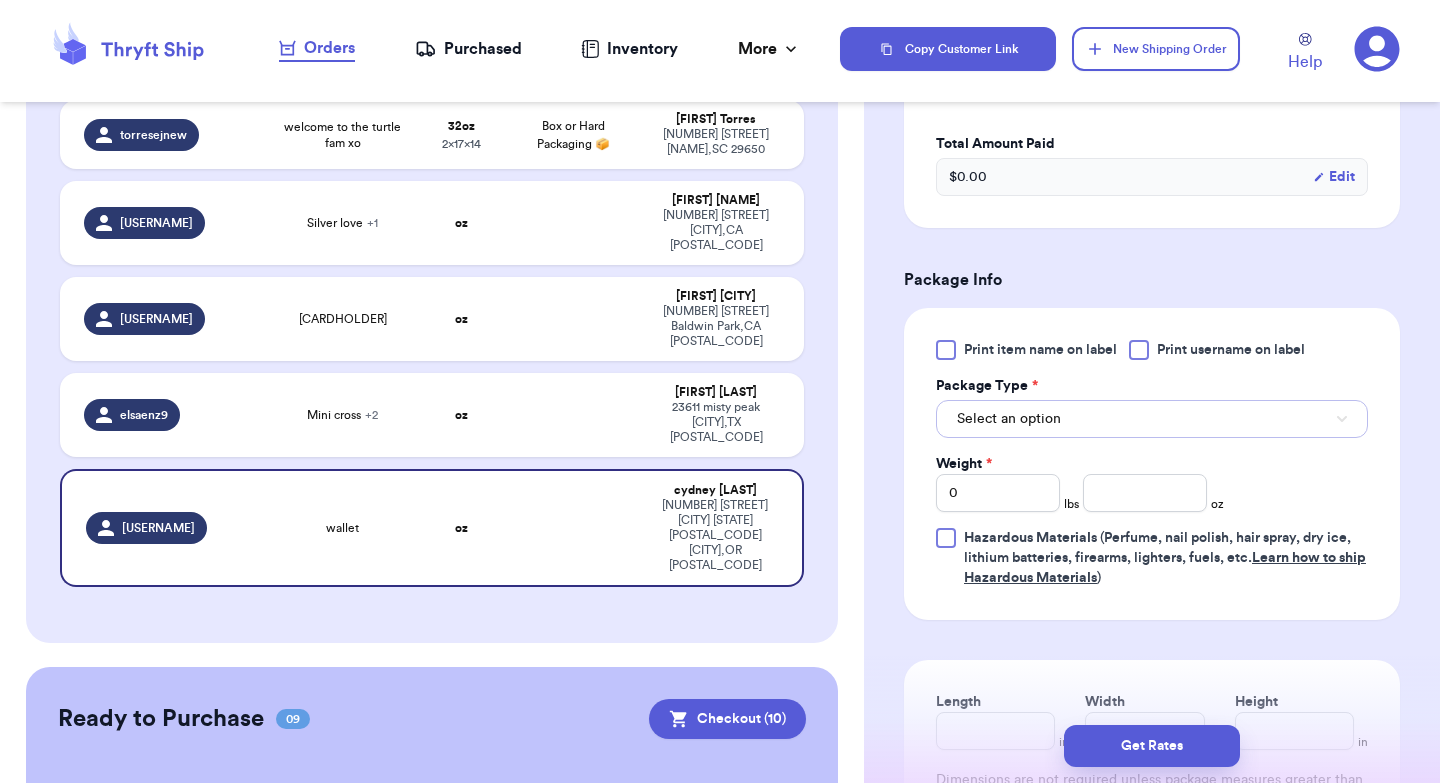 click on "Select an option" at bounding box center [1152, 419] 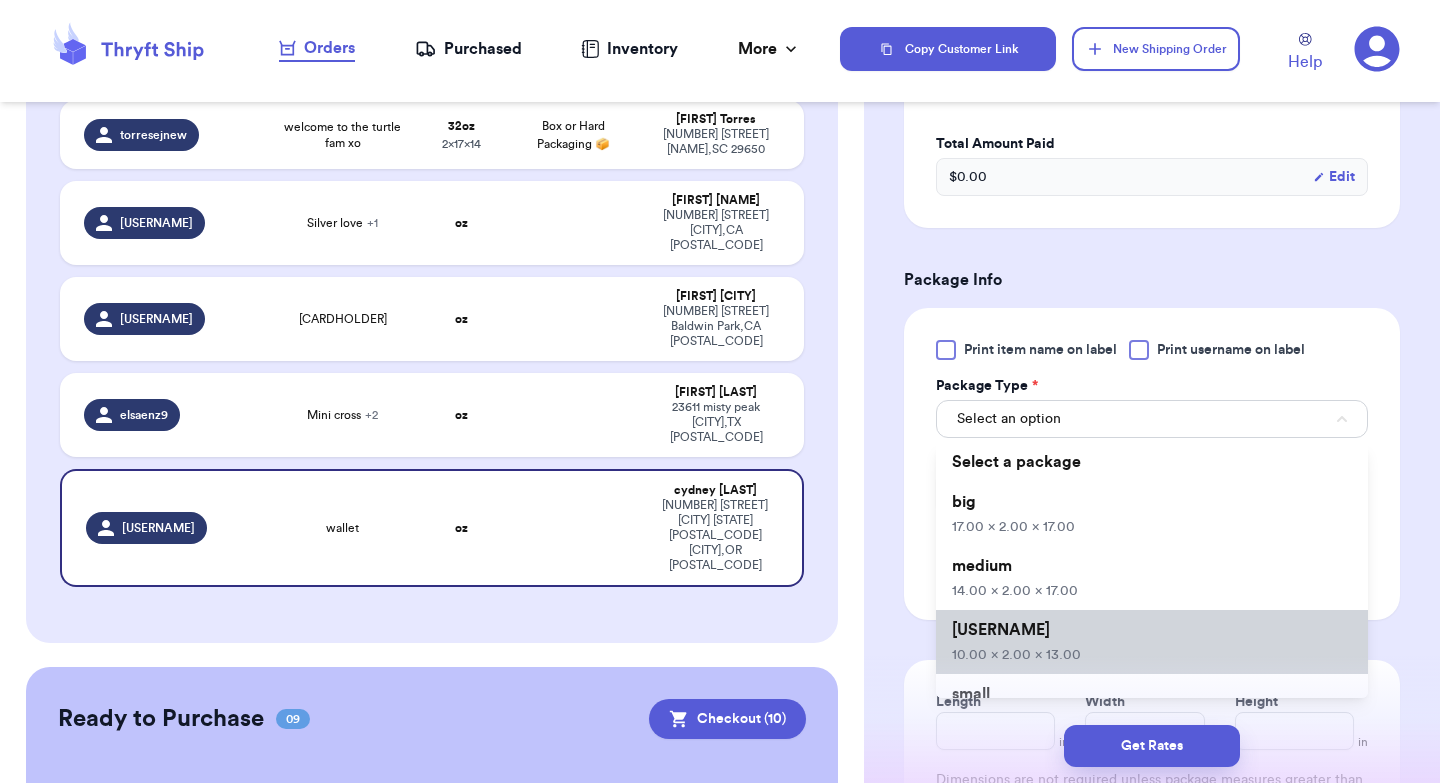 click on "10.00 x 2.00 x 13.00" at bounding box center (1016, 655) 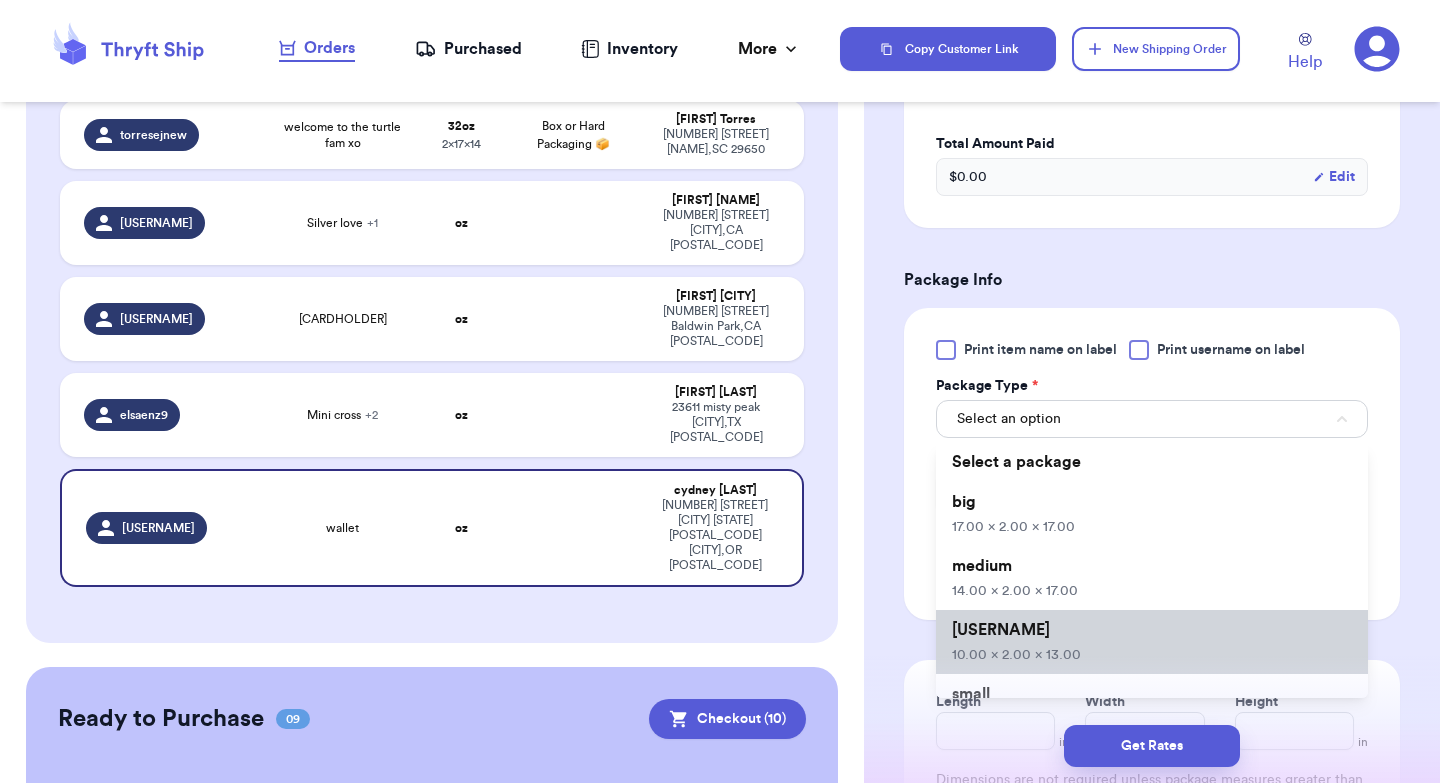 type 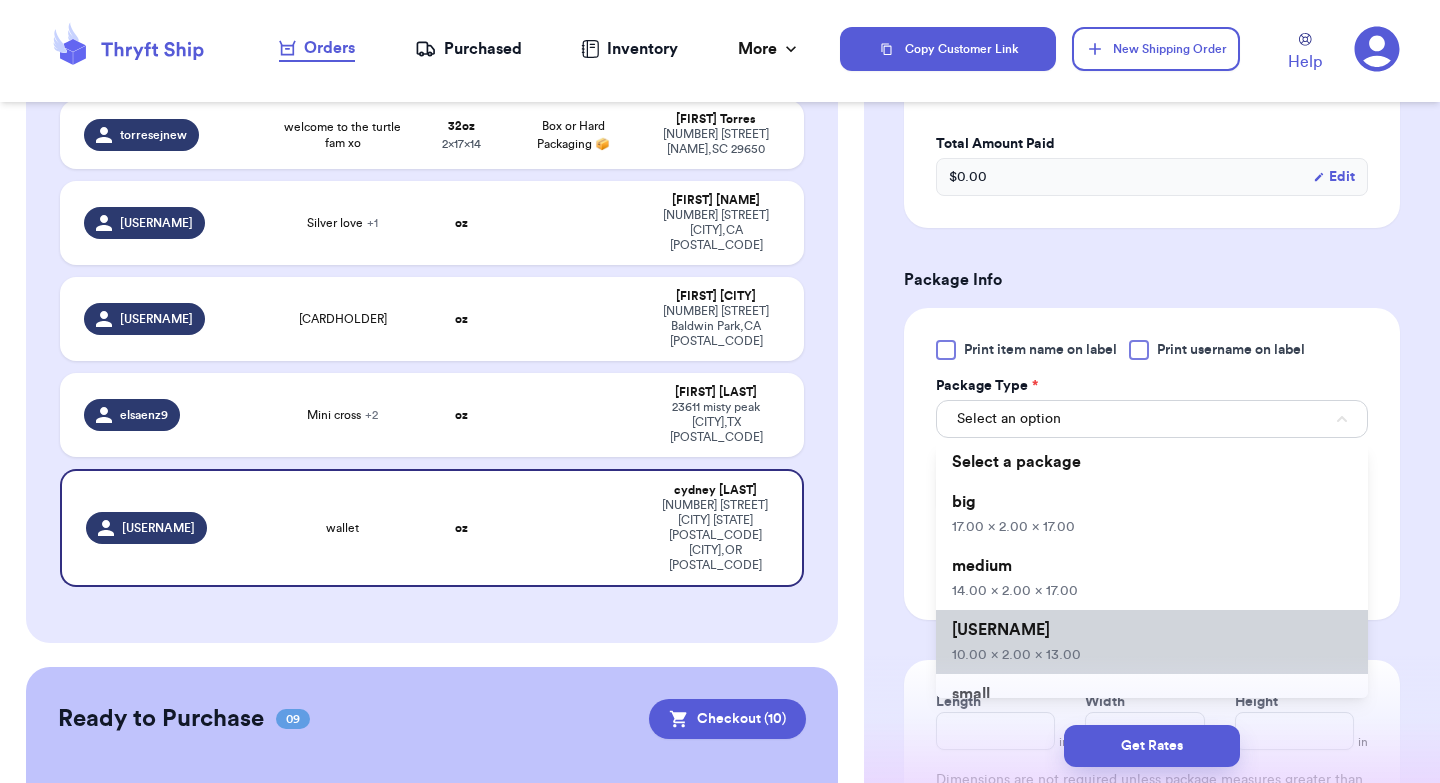 type on "10" 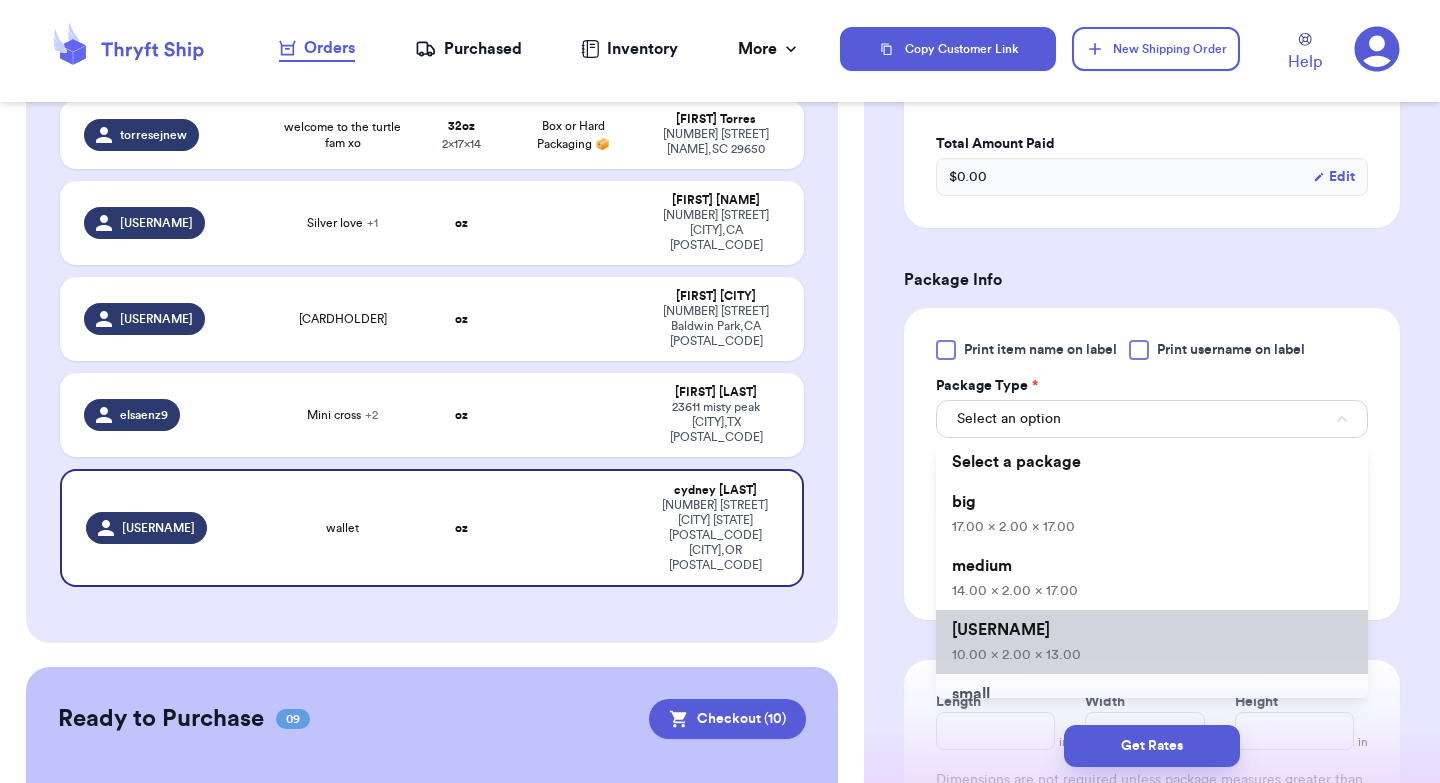 type on "2" 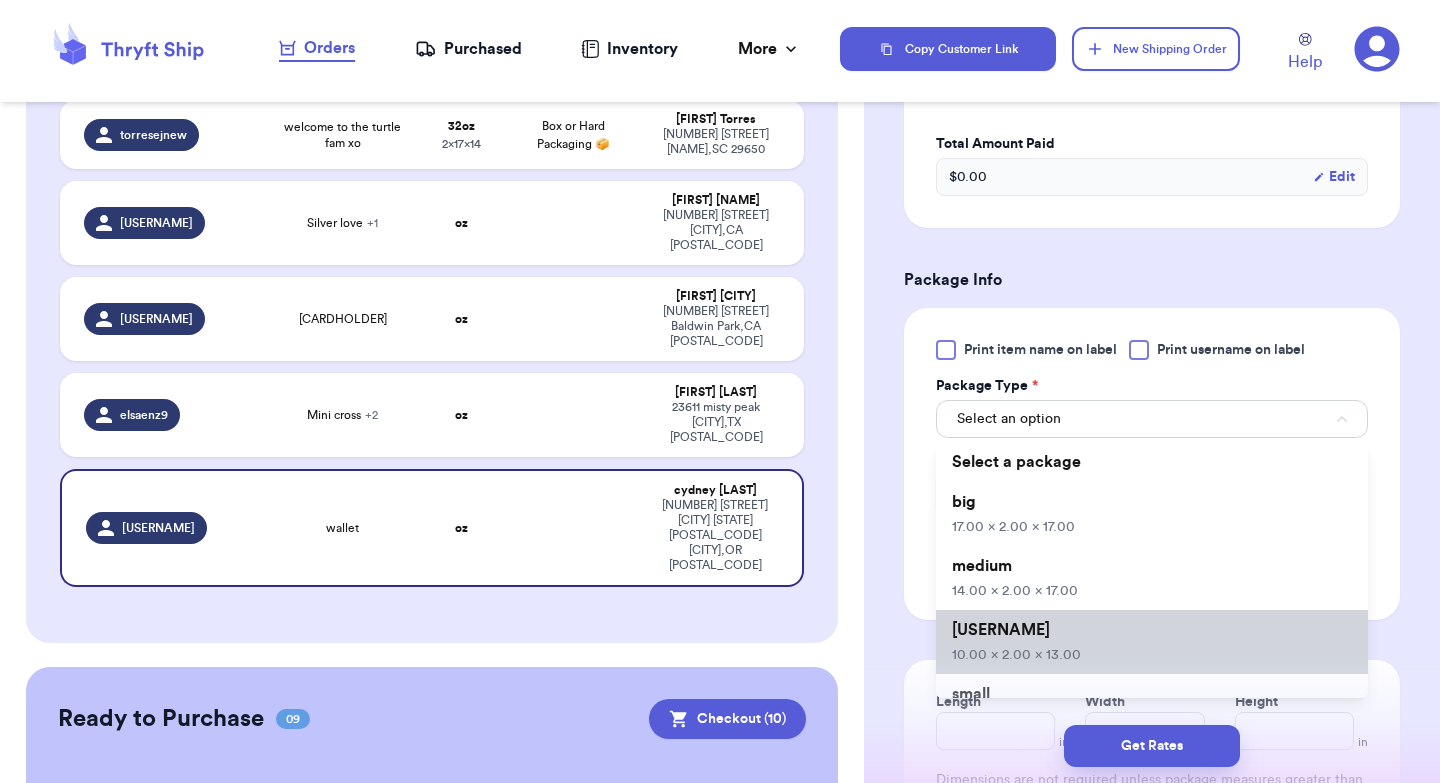 type on "13" 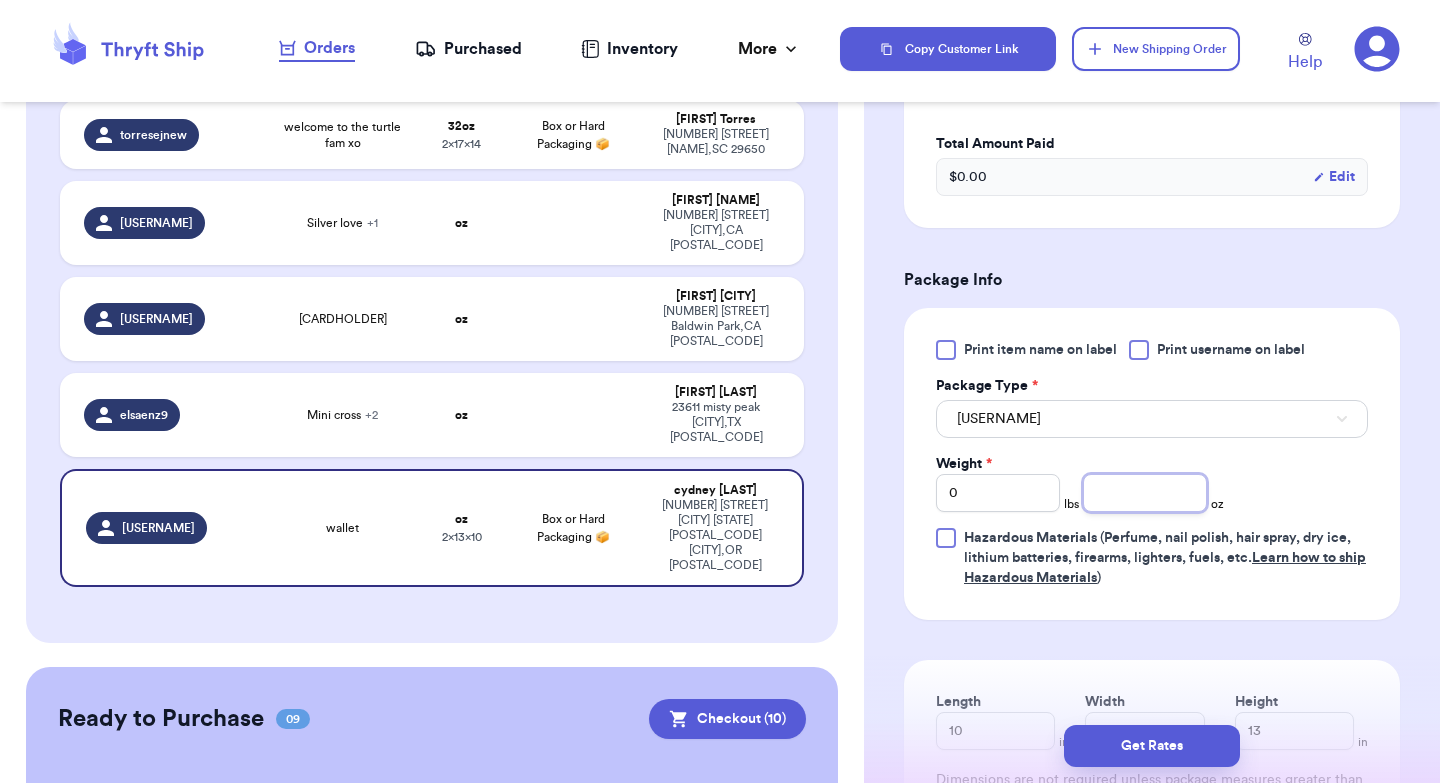 click at bounding box center [1145, 493] 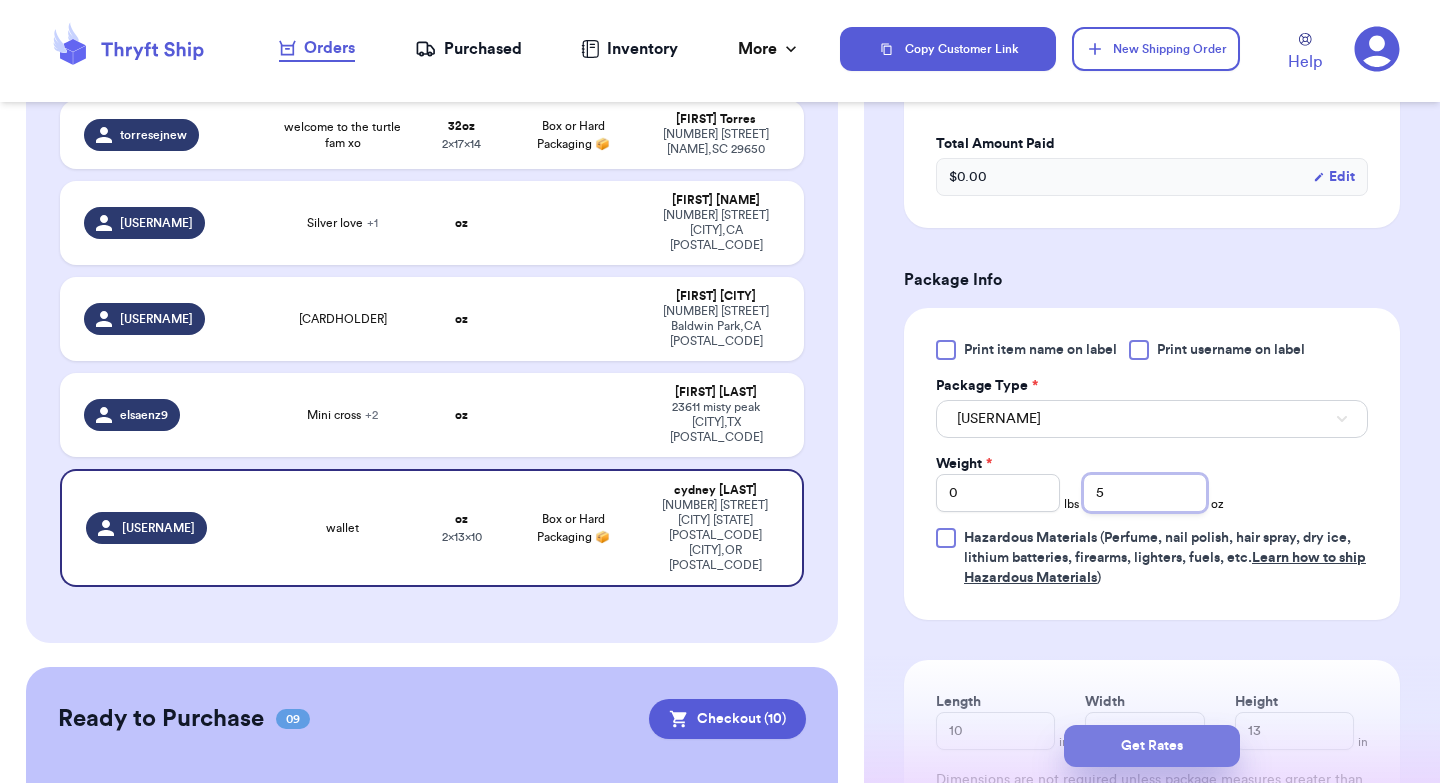 type on "5" 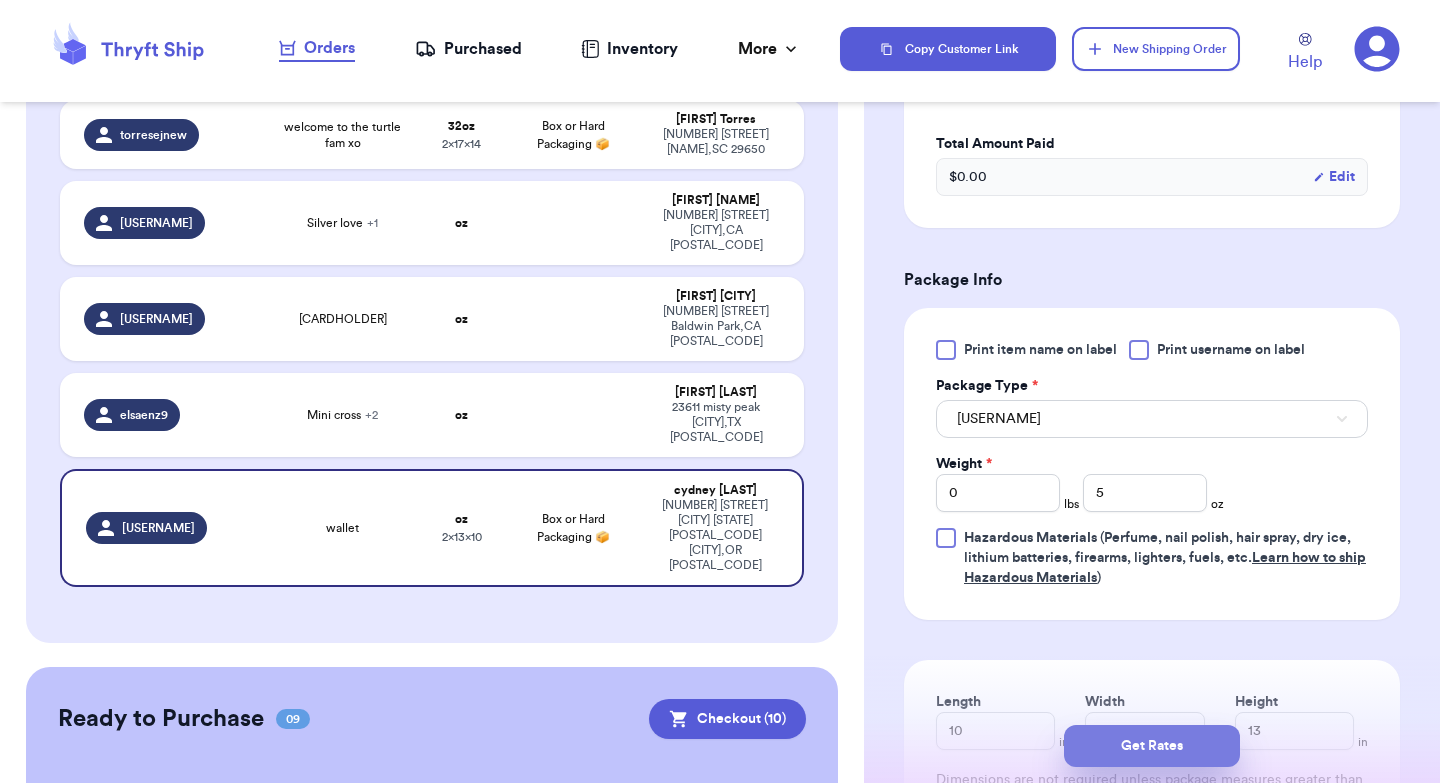 click on "Get Rates" at bounding box center (1152, 746) 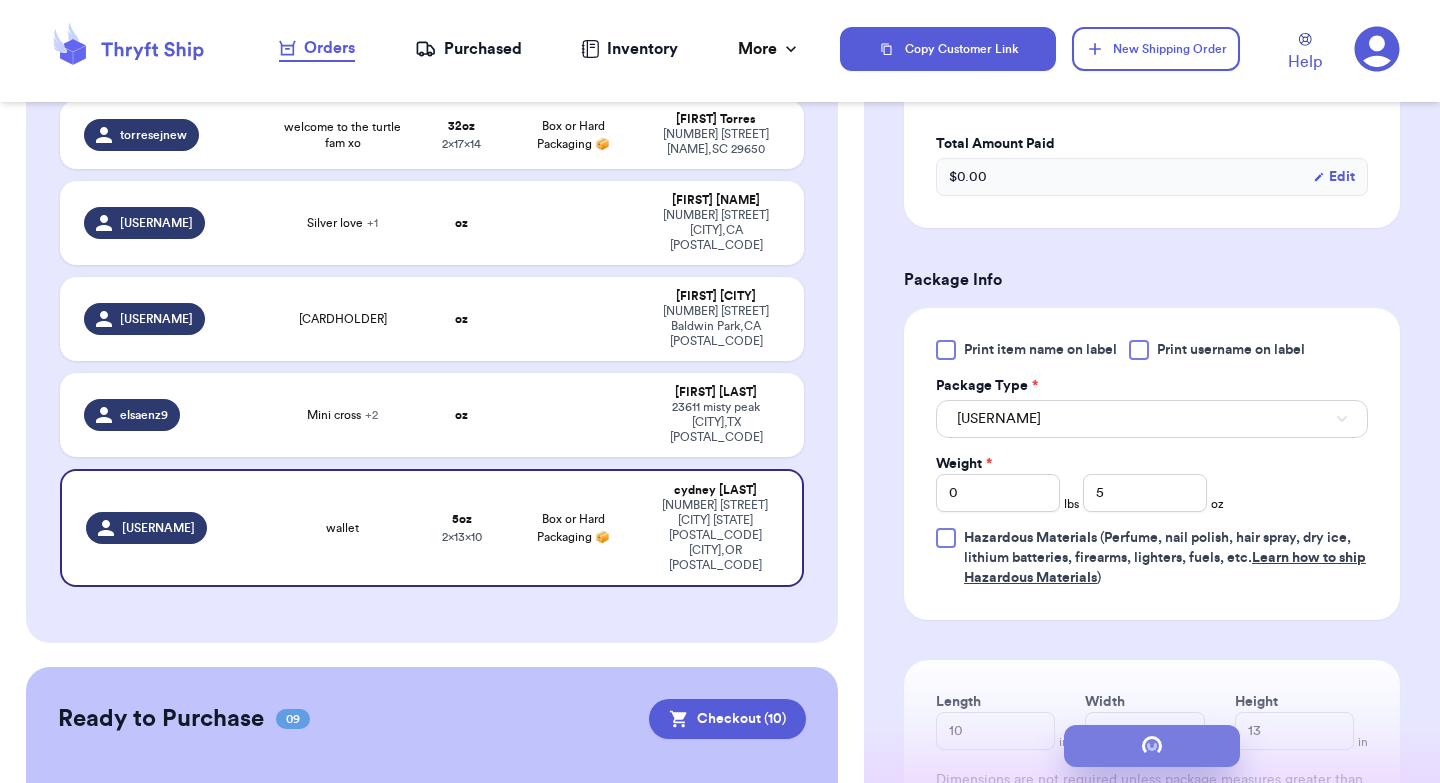scroll, scrollTop: 0, scrollLeft: 0, axis: both 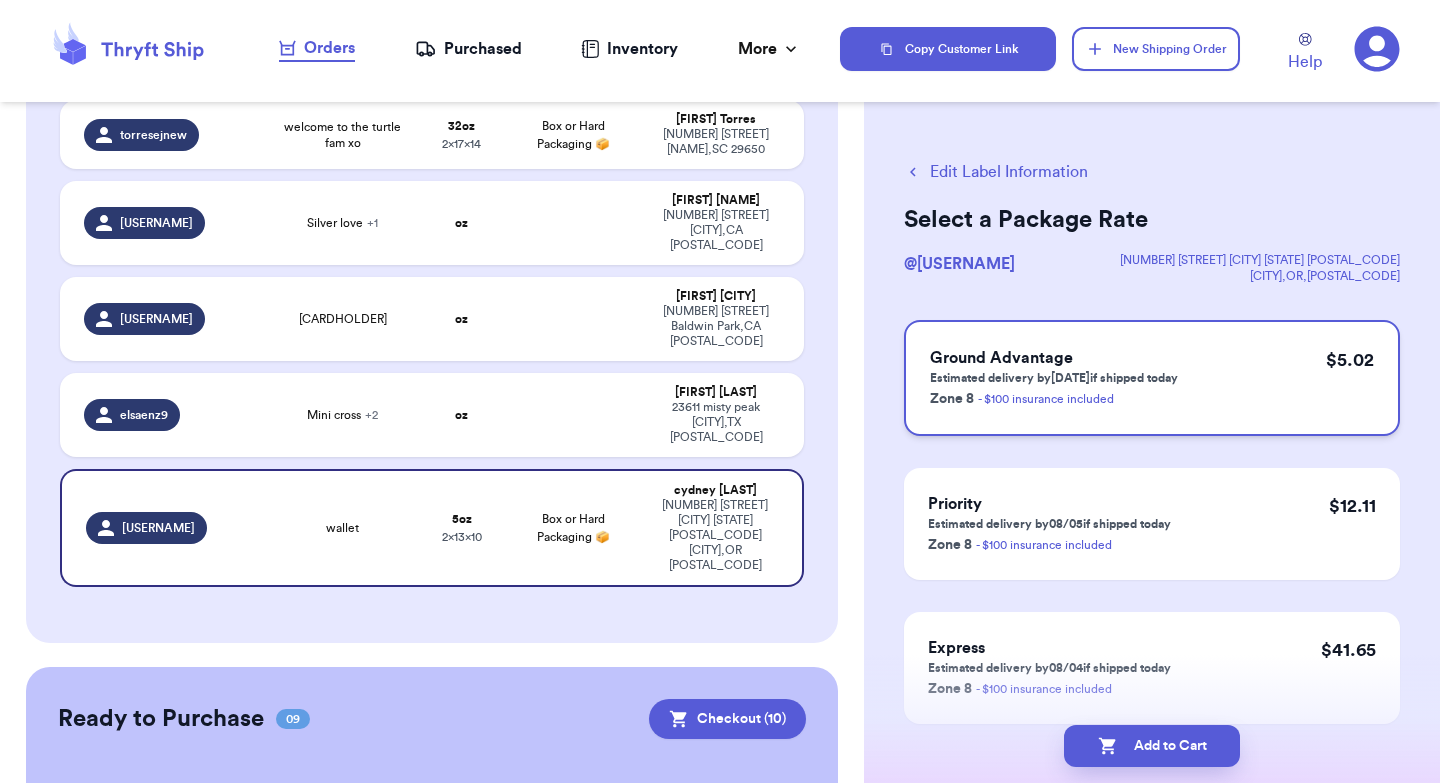 click on "Zone 8 - $100 insurance included" at bounding box center (1054, 398) 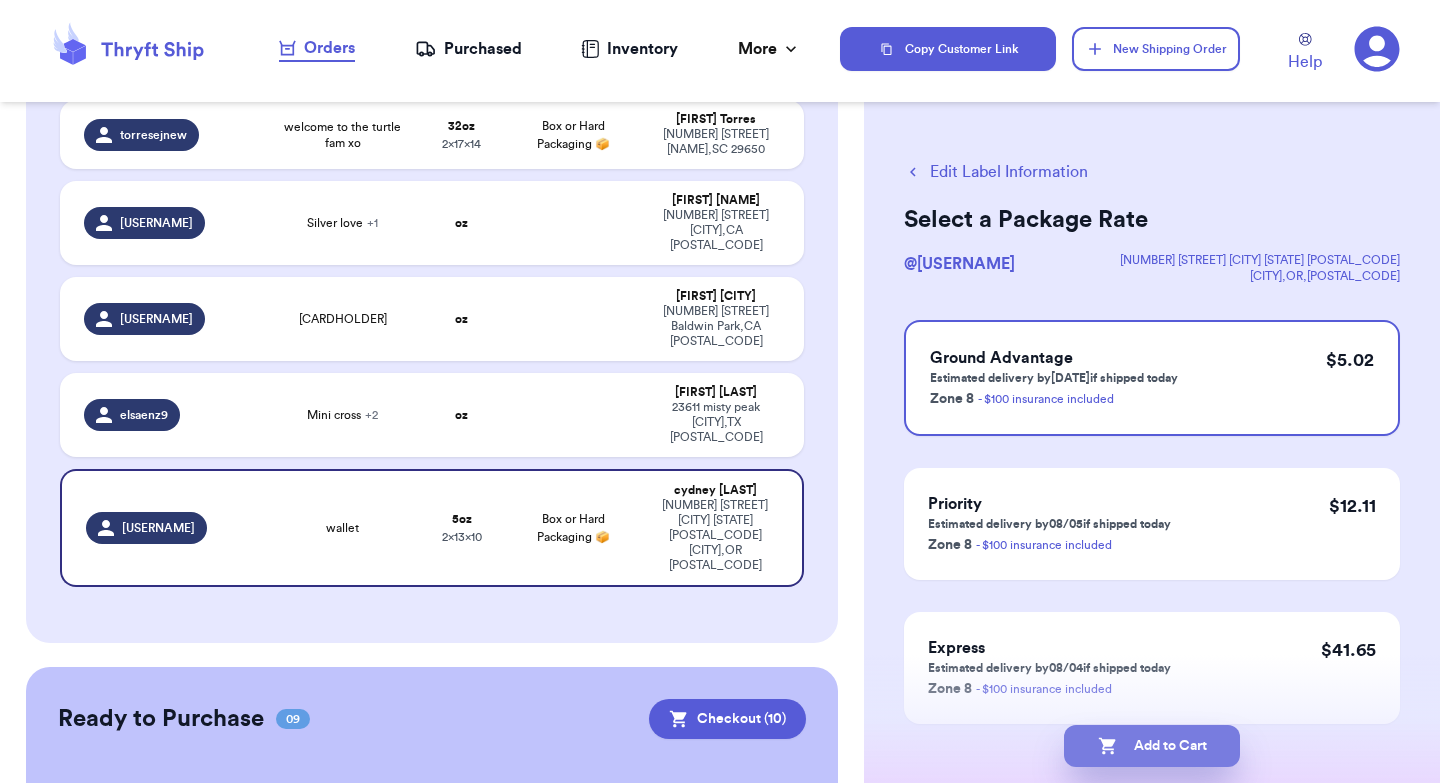 click on "Add to Cart" at bounding box center [1152, 746] 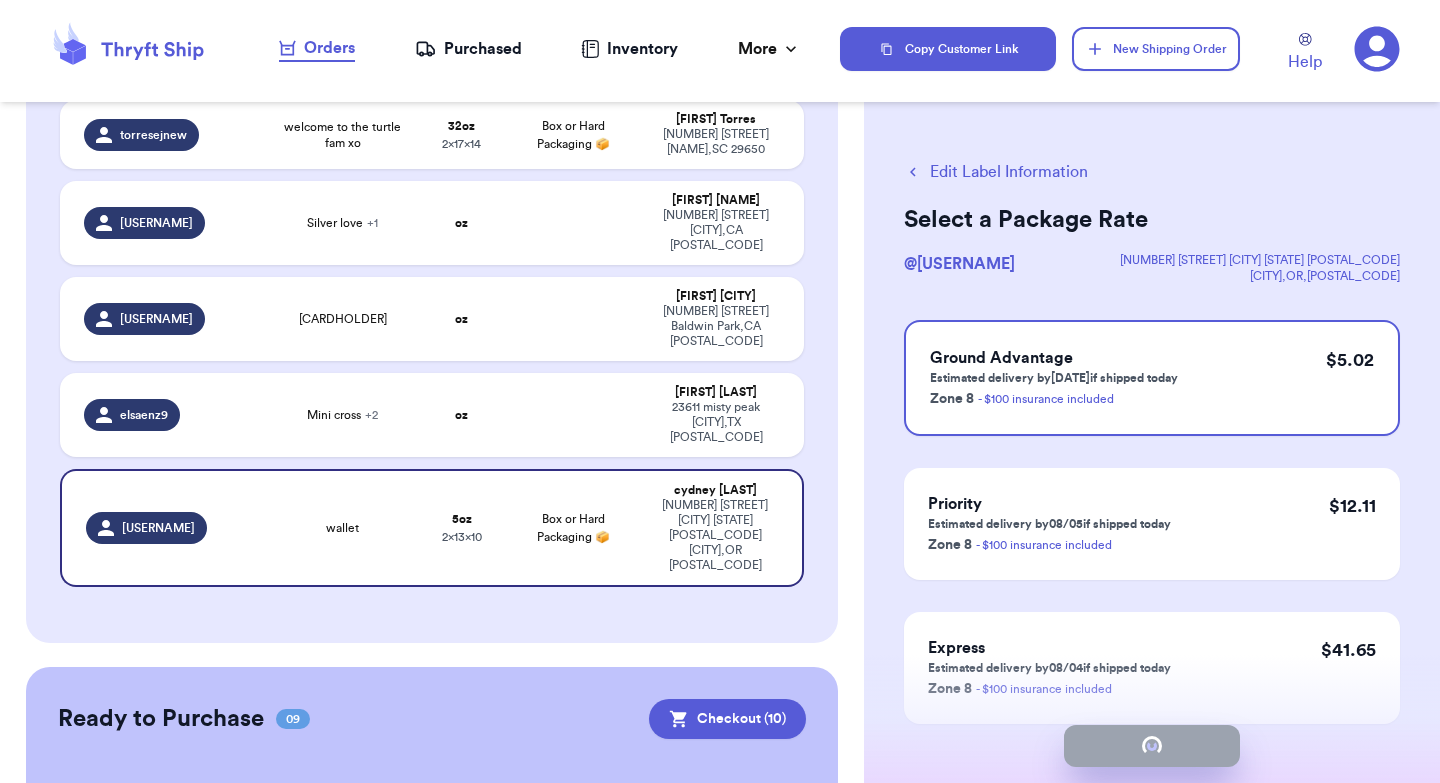 checkbox on "false" 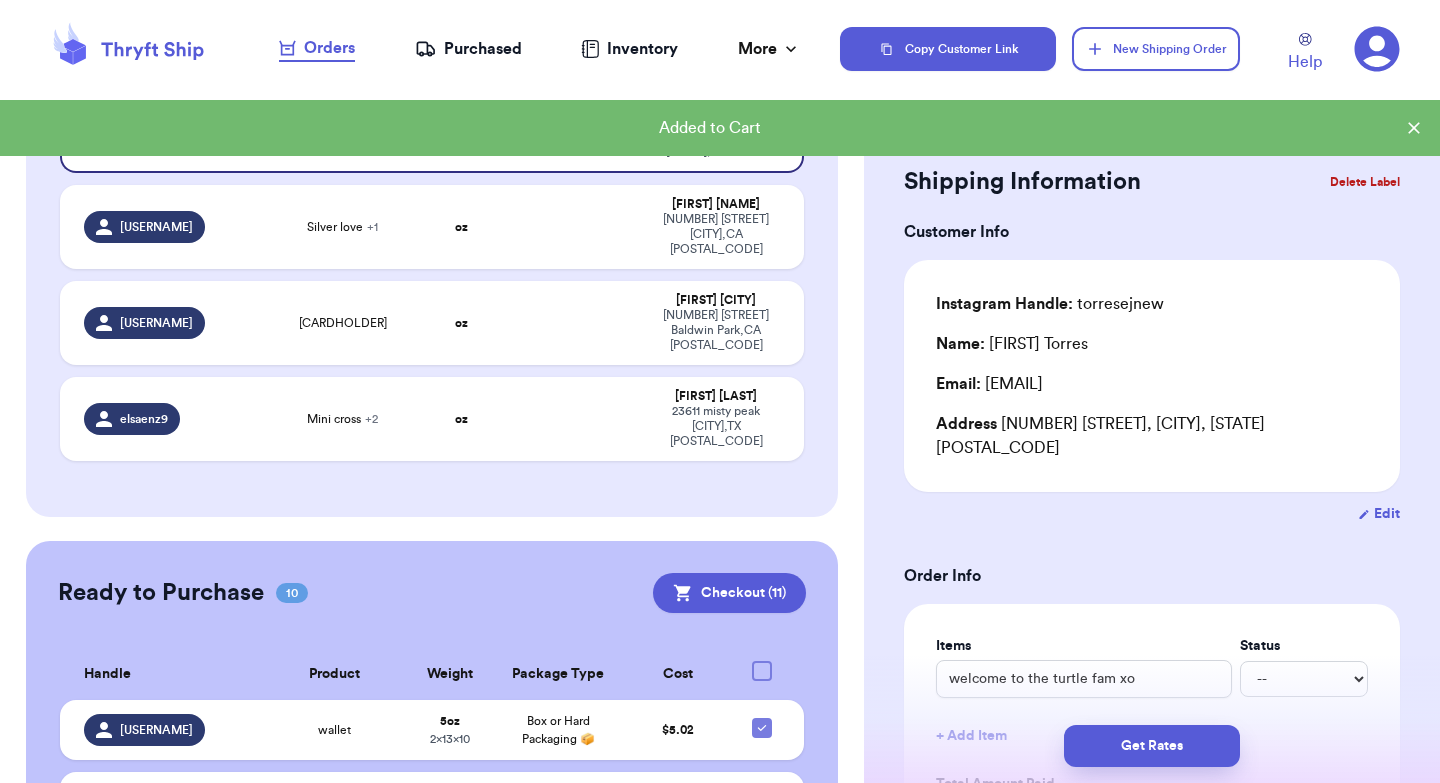 click on "Customer Link New Order Incomplete 04 Get Rates for All ( 1 ) Get Rates for All ( 1 ) Date Created Date Created Payment Status Payment Status Handle Product Weight Package Type Address torresejnew welcome to the turtle fam xo 32  oz 2  x  17  x  14 Box or Hard Packaging 📦 Erika   [LAST] 52 Riley Eden Ln   Greer ,  SC   29650 Juliemeowmeow Silver love + 1  oz Julie   [LAST] 689 Occidental Dr   Claremont ,  CA   91711 bernie.bun Cc cardholder   oz Bernadette   Buna 14419 Cavette Place   Baldwin Park ,  CA   91706 elsaenz9 Mini cross   + 2  oz Erin   Saenz 23611 misty peak   San Antonio ,  TX   78258 Ready to Purchase 10 Checkout ( 11 ) Checkout ( 11 ) Handle Product Weight Package Type Cost cydney.doerr wallet 5  oz 2  x  13  x  10 Box or Hard Packaging 📦 $ 5.02 alexandra_042 welcome to the turtle fam xo 15  oz 2  x  13  x  10 Box or Hard Packaging 📦 $ 6.49 toni.al.customs welcome to the turtle fam xo 15  oz 2  x  13  x  10 Box or Hard Packaging 📦 $ 6.30 natalieeeer welcome to the turtle fam xo 64 2" at bounding box center (432, 672) 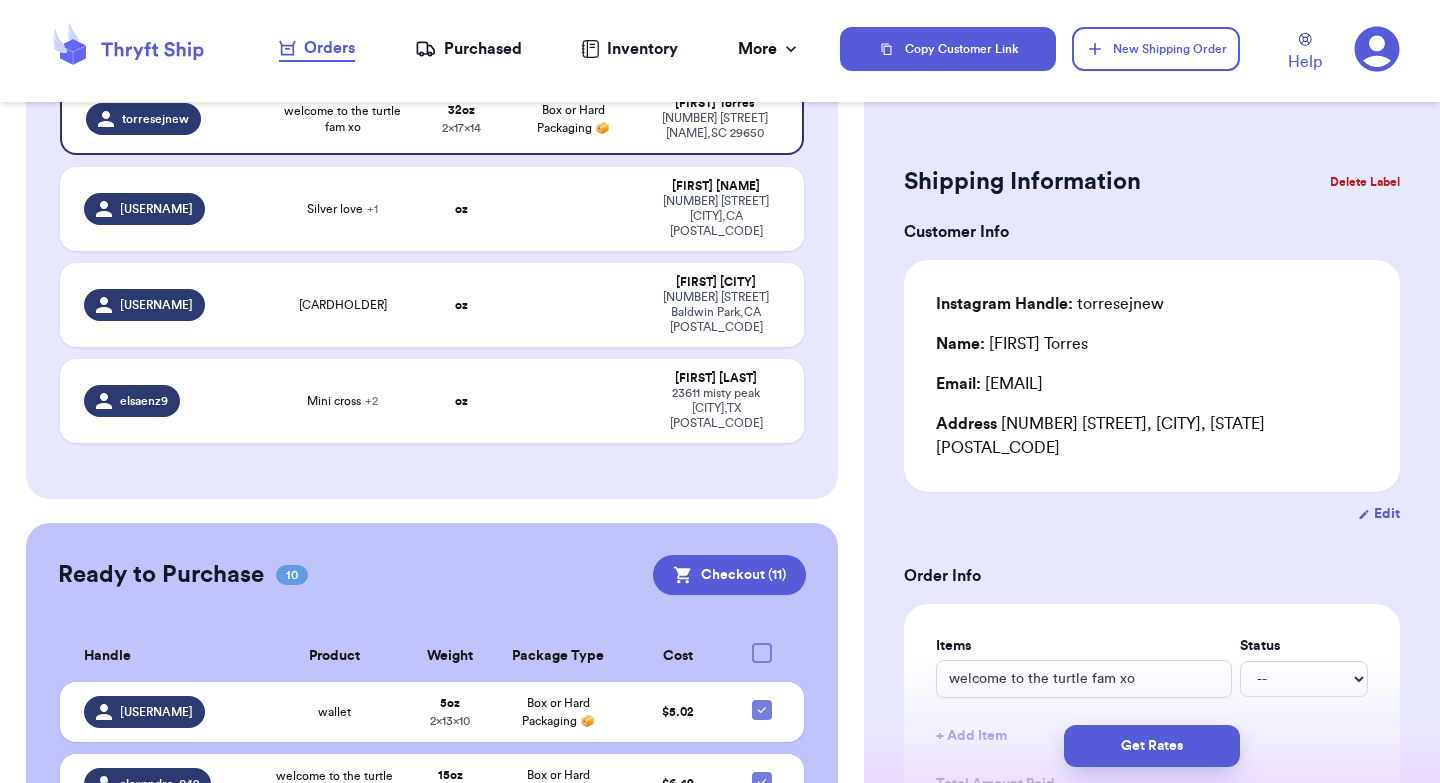 scroll, scrollTop: 174, scrollLeft: 0, axis: vertical 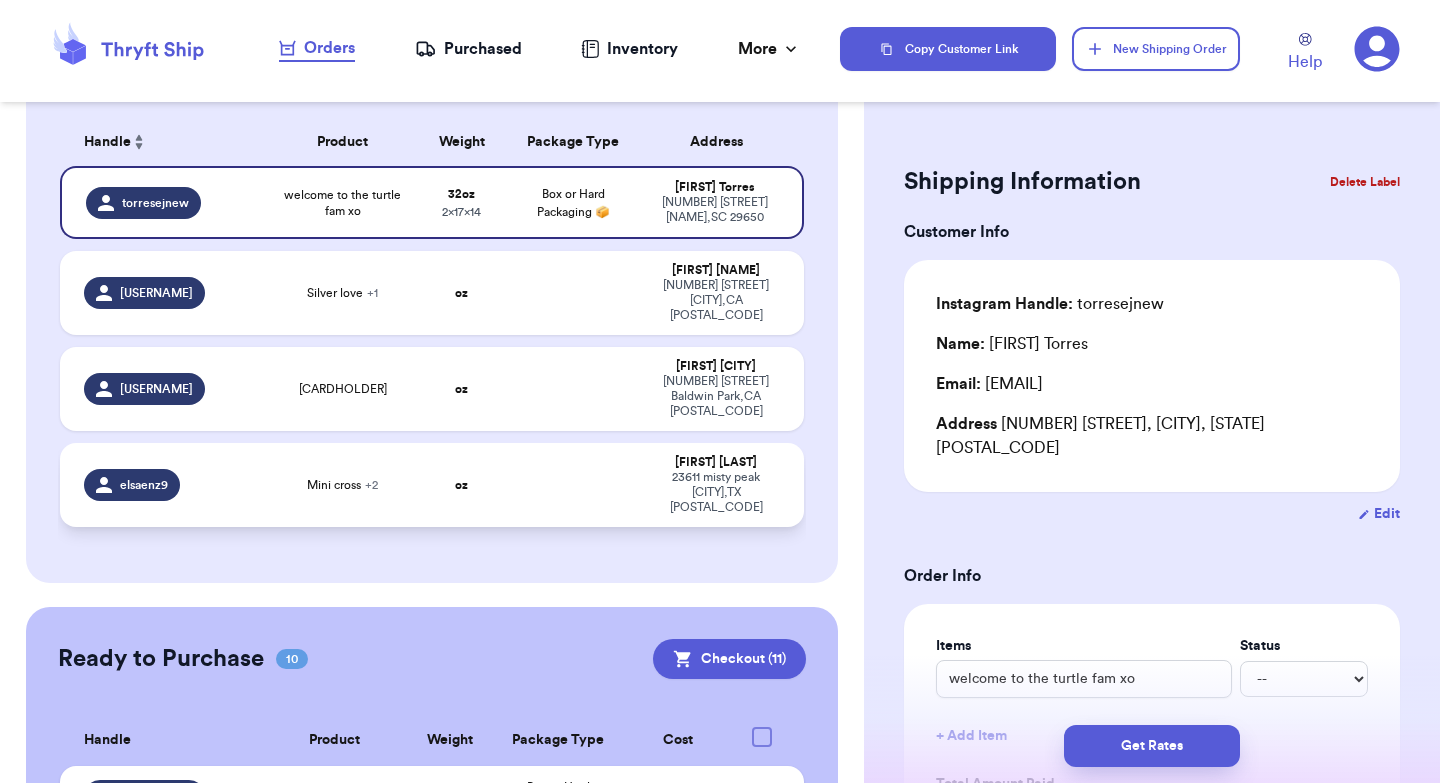 click on "oz" at bounding box center [461, 485] 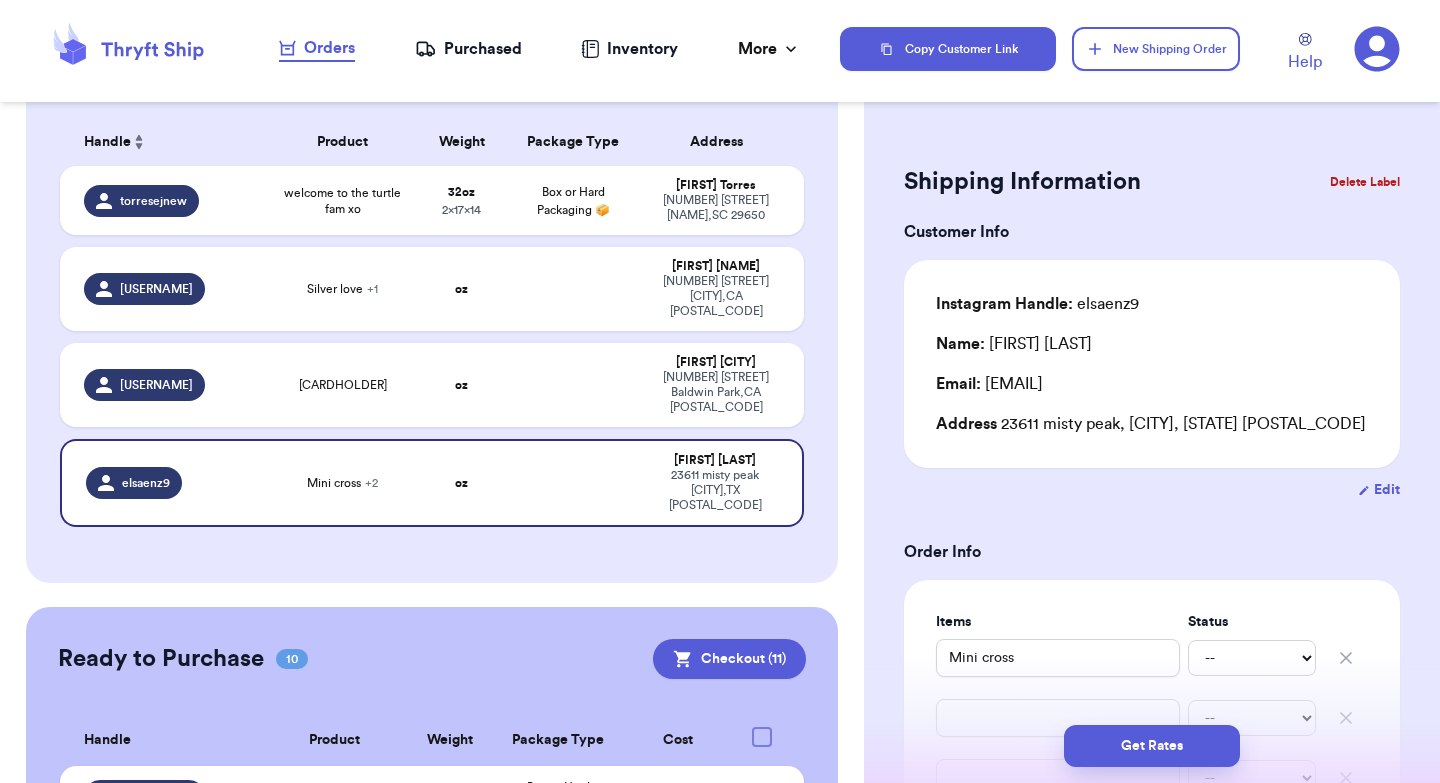 click on "Shipping Information Delete Label Customer Info Instagram Handle:   [USERNAME] Name:   [FIRST]   [LAST] Email:   [EMAIL] Address   [NUMBER] [STREET],  [CITY], [STATE] [POSTAL_CODE] Edit Order Info Items Status Mini cross -- Paid Owes -- Paid Owes -- Paid Owes + Add Item Total Amount Paid $ 0.00 Edit Package Info Print item name on label Print username on label Package Type * Select an option Weight * 0 lbs oz Hazardous Materials   (Perfume, nail polish, hair spray, dry ice, lithium batteries, firearms, lighters, fuels, etc.  Learn how to ship Hazardous Materials ) Length in Width in Height in Dimensions are not required unless package measures greater than one cubic foot (1728 inches). Calculate dimensions by L x W x H. If shipping with a polymailer that is thicker than three inches, select "Box or hard packaging". Additional Features (Media Mail) Get Rates Edit Payment Amount: ✕ Current Amount Paid: $ 0.00 New Amount $ 0 Payment Method Stripe/Thryft Ship Venmo Cash App PayPal Zelle Cash Other ⚠️ Cancel" at bounding box center [1152, 994] 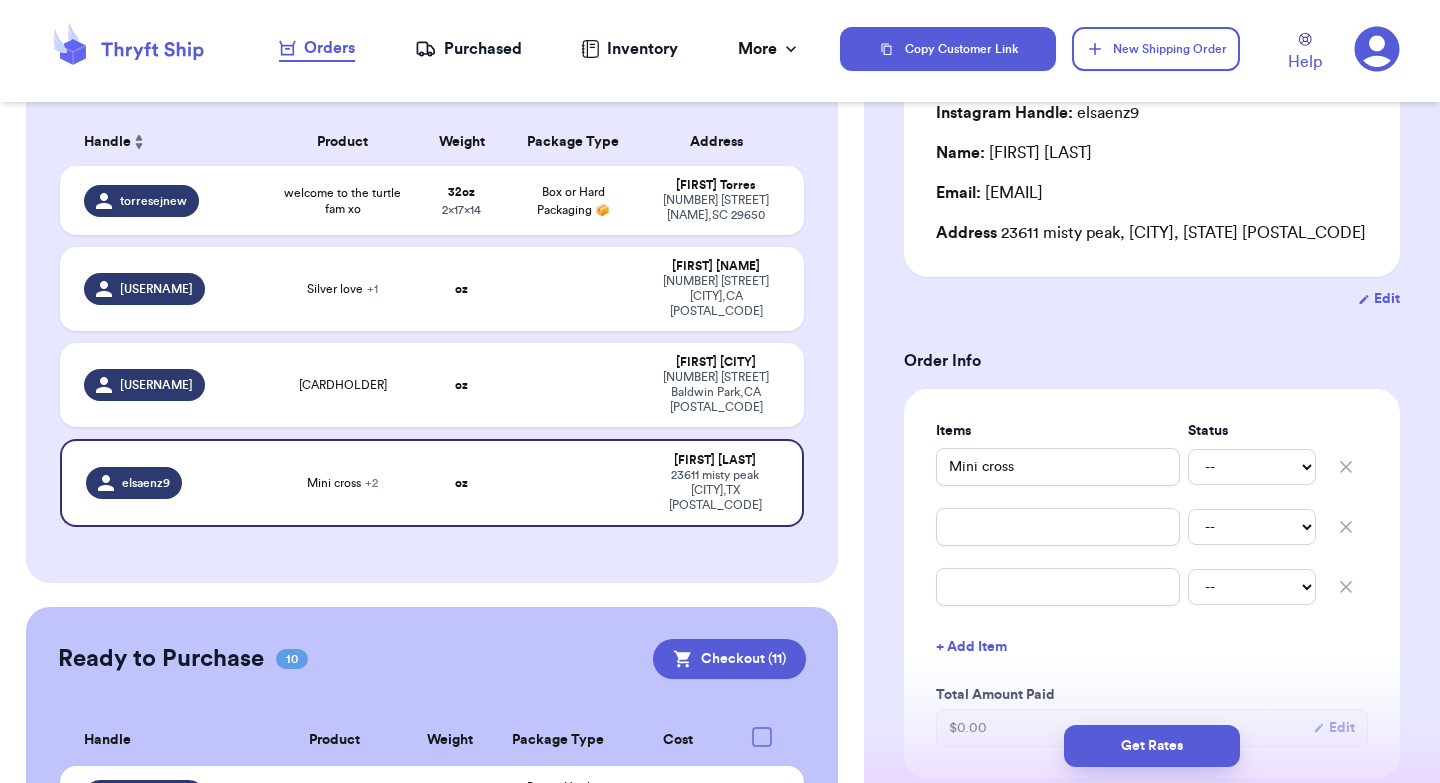 scroll, scrollTop: 200, scrollLeft: 0, axis: vertical 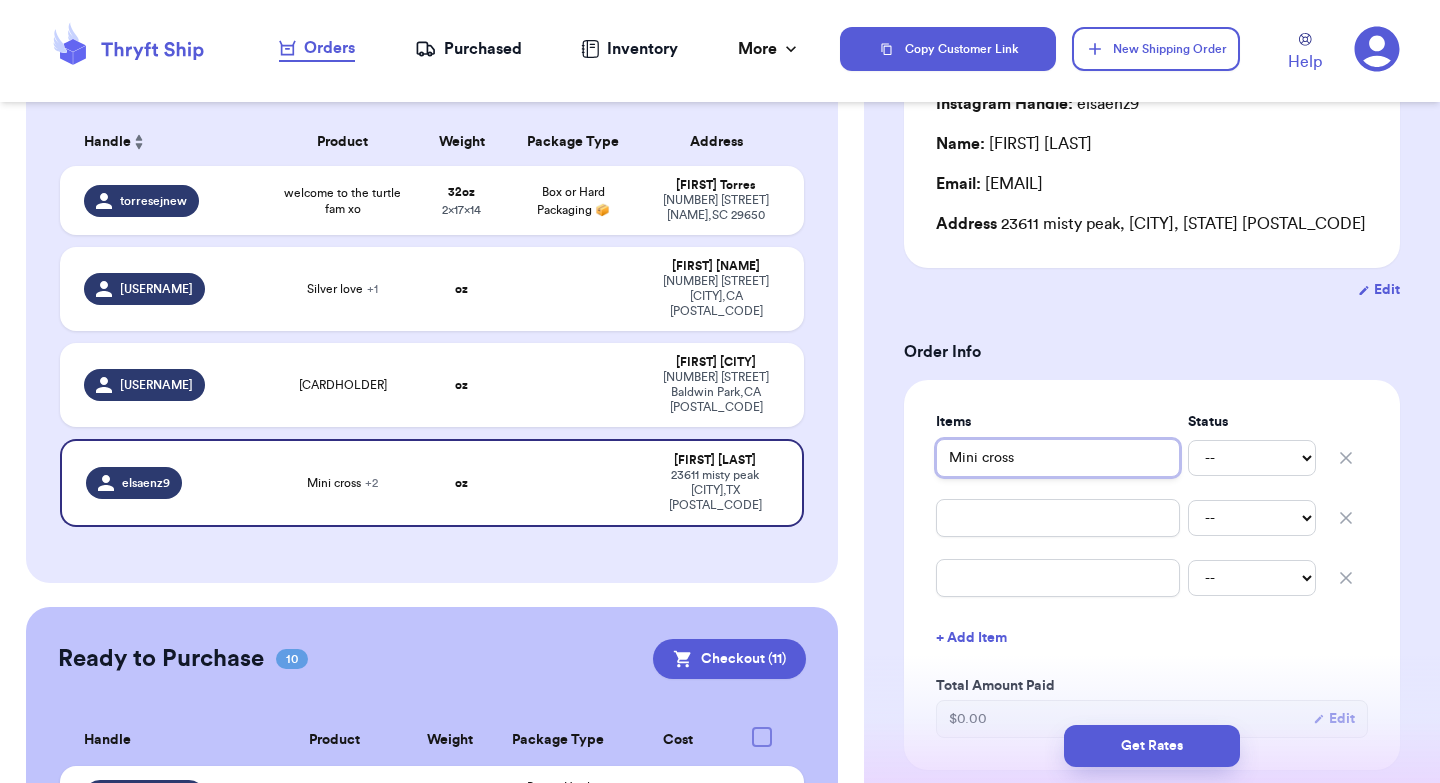 drag, startPoint x: 1068, startPoint y: 466, endPoint x: 859, endPoint y: 426, distance: 212.79332 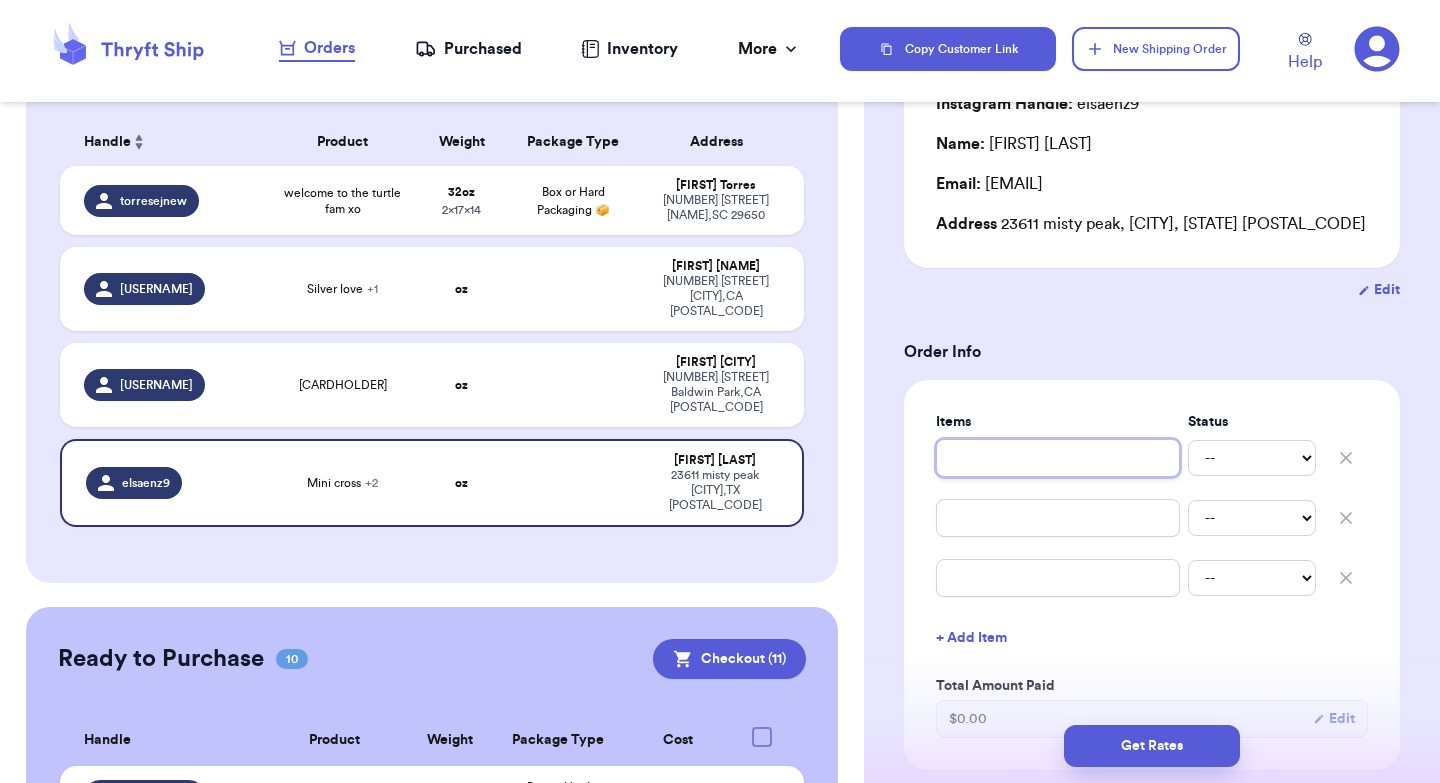 type 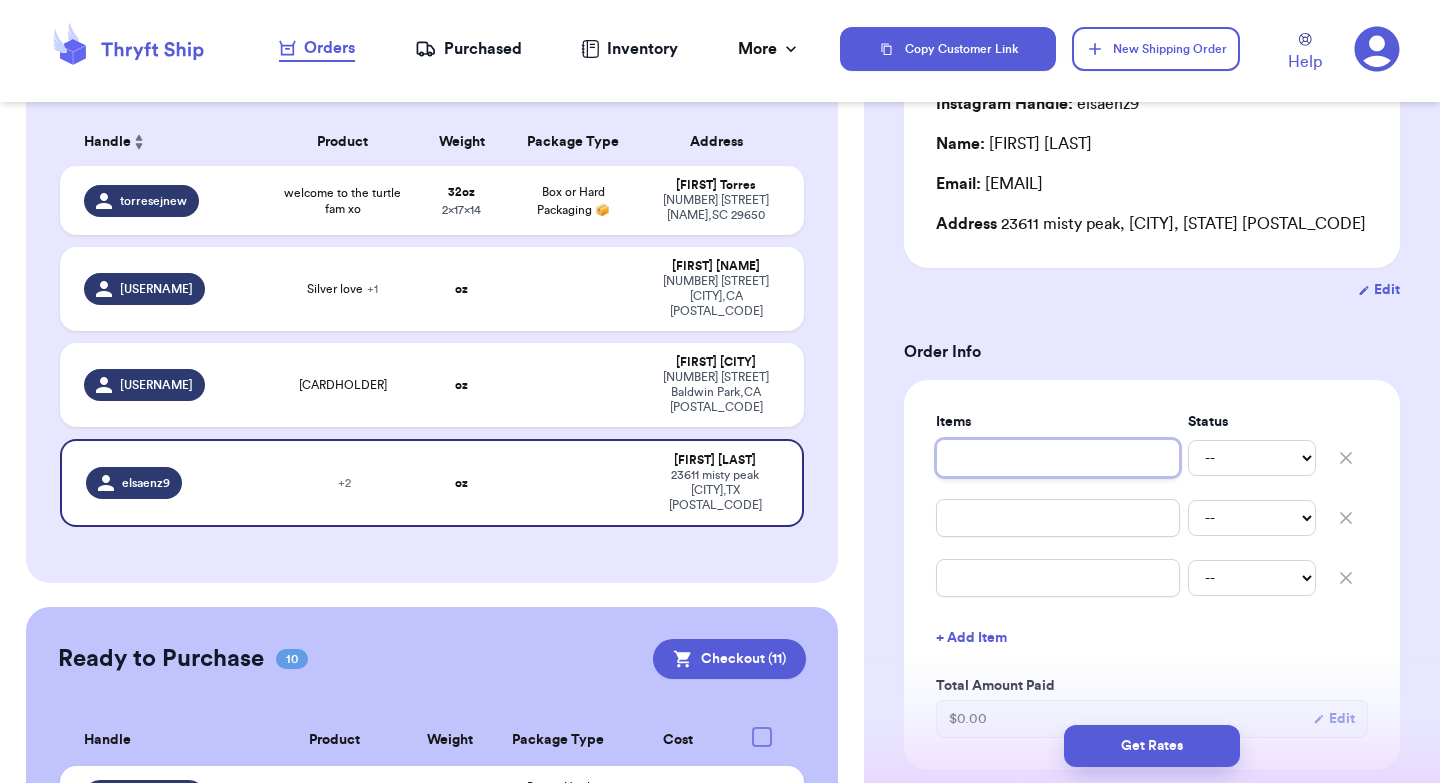 type 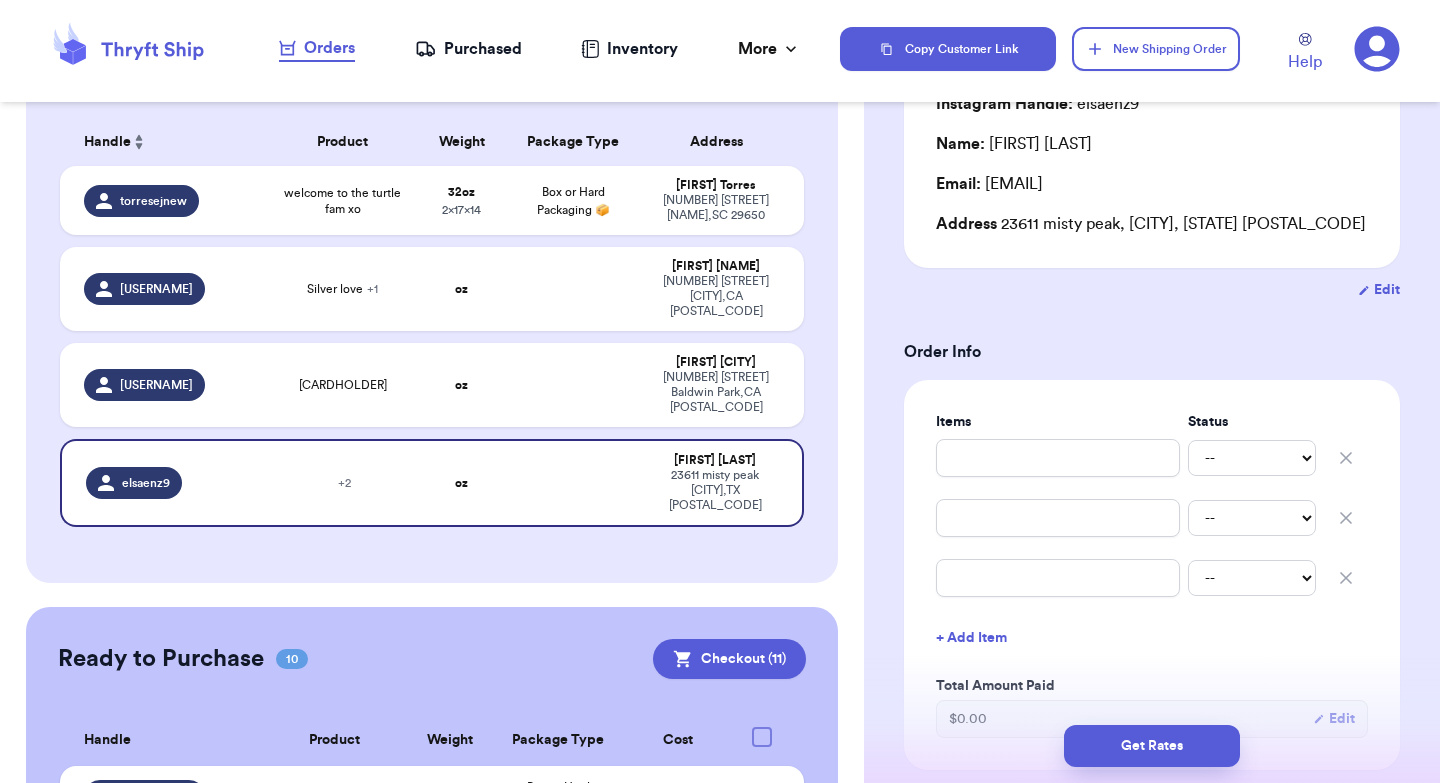 click 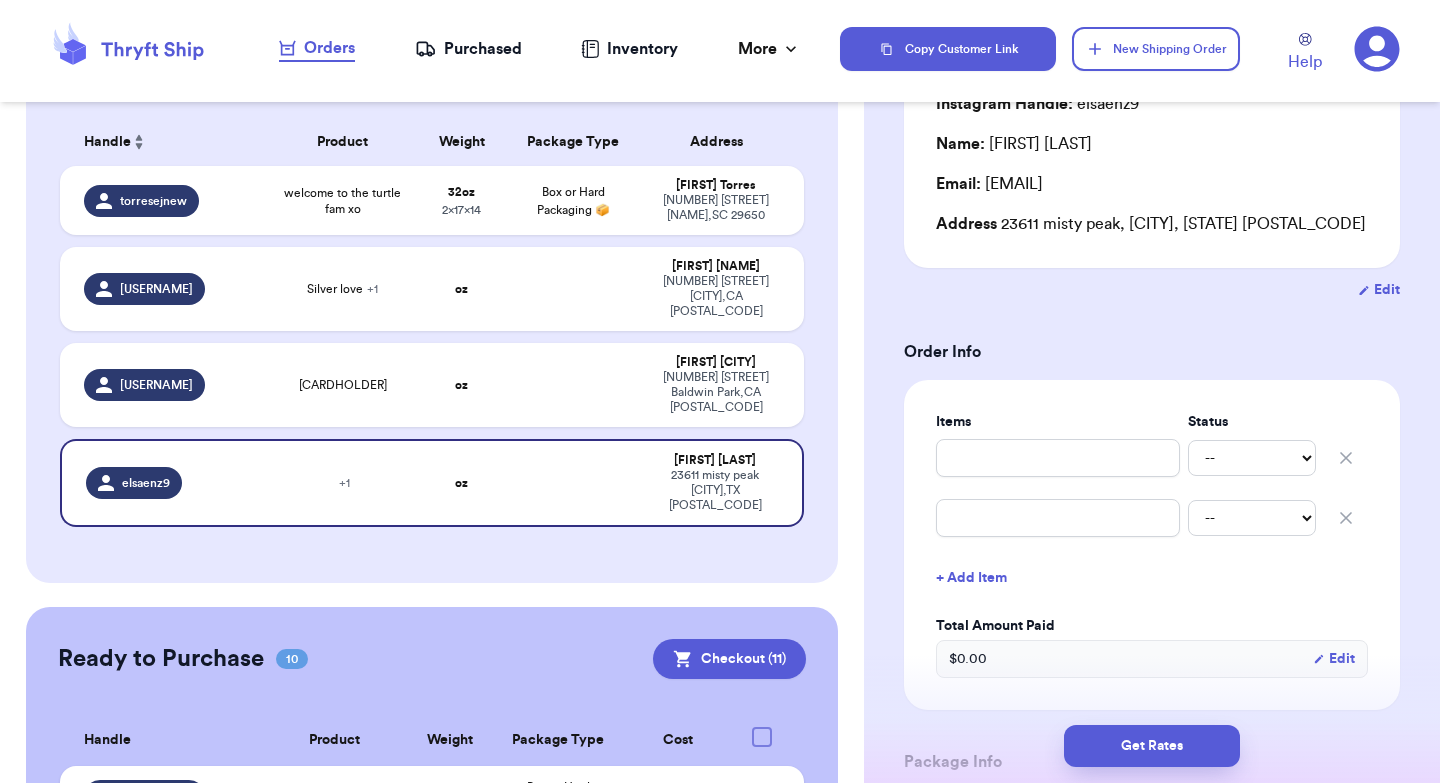click at bounding box center (1346, 518) 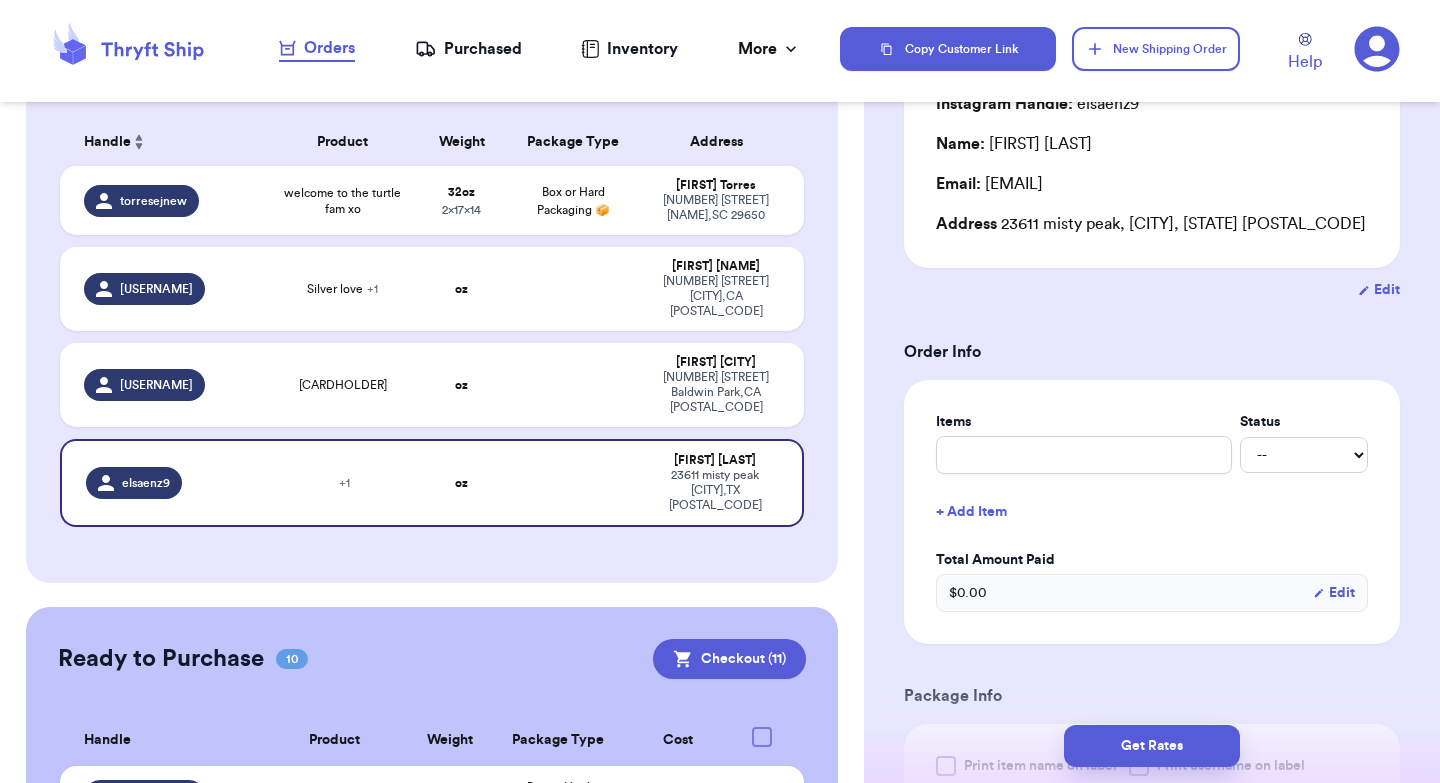 type 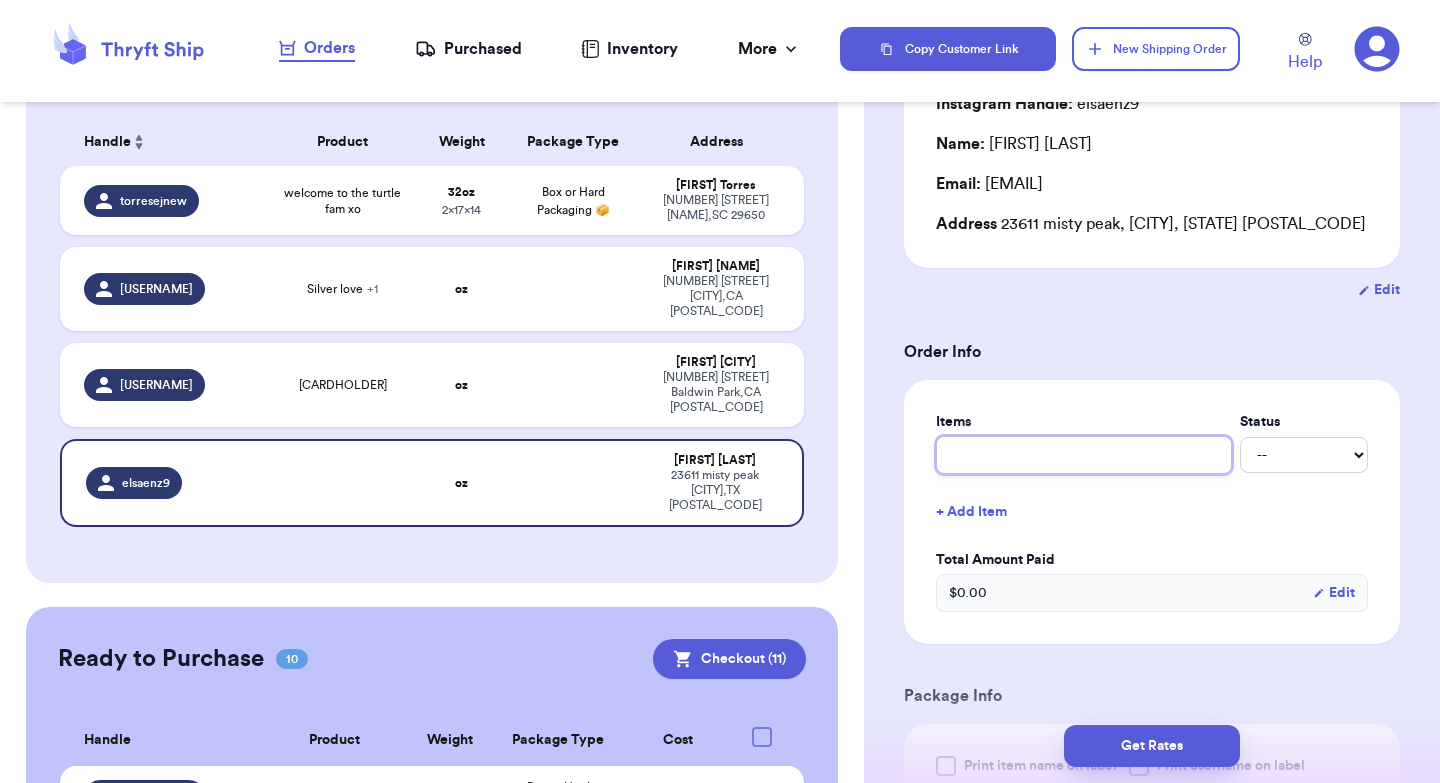 click at bounding box center [1084, 455] 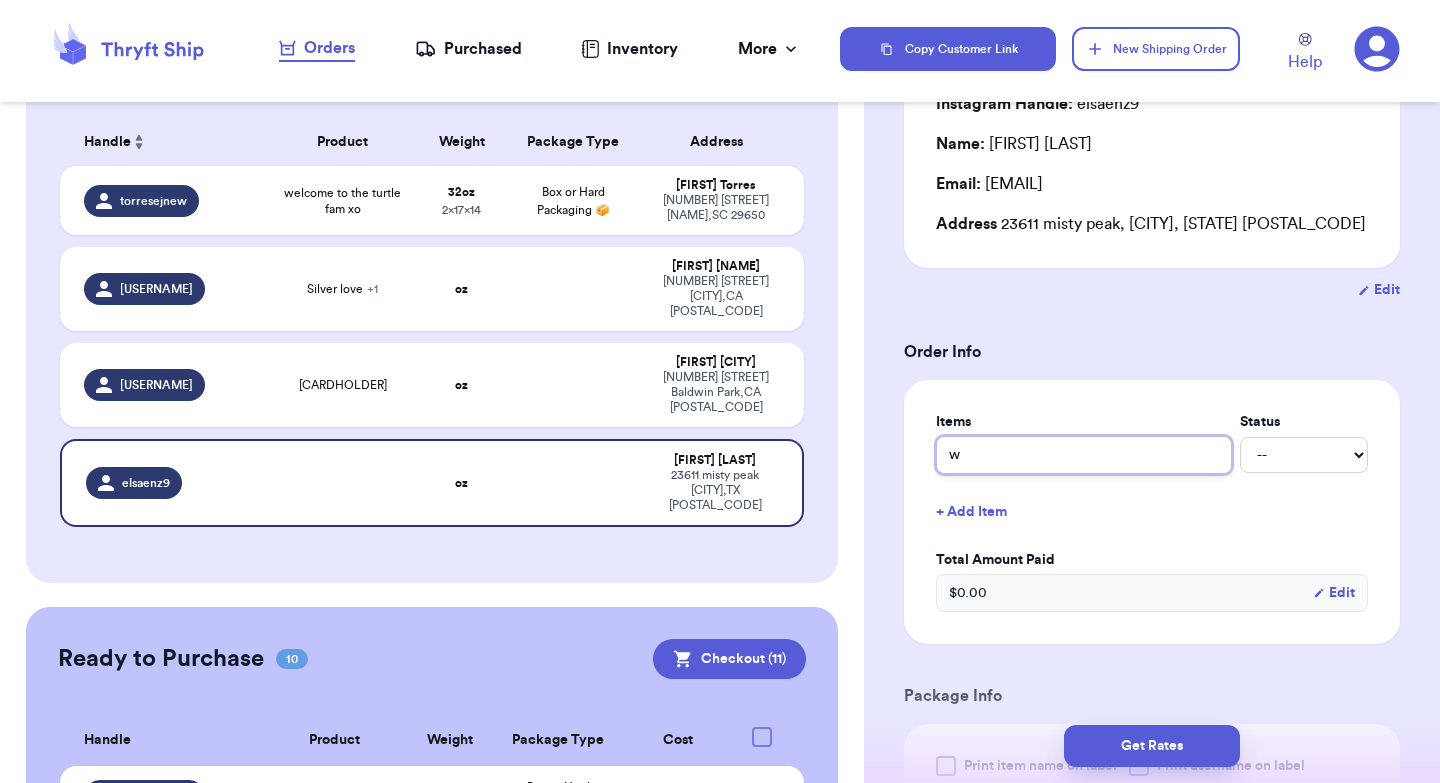 type 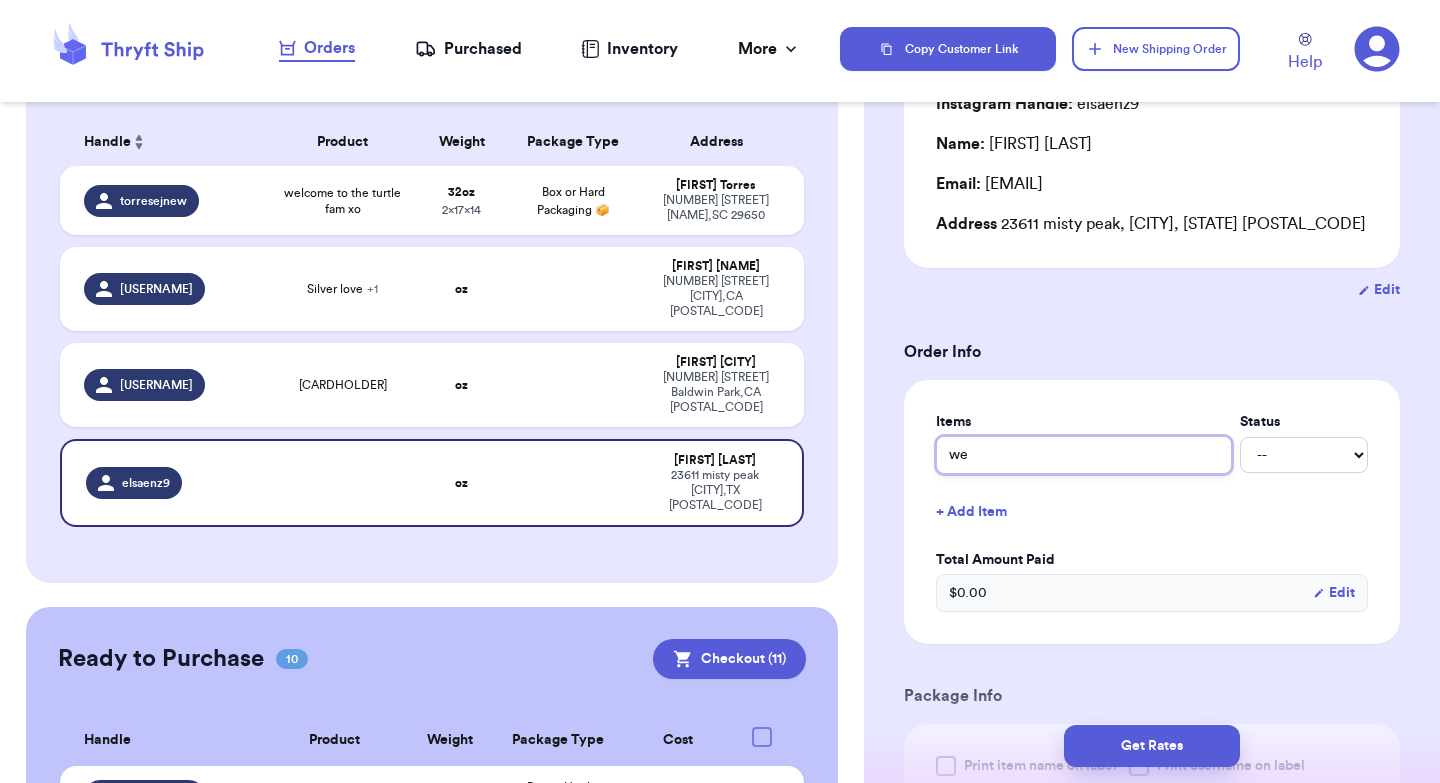 type 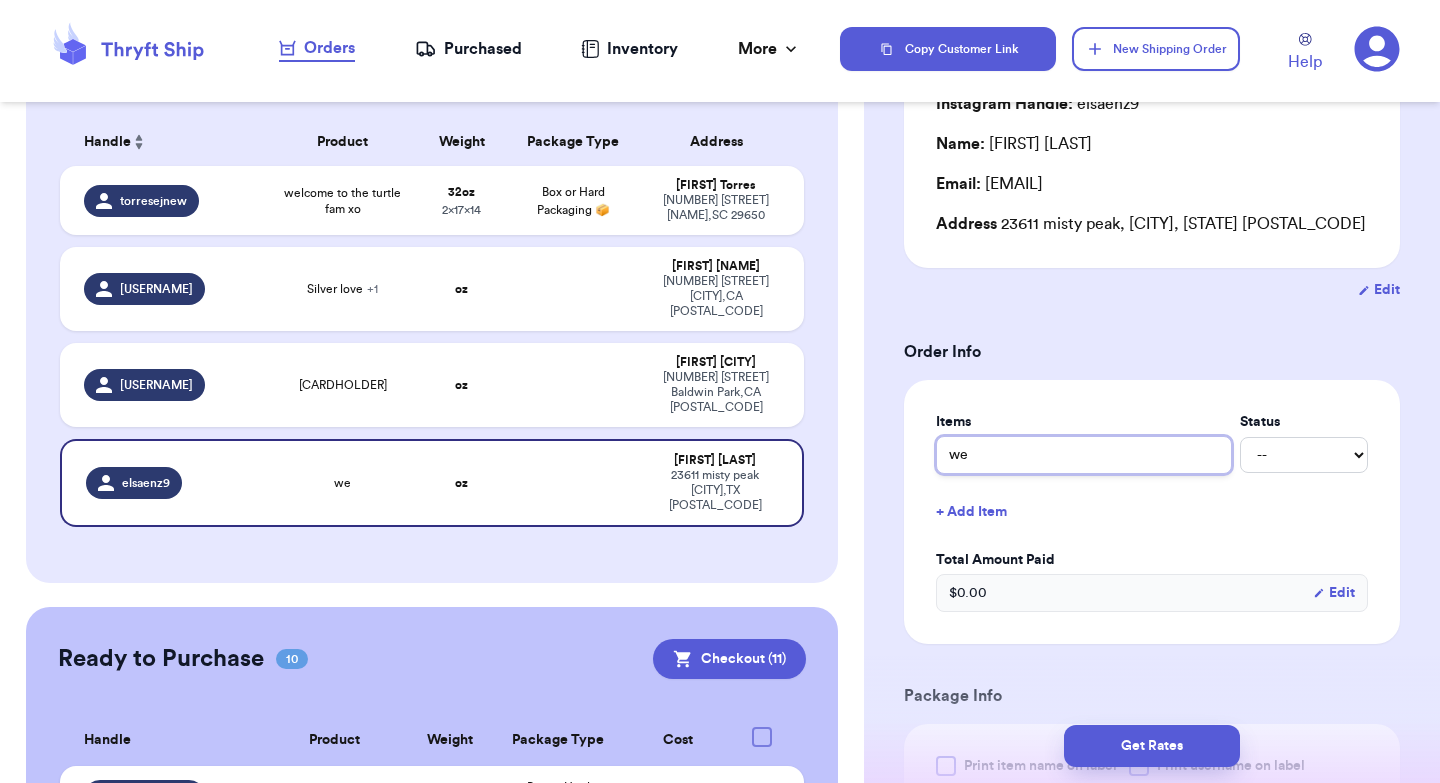 type on "wel" 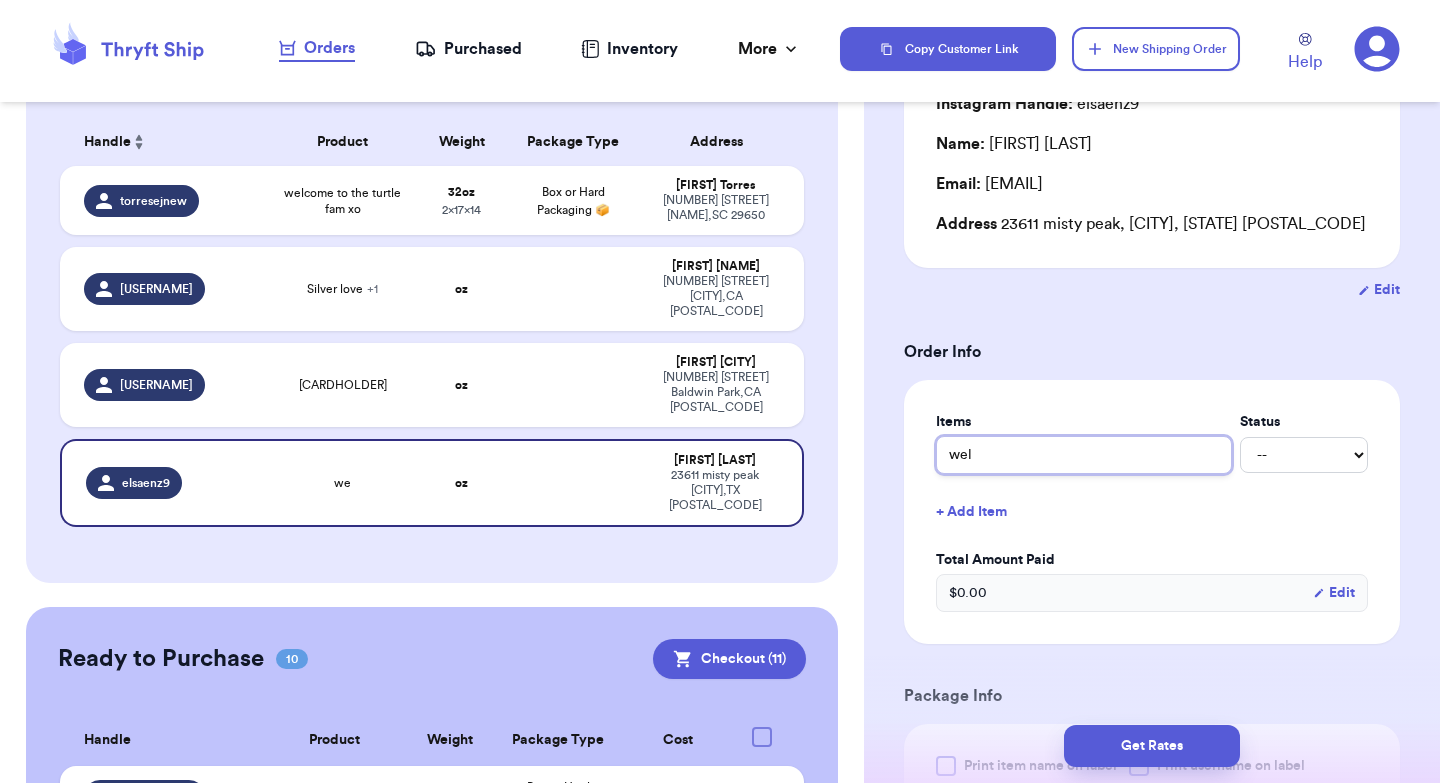 type 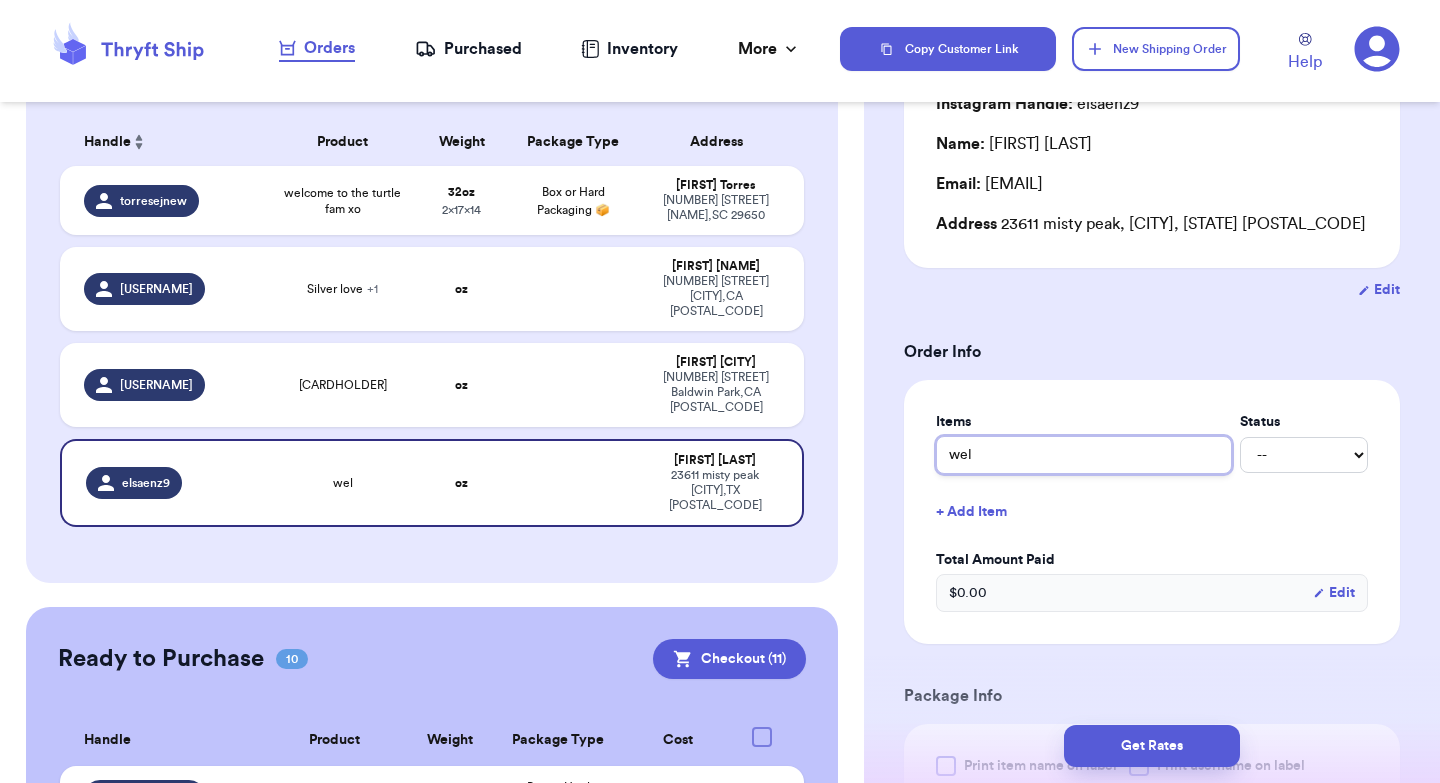 type on "welcome to the turtle fam xo" 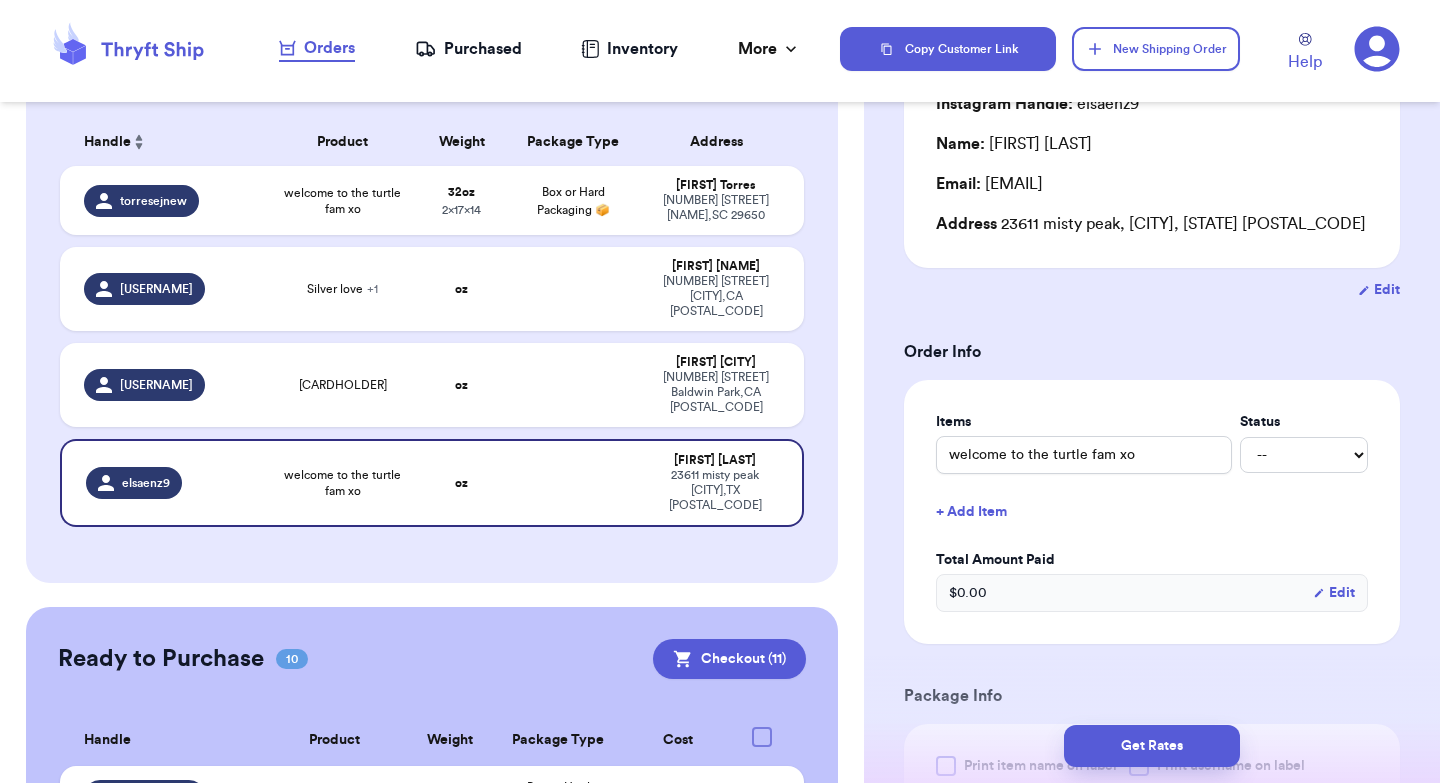 click on "+ Add Item" at bounding box center (1152, 512) 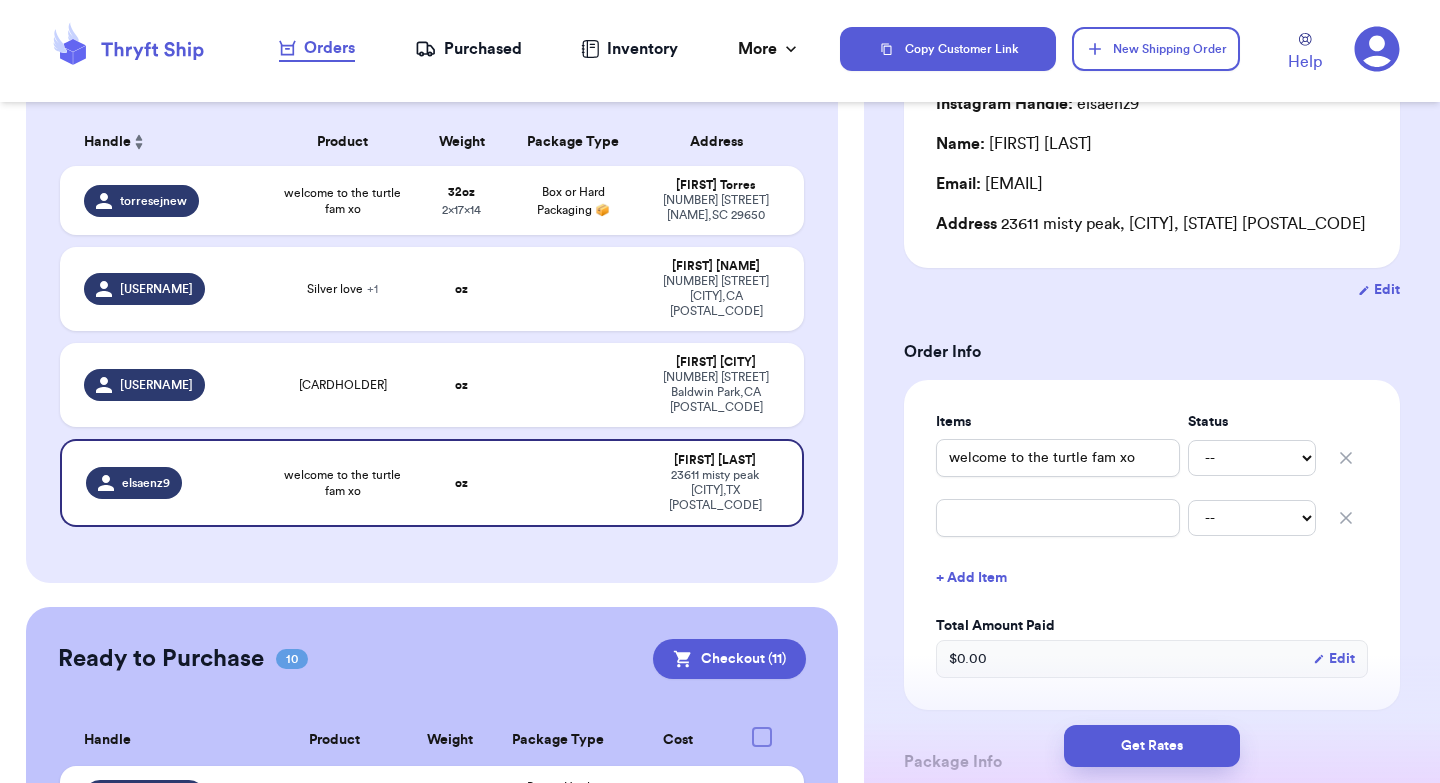 click 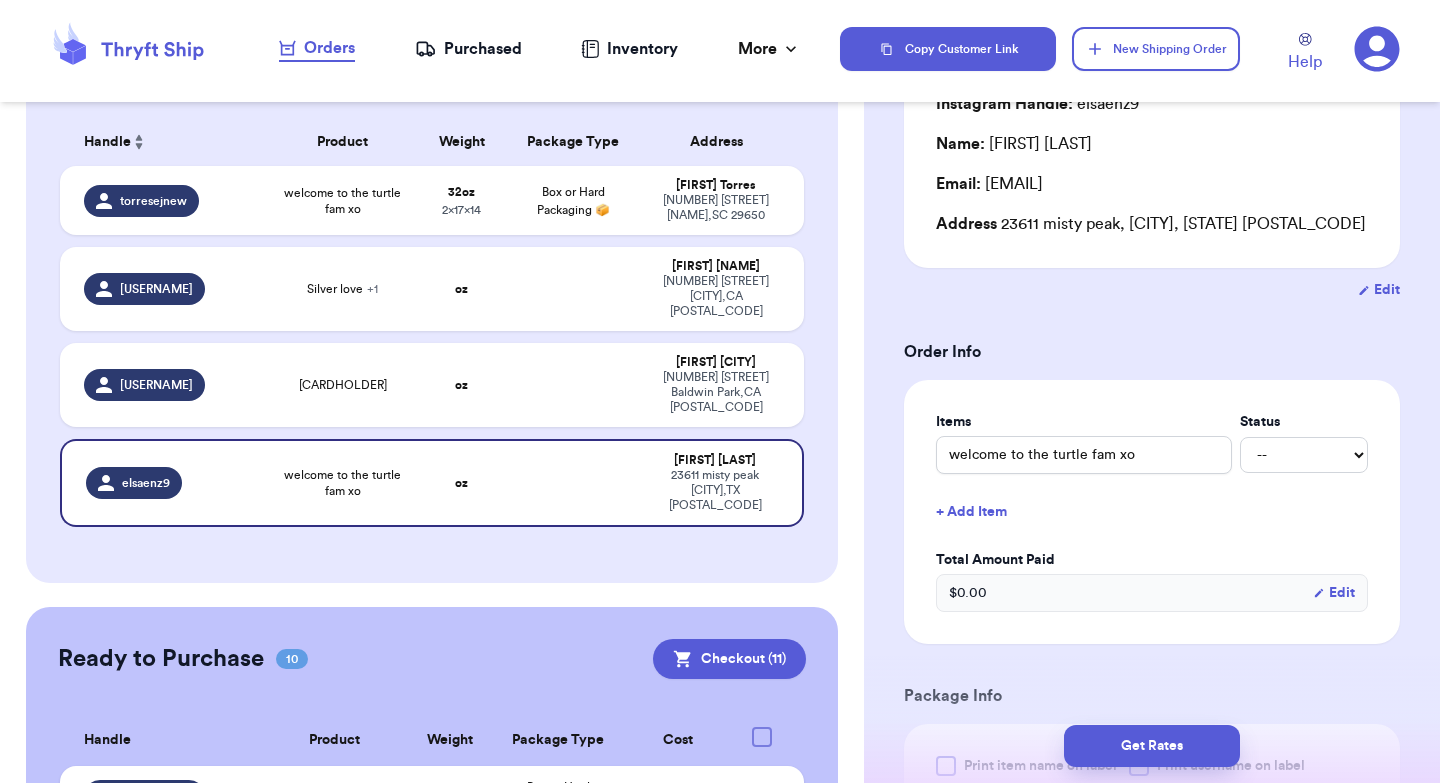 click on "Items Status welcome to the turtle fam xo -- Paid Owes + Add Item Total Amount Paid $ 0.00 Edit" at bounding box center [1152, 512] 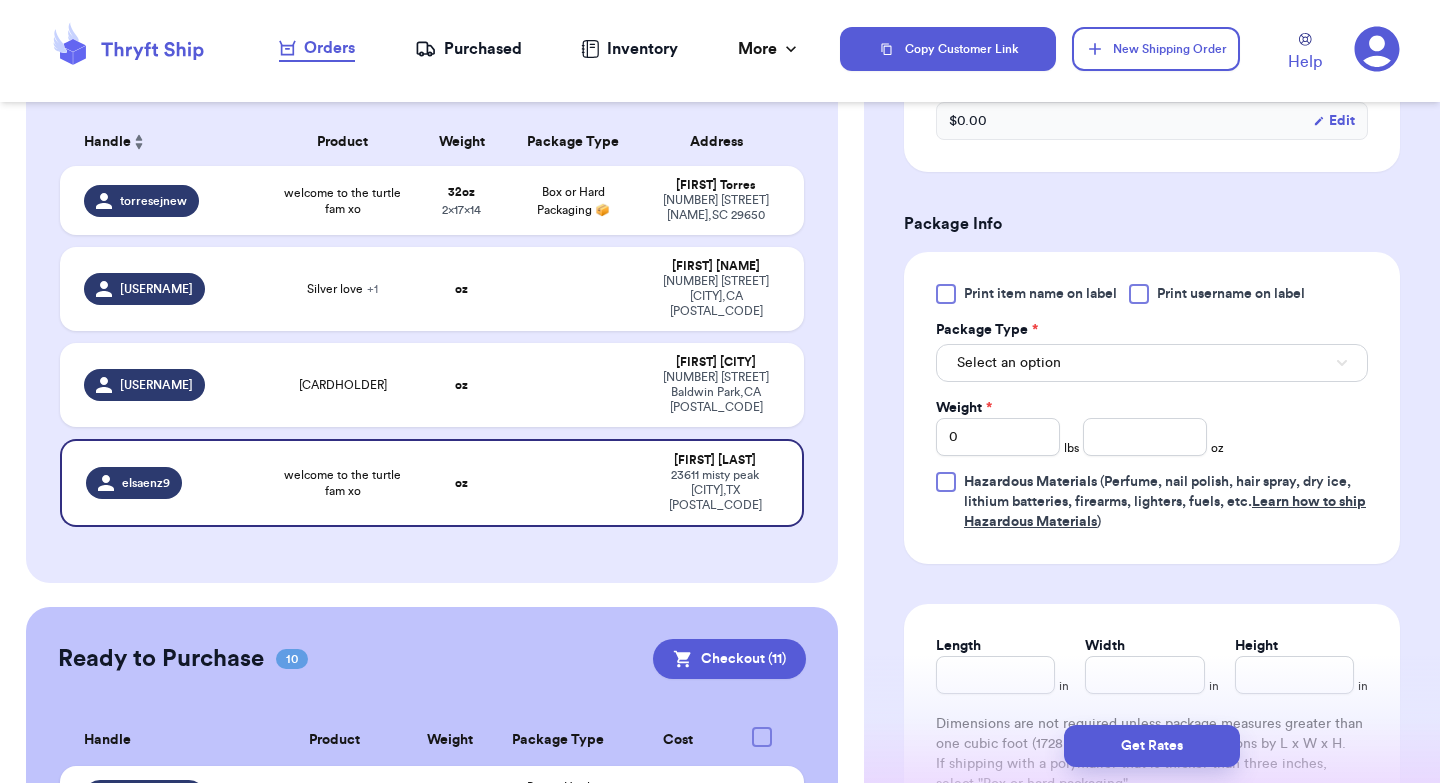 scroll, scrollTop: 680, scrollLeft: 0, axis: vertical 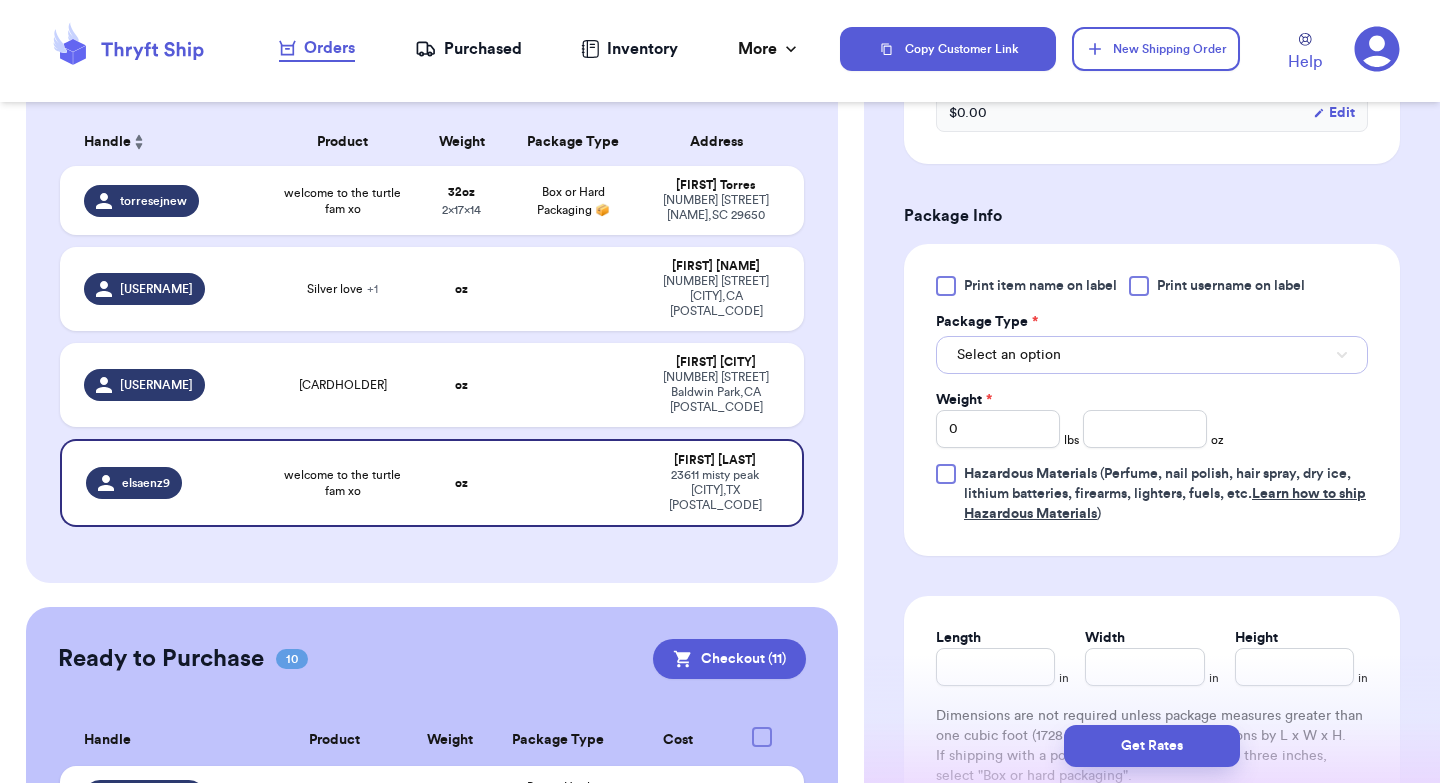 click on "Select an option" at bounding box center (1009, 355) 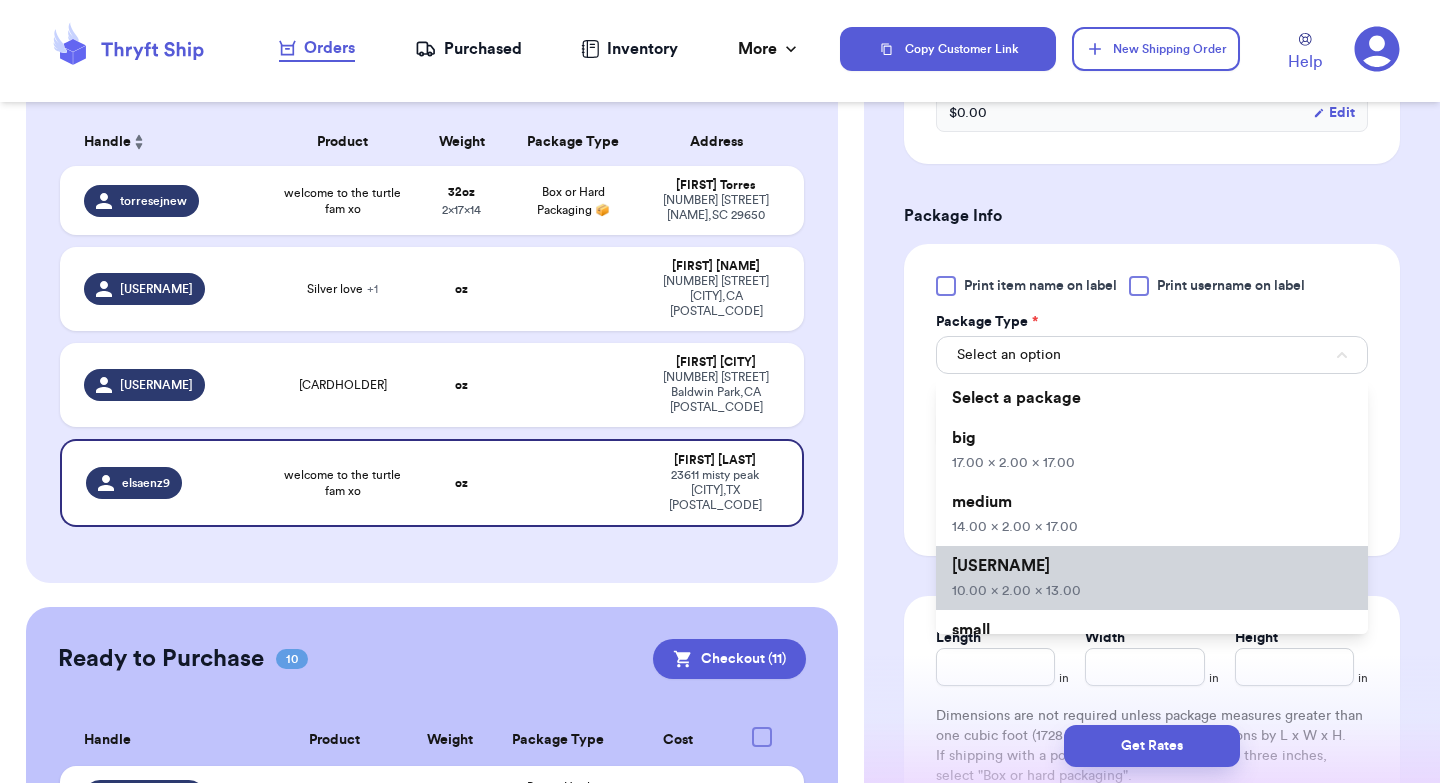 click on "[USERNAME]" at bounding box center [1001, 566] 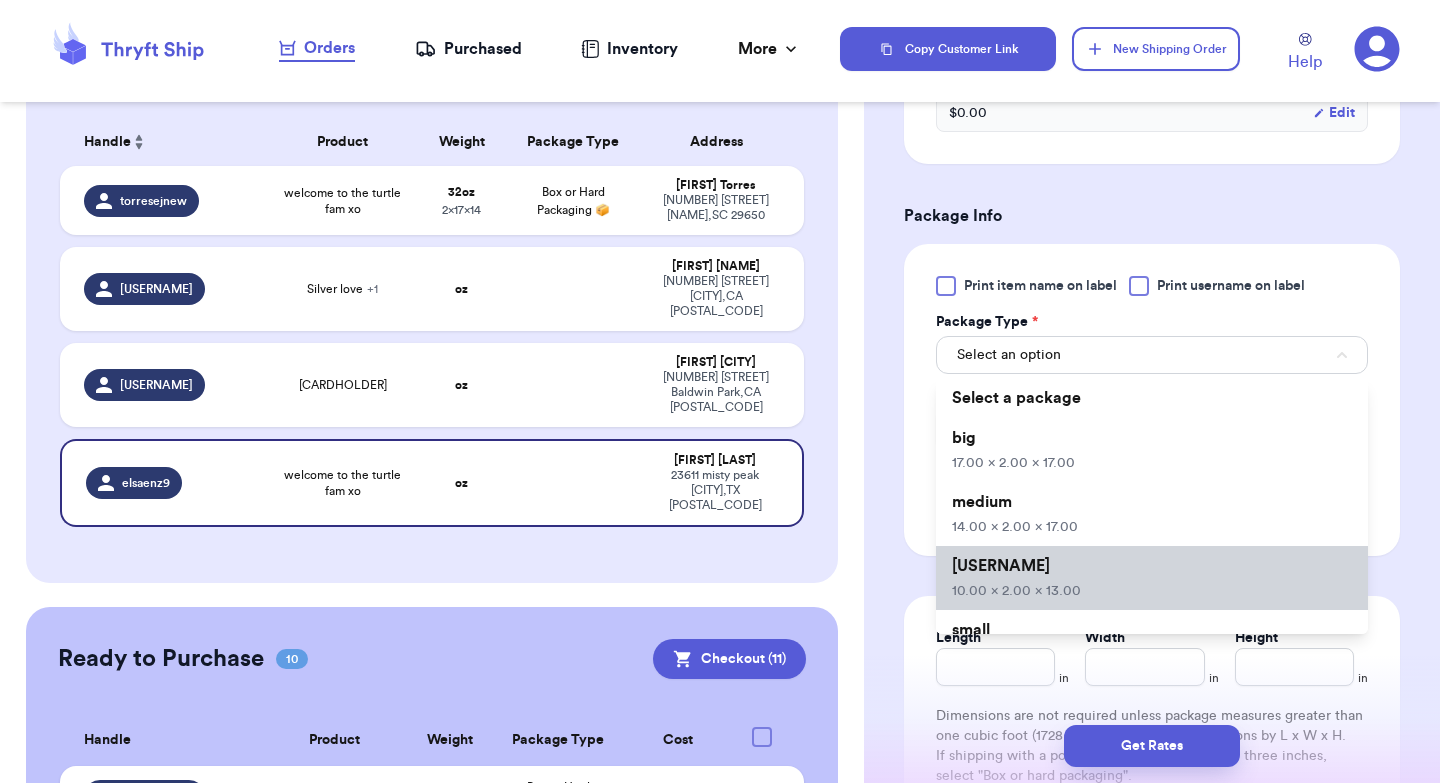 type 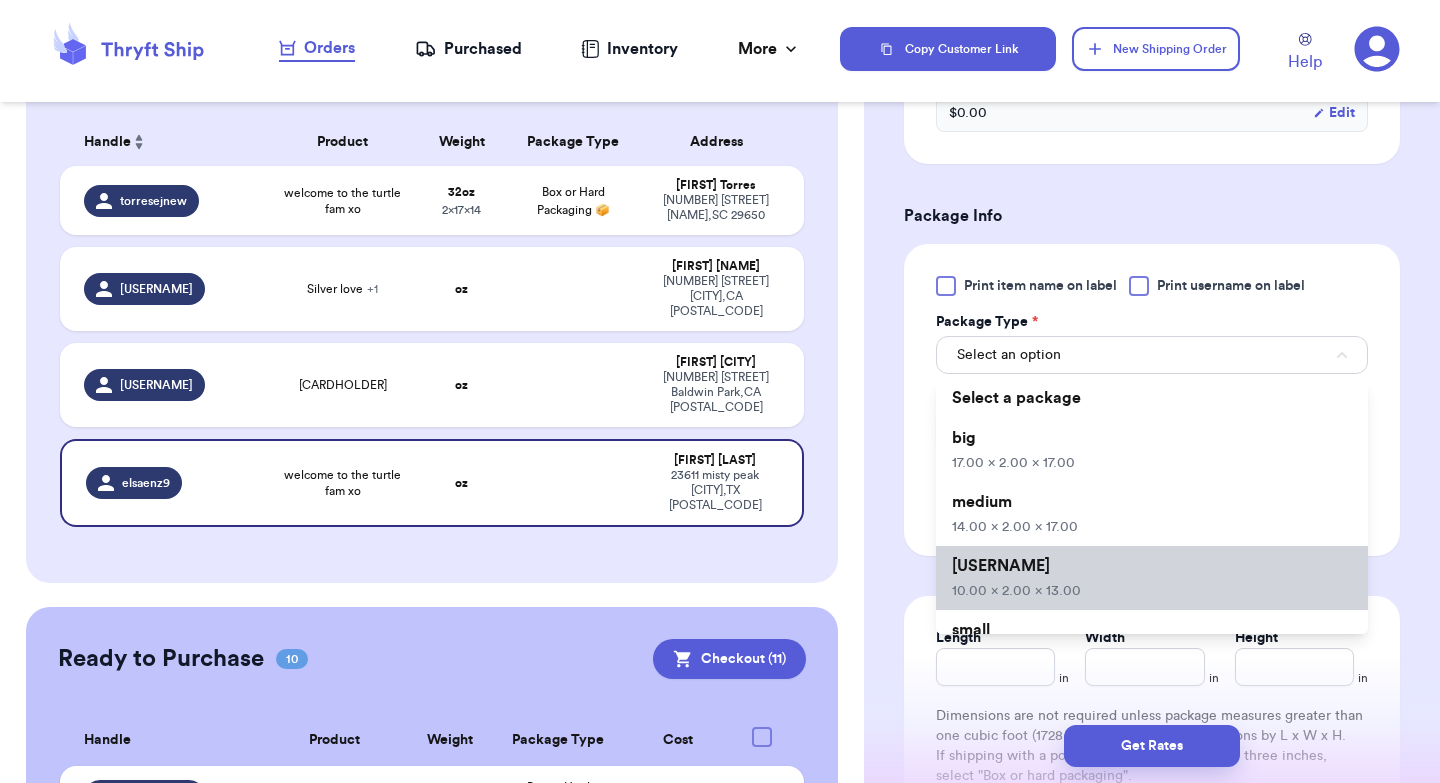 type on "10" 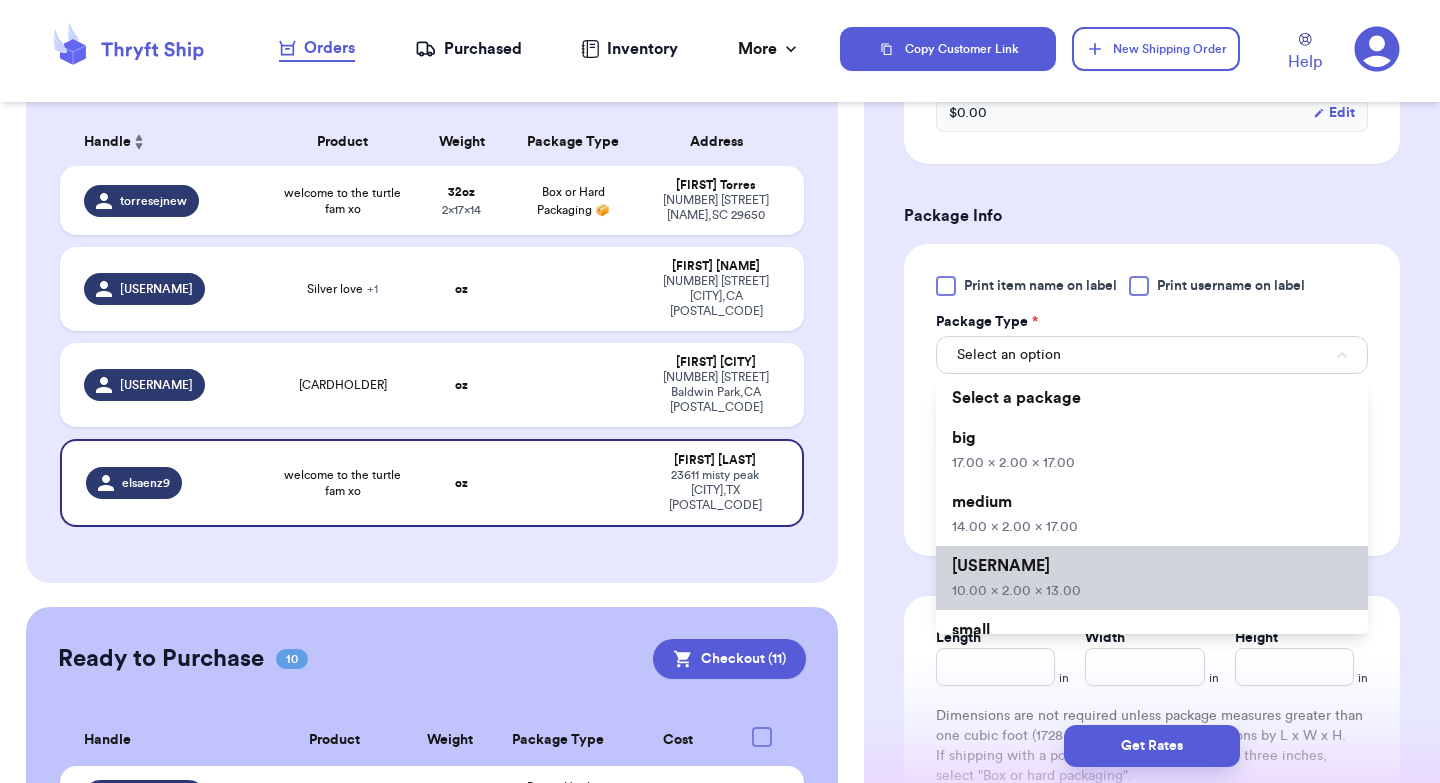 type on "2" 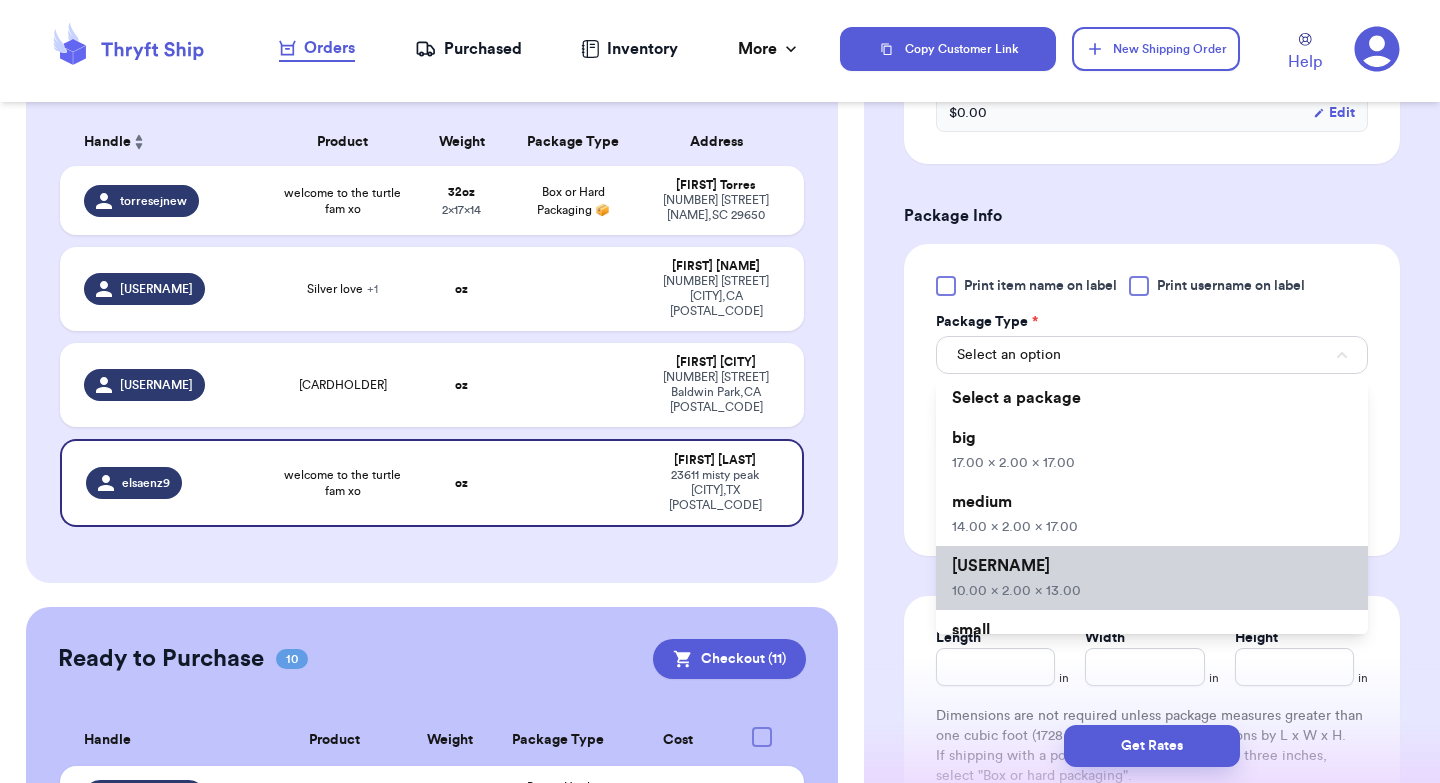 type on "13" 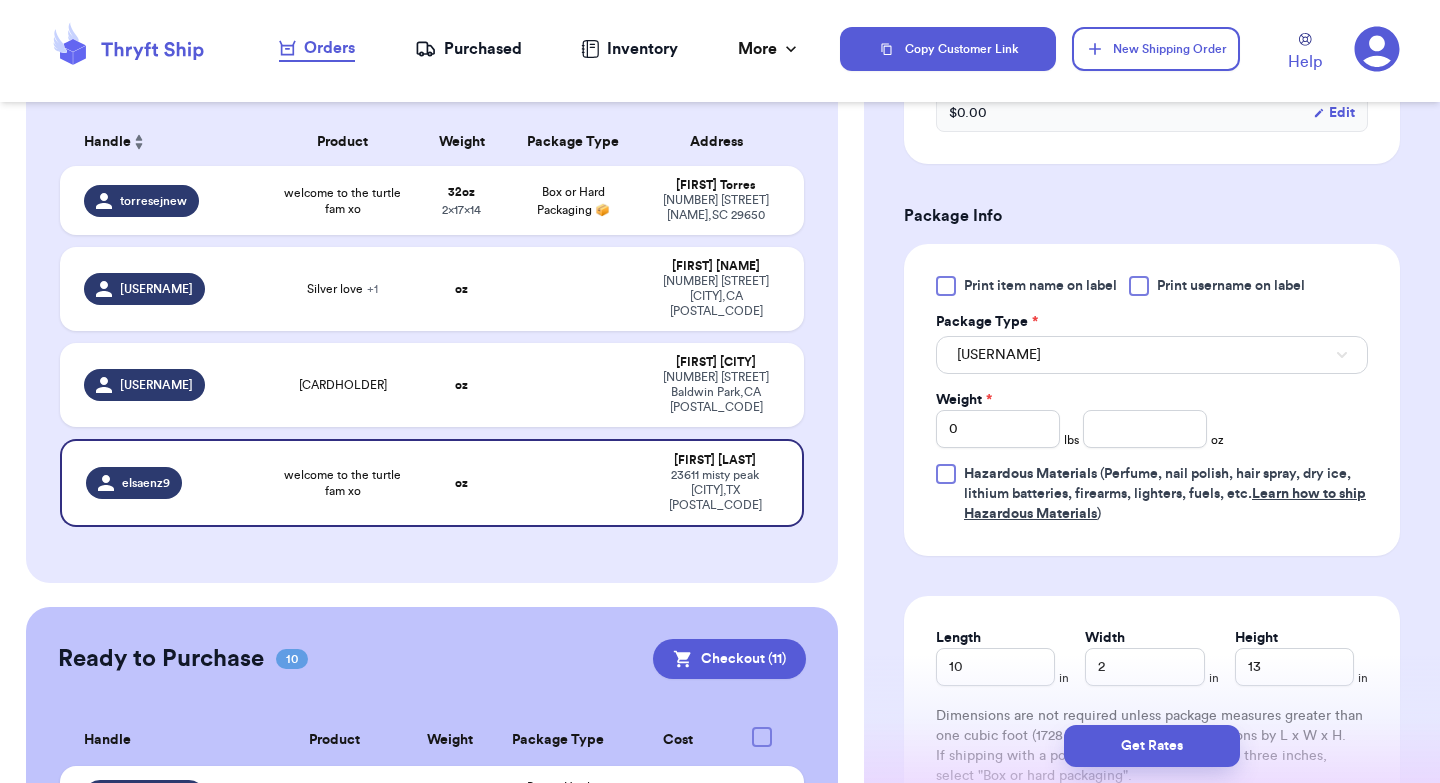 type 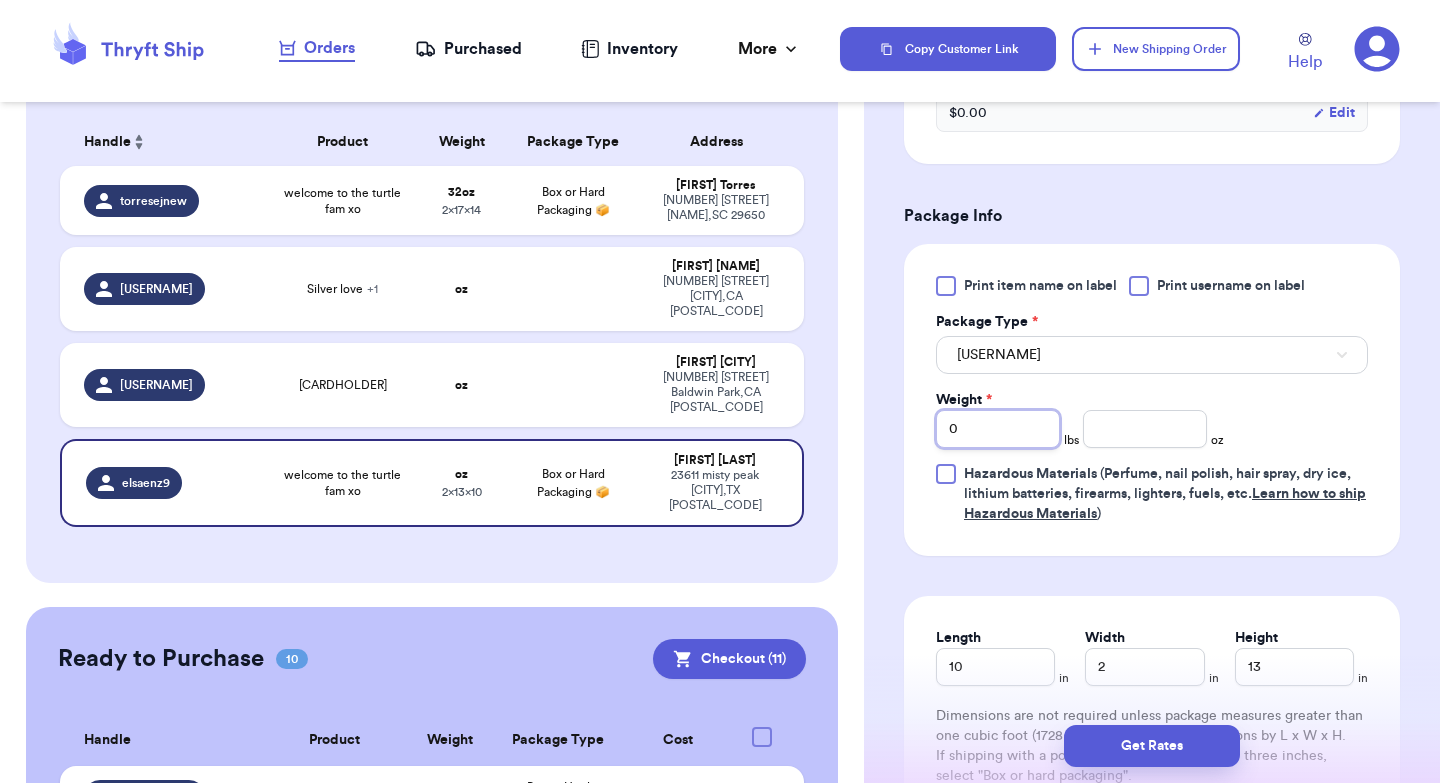 click on "0" at bounding box center [998, 429] 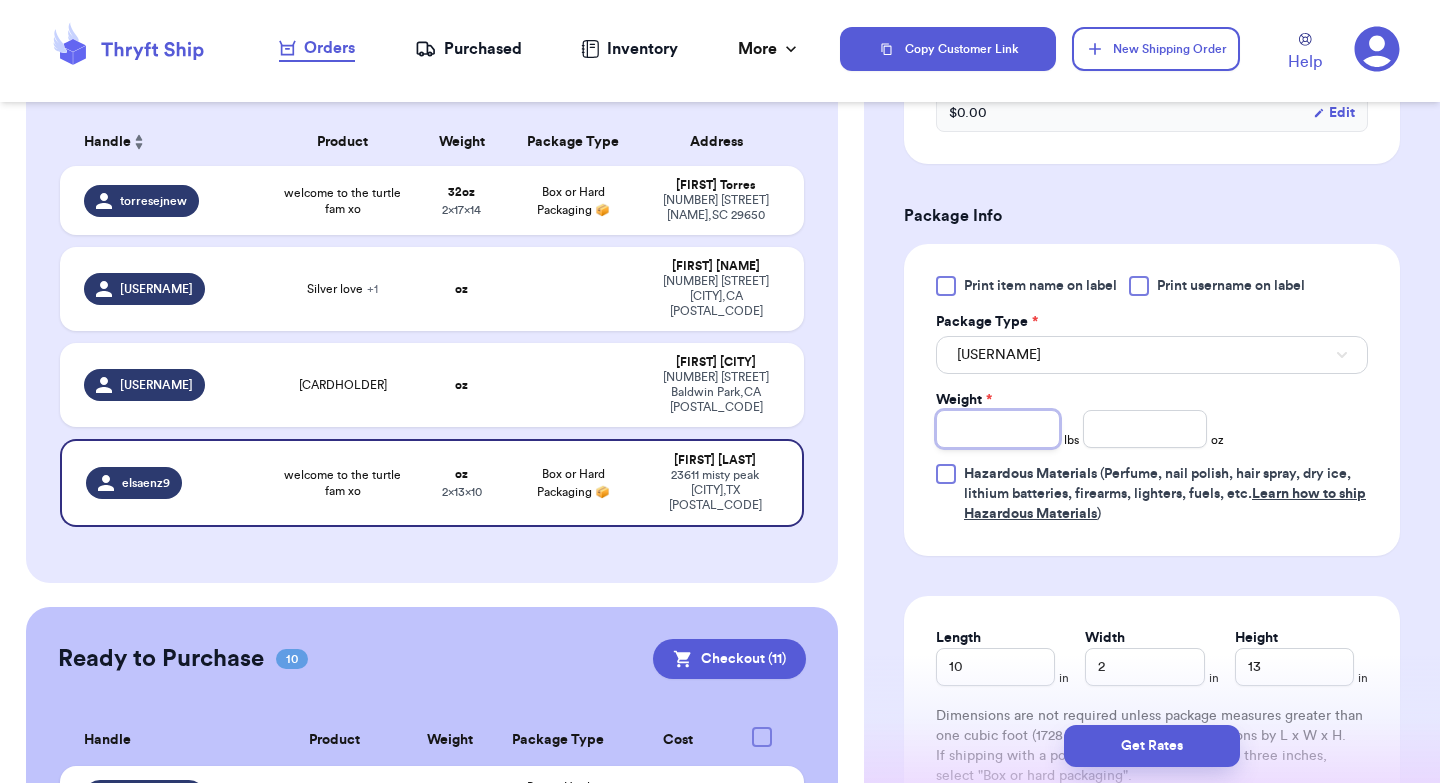 type on "1" 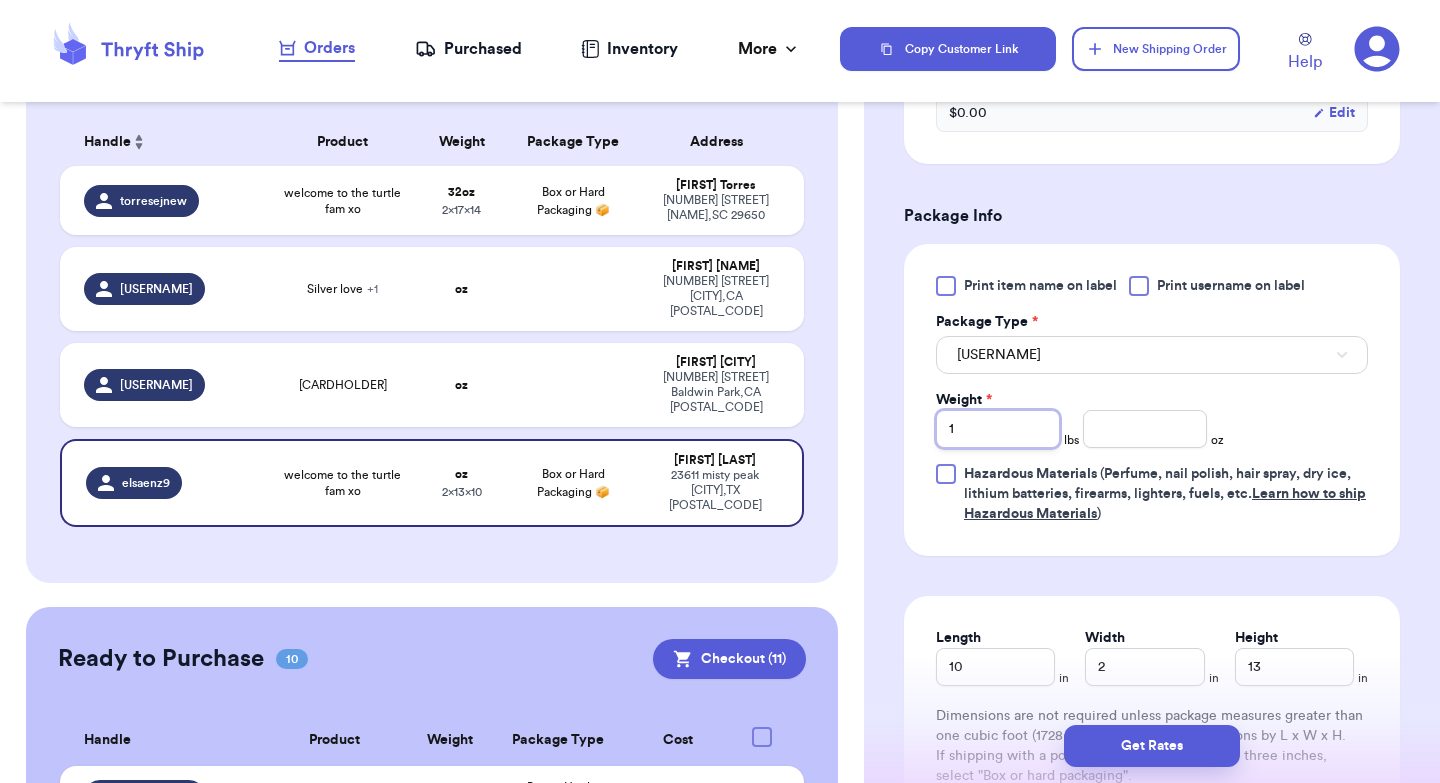 type 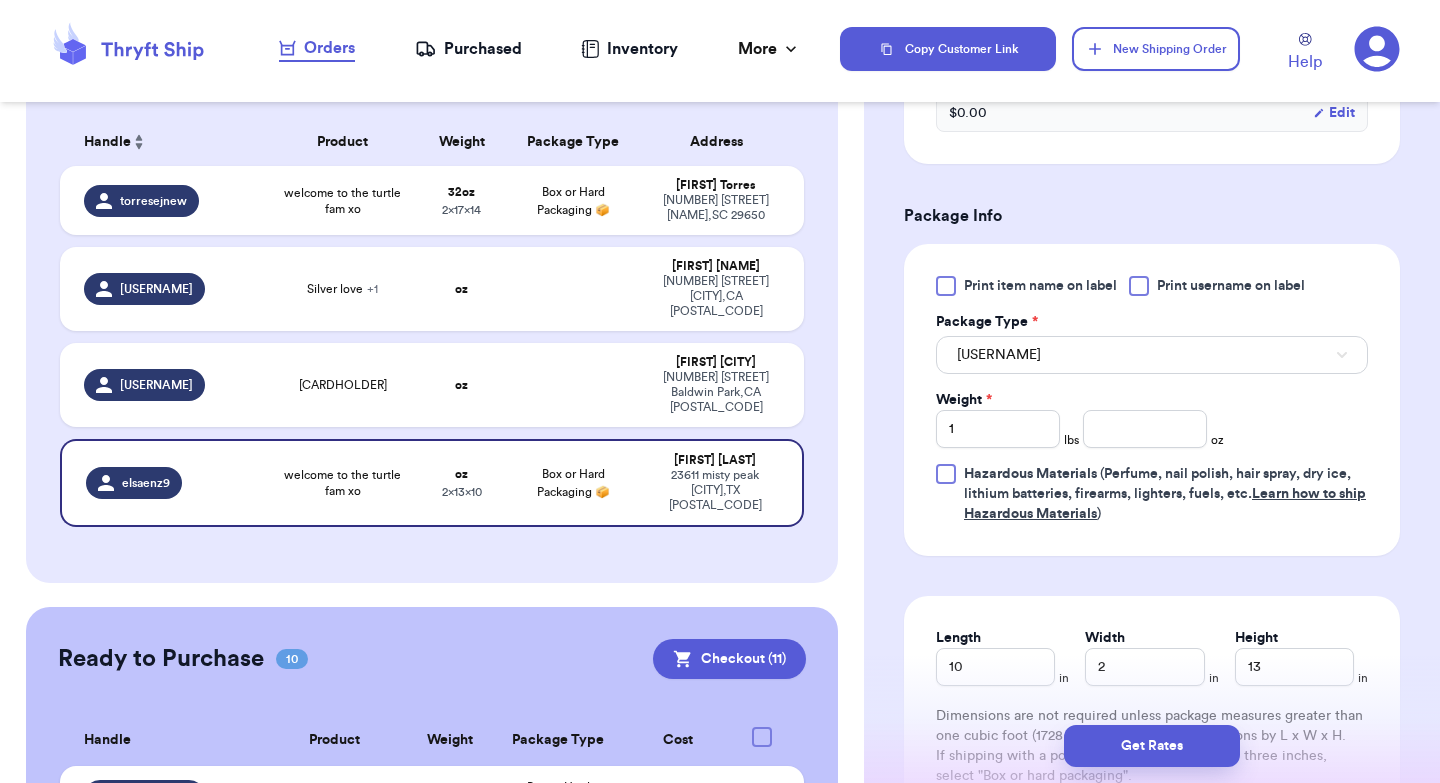 click on "Shipping Information Delete Label Customer Info Instagram Handle:   [USERNAME] Name:   [FIRST]   [LAST] Email:   [EMAIL] Address   [NUMBER] [STREET],  [CITY], [STATE] [POSTAL_CODE] Edit Order Info Items Status welcome to the turtle fam xo -- Paid Owes + Add Item Total Amount Paid $ 0.00 Edit Package Info Print item name on label Print username on label Package Type * schmedium Weight * 1 lbs oz Hazardous Materials   (Perfume, nail polish, hair spray, dry ice, lithium batteries, firearms, lighters, fuels, etc.  Learn how to ship Hazardous Materials ) Length 10 in Width 2 in Height 13 in Dimensions are not required unless package measures greater than one cubic foot (1728 inches). Calculate dimensions by L x W x H. If shipping with a polymailer that is thicker than three inches, select "Box or hard packaging". Additional Features (Media Mail)" at bounding box center [1152, 201] 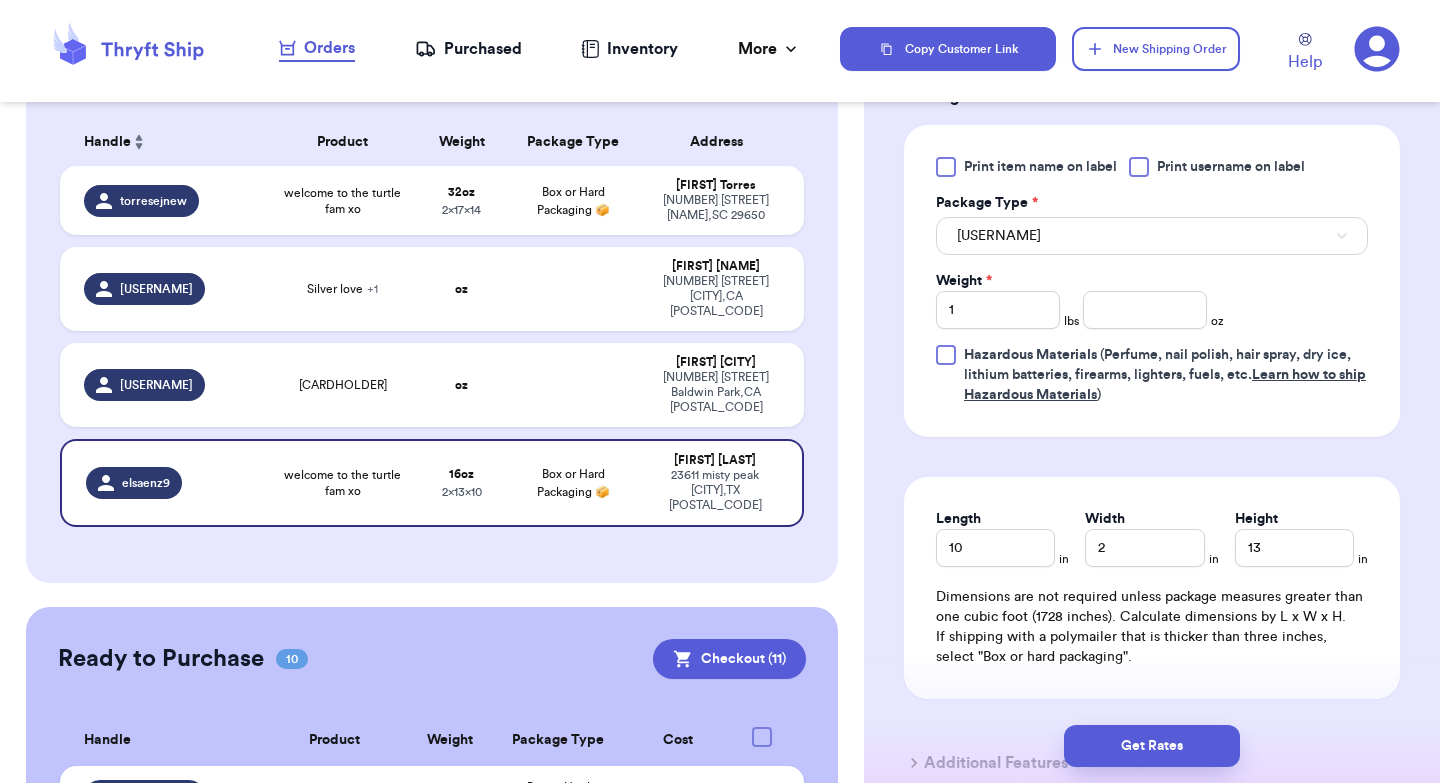 scroll, scrollTop: 800, scrollLeft: 0, axis: vertical 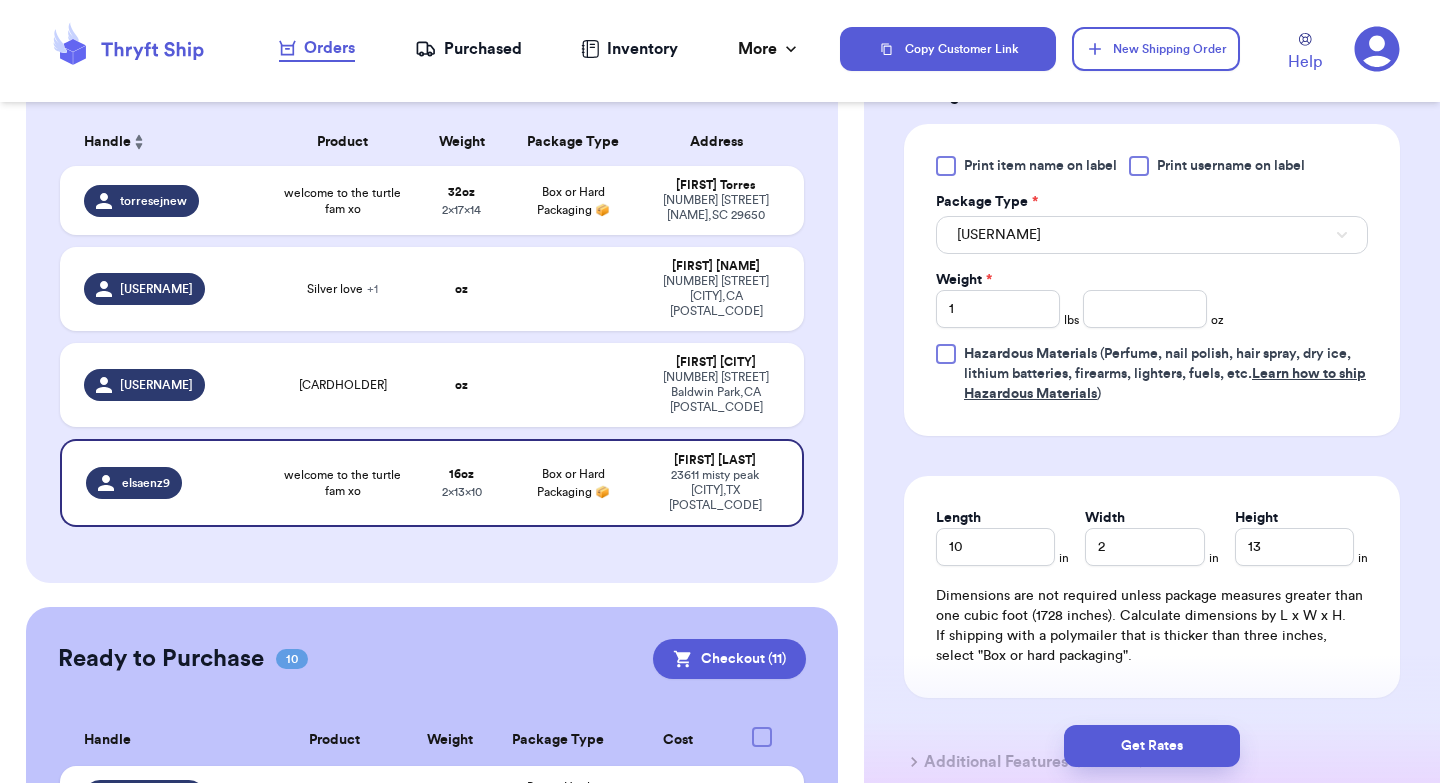 click on "Get Rates" at bounding box center (1152, 746) 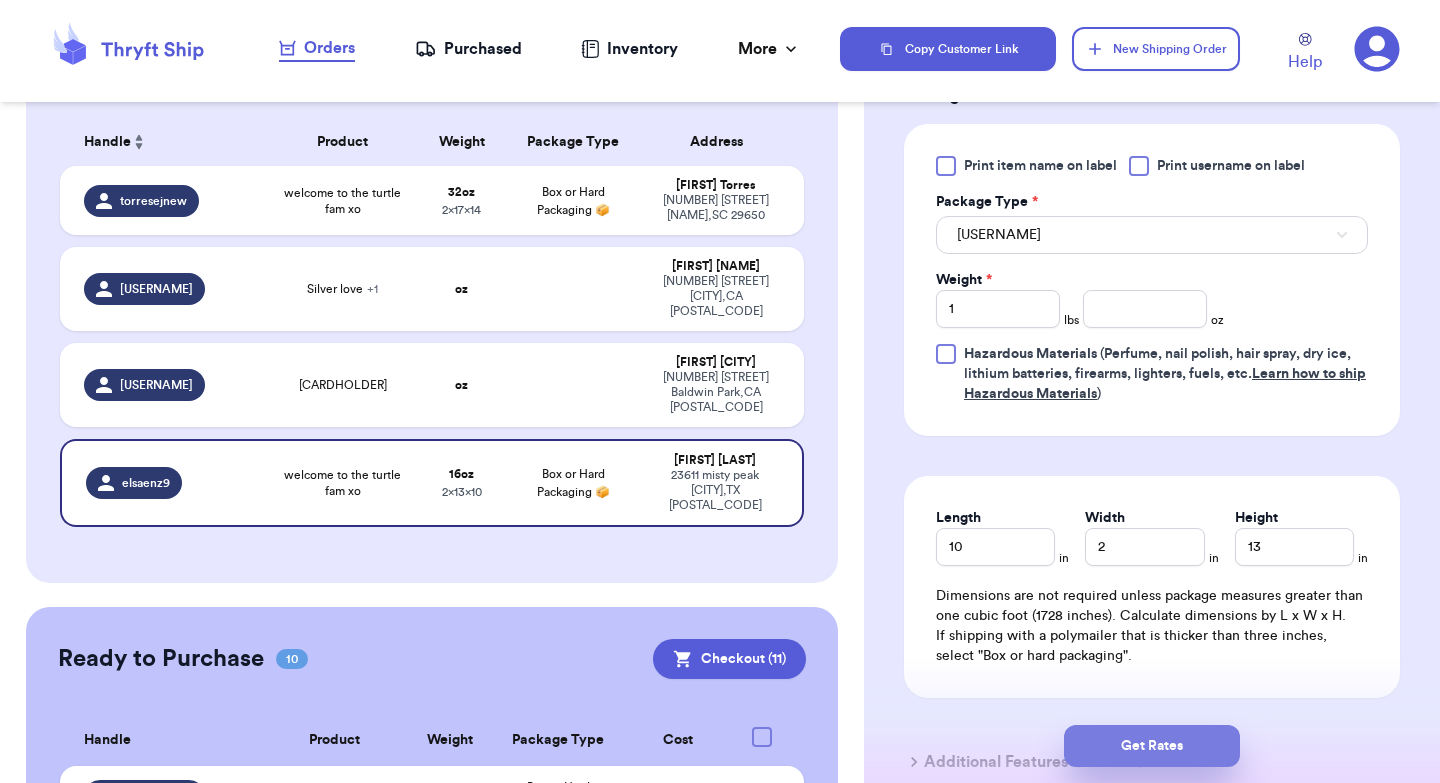 click on "Get Rates" at bounding box center (1152, 746) 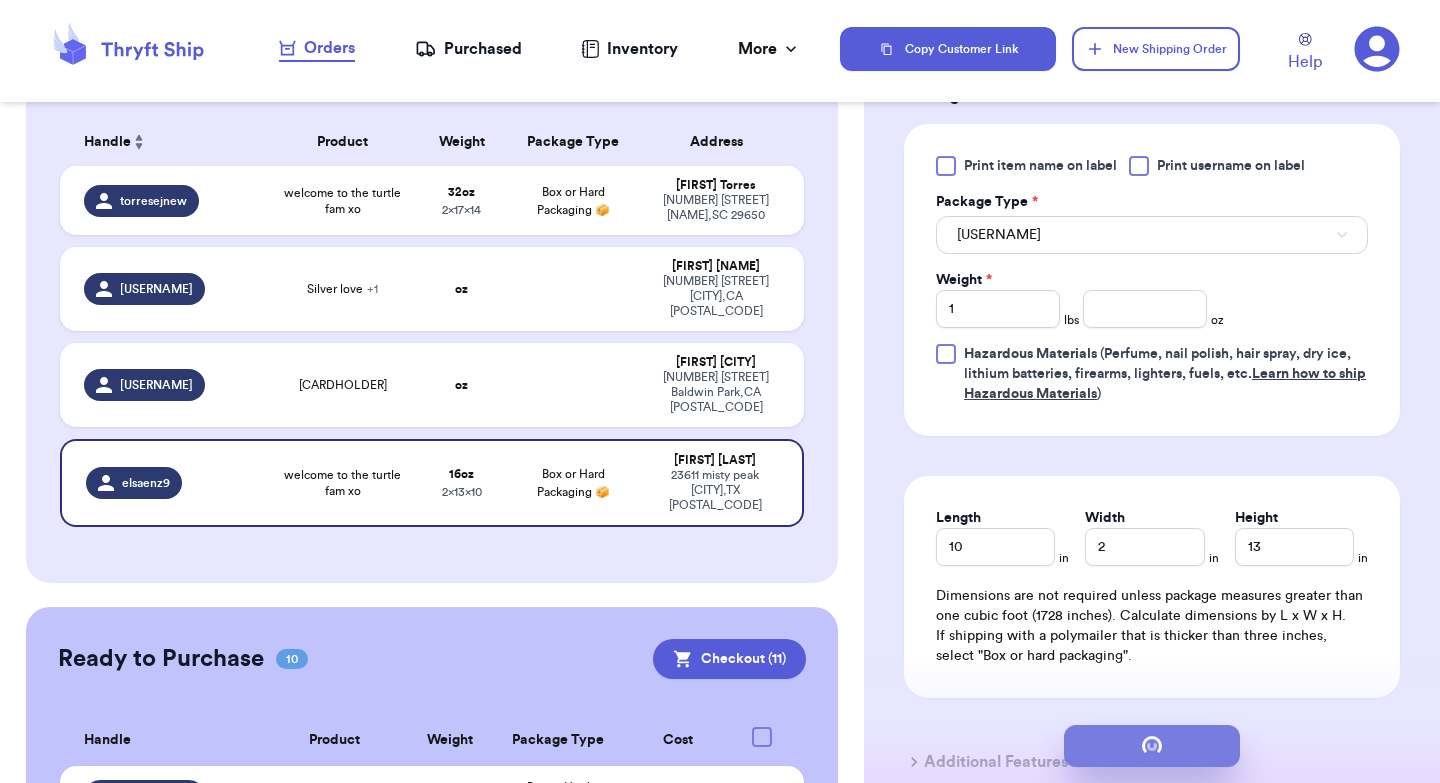 type 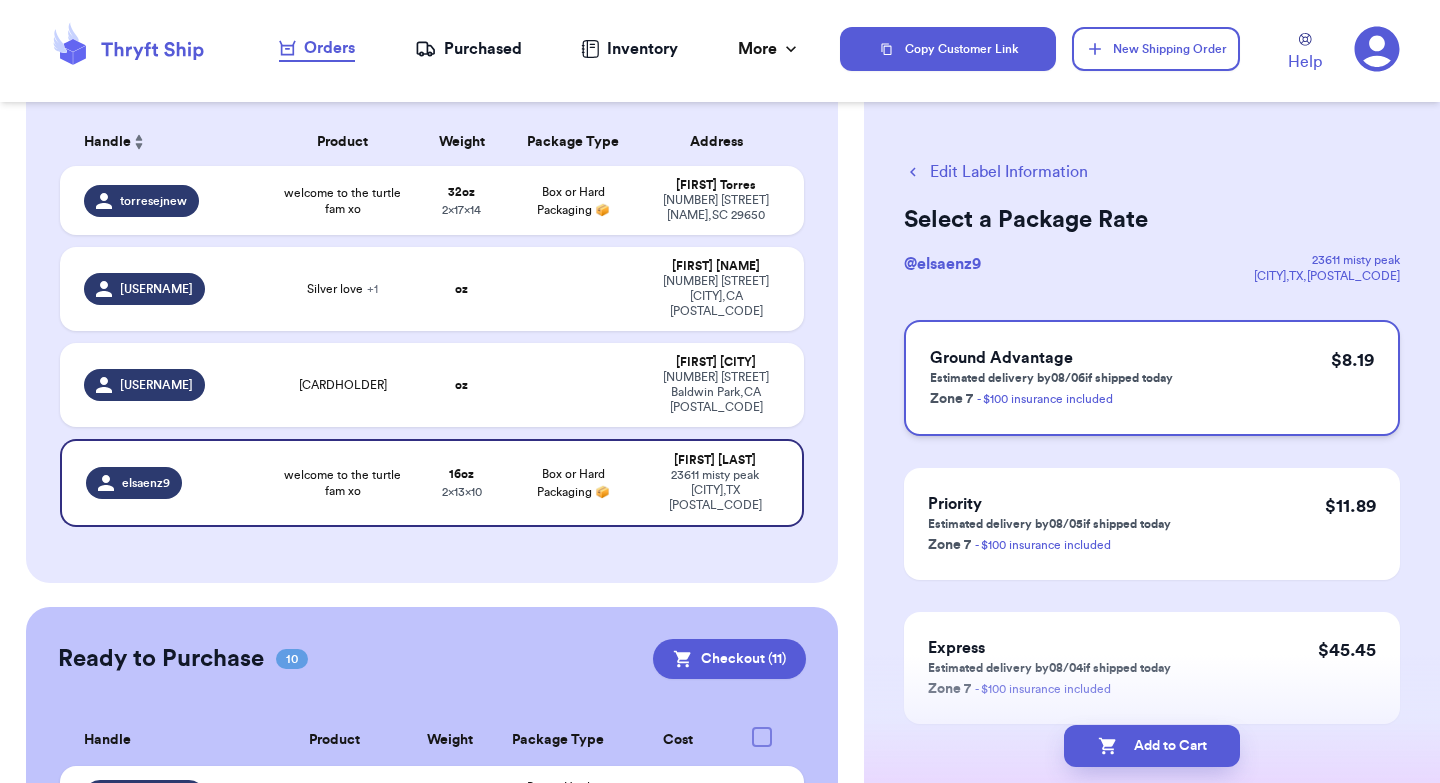 click on "Estimated delivery by  08/06  if shipped today" at bounding box center [1051, 378] 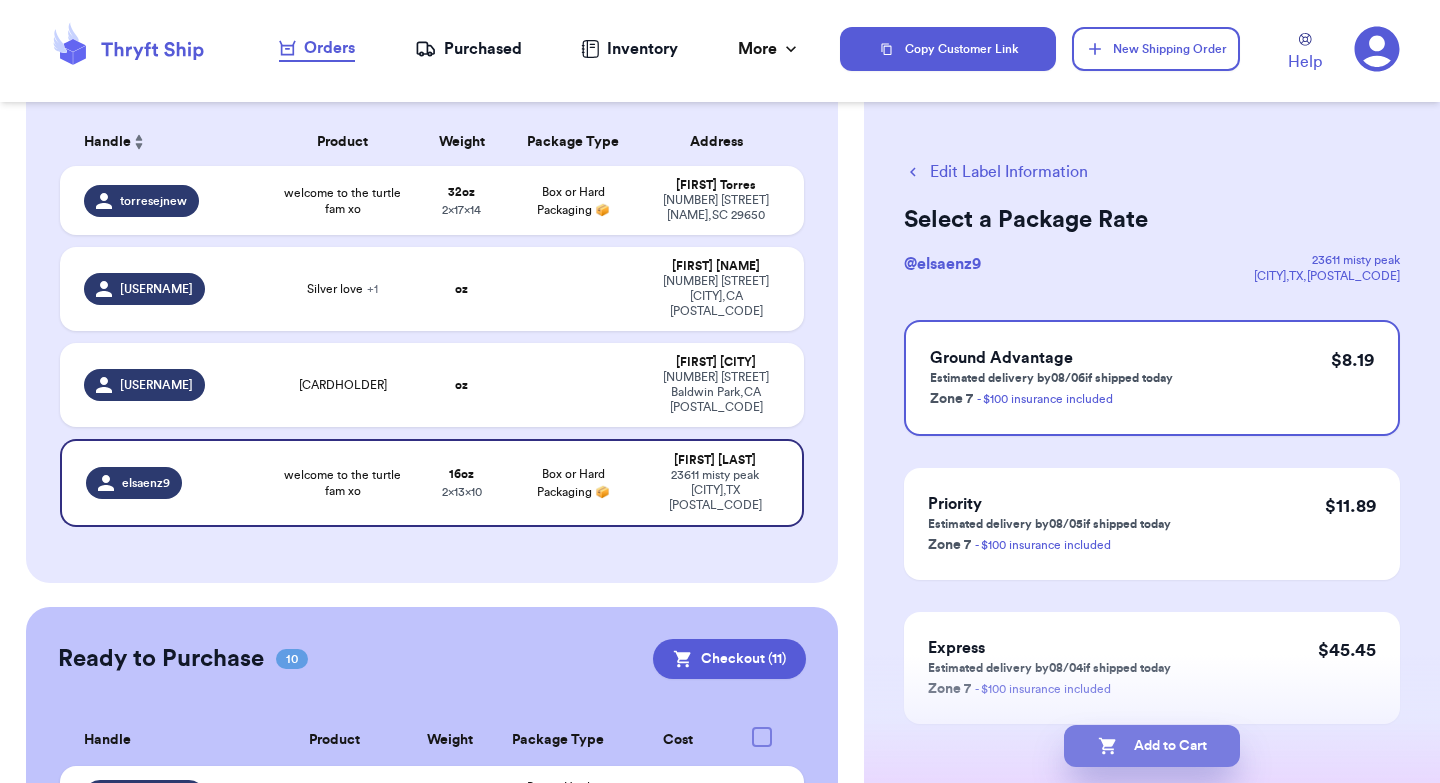 click on "Add to Cart" at bounding box center (1152, 746) 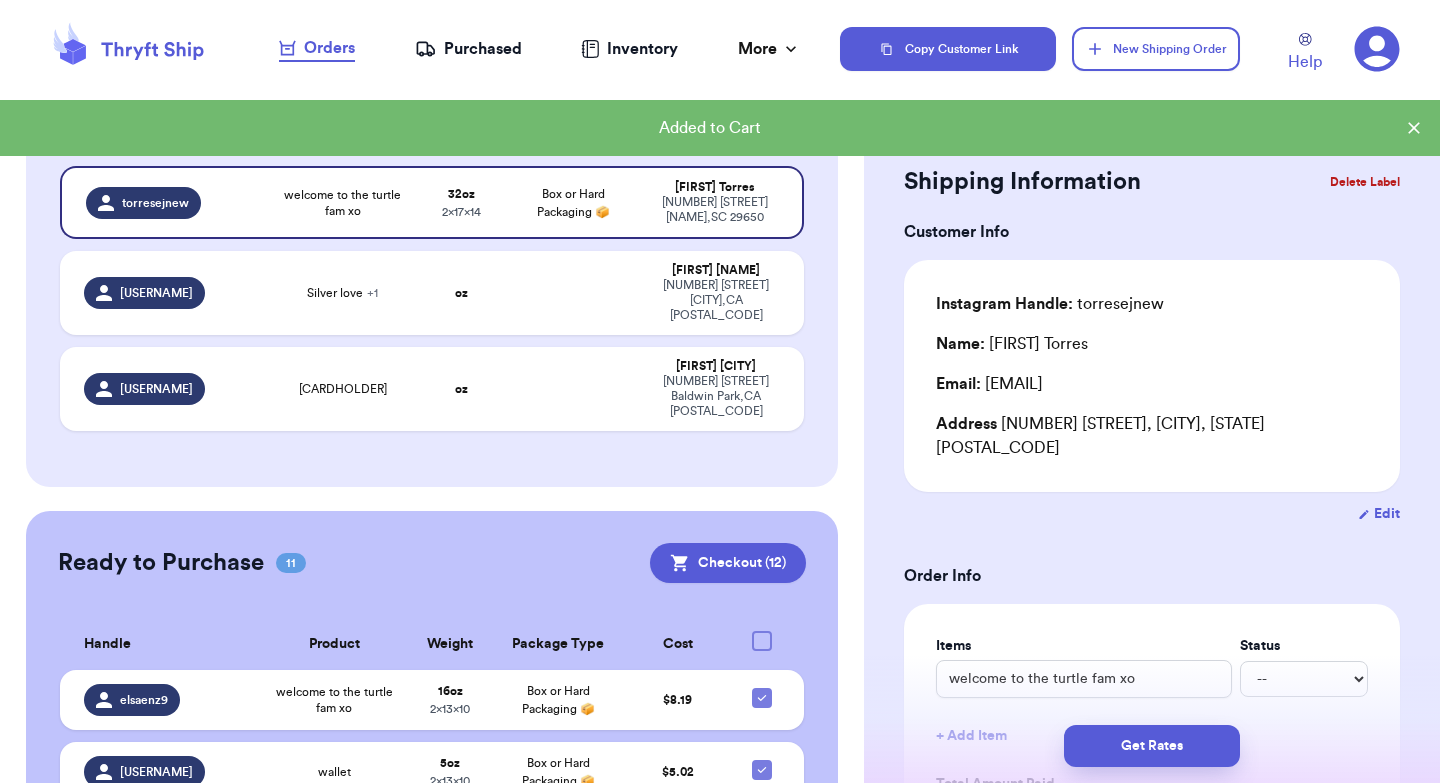click on "Customer Link New Order Incomplete 03 Get Rates for All ( 1 ) Get Rates for All ( 1 ) Date Created Date Created Payment Status Payment Status Handle Product Weight Package Type Address torresejnew welcome to the turtle fam xo 32  oz 2  x  17  x  14 Box or Hard Packaging 📦 Erika   [LAST] 52 Riley Eden Ln   Greer ,  SC   29650 Juliemeowmeow Silver love + 1  oz Julie   [LAST] 689 Occidental Dr   Claremont ,  CA   91711 bernie.bun Cc cardholder   oz Bernadette   Buna 14419 Cavette Place   Baldwin Park ,  CA   91706 Ready to Purchase 11 Checkout ( 12 ) Checkout ( 12 ) Handle Product Weight Package Type Cost elsaenz9 welcome to the turtle fam xo 16  oz 2  x  13  x  10 Box or Hard Packaging 📦 $ 8.19 cydney.doerr wallet 5  oz 2  x  13  x  10 Box or Hard Packaging 📦 $ 5.02 alexandra_042 welcome to the turtle fam xo 15  oz 2  x  13  x  10 Box or Hard Packaging 📦 $ 6.49 toni.al.customs welcome to the turtle fam xo 15  oz 2  x  13  x  10 Box or Hard Packaging 📦 $ 6.30 natalieeeer 64  oz 2  x  17  x  14 $ 2" at bounding box center (432, 726) 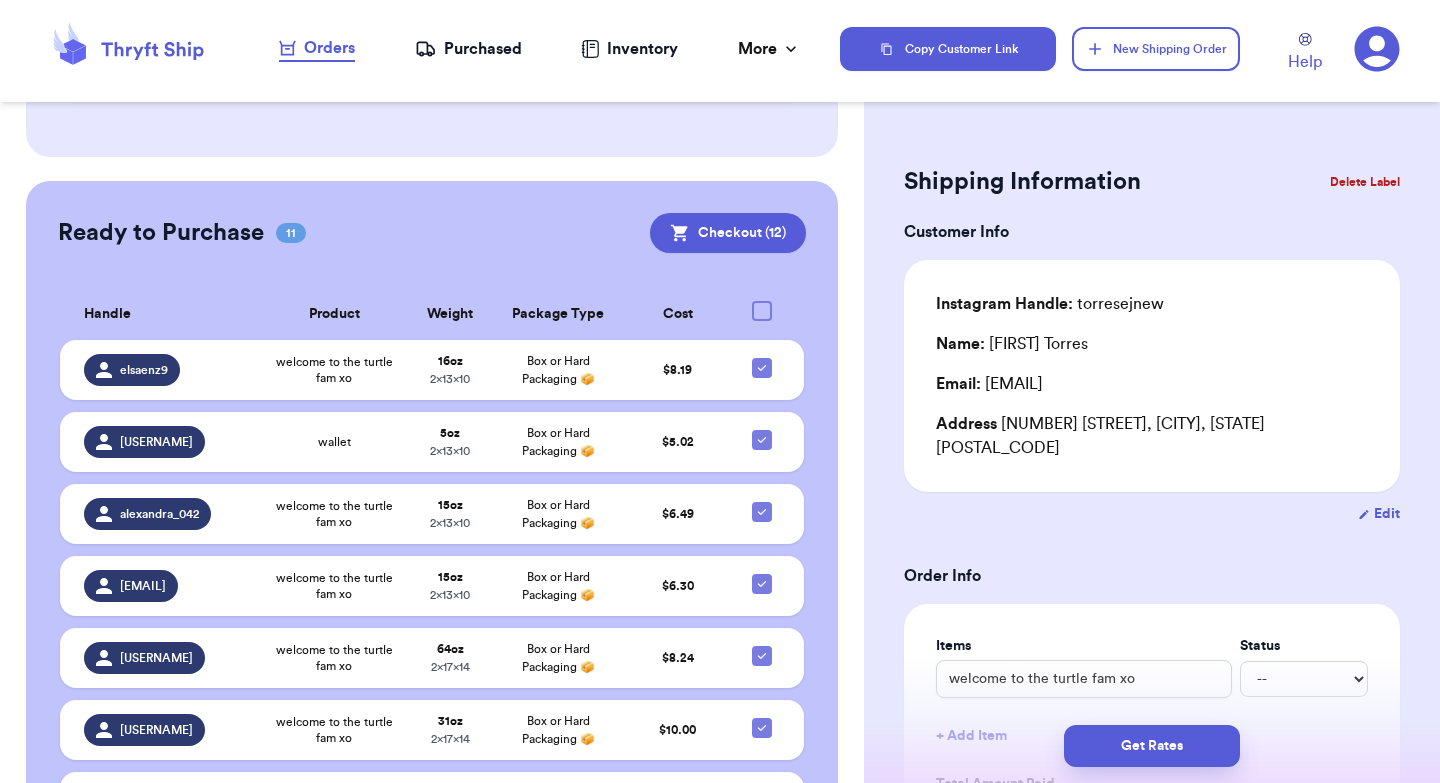 scroll, scrollTop: 527, scrollLeft: 0, axis: vertical 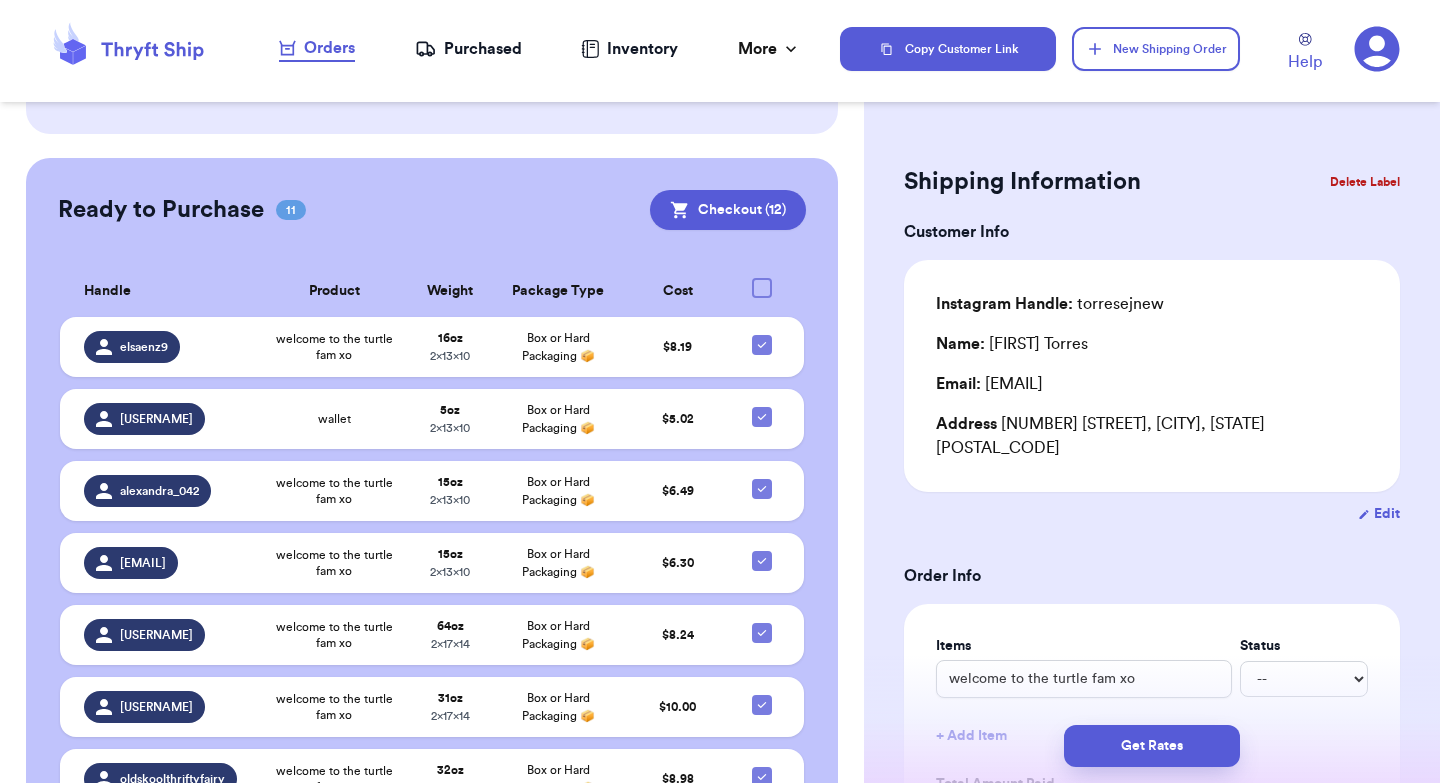 drag, startPoint x: 858, startPoint y: 612, endPoint x: 858, endPoint y: 633, distance: 21 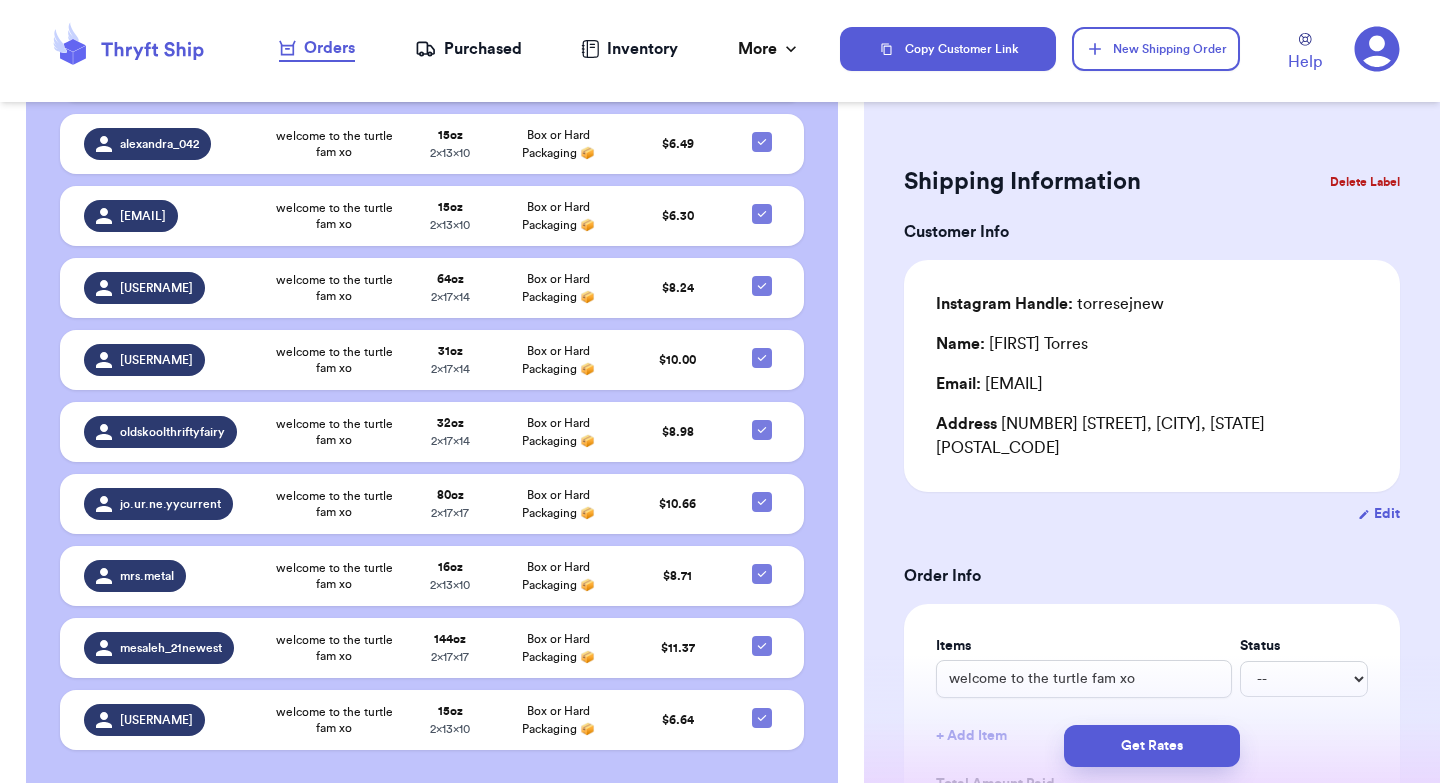 scroll, scrollTop: 890, scrollLeft: 0, axis: vertical 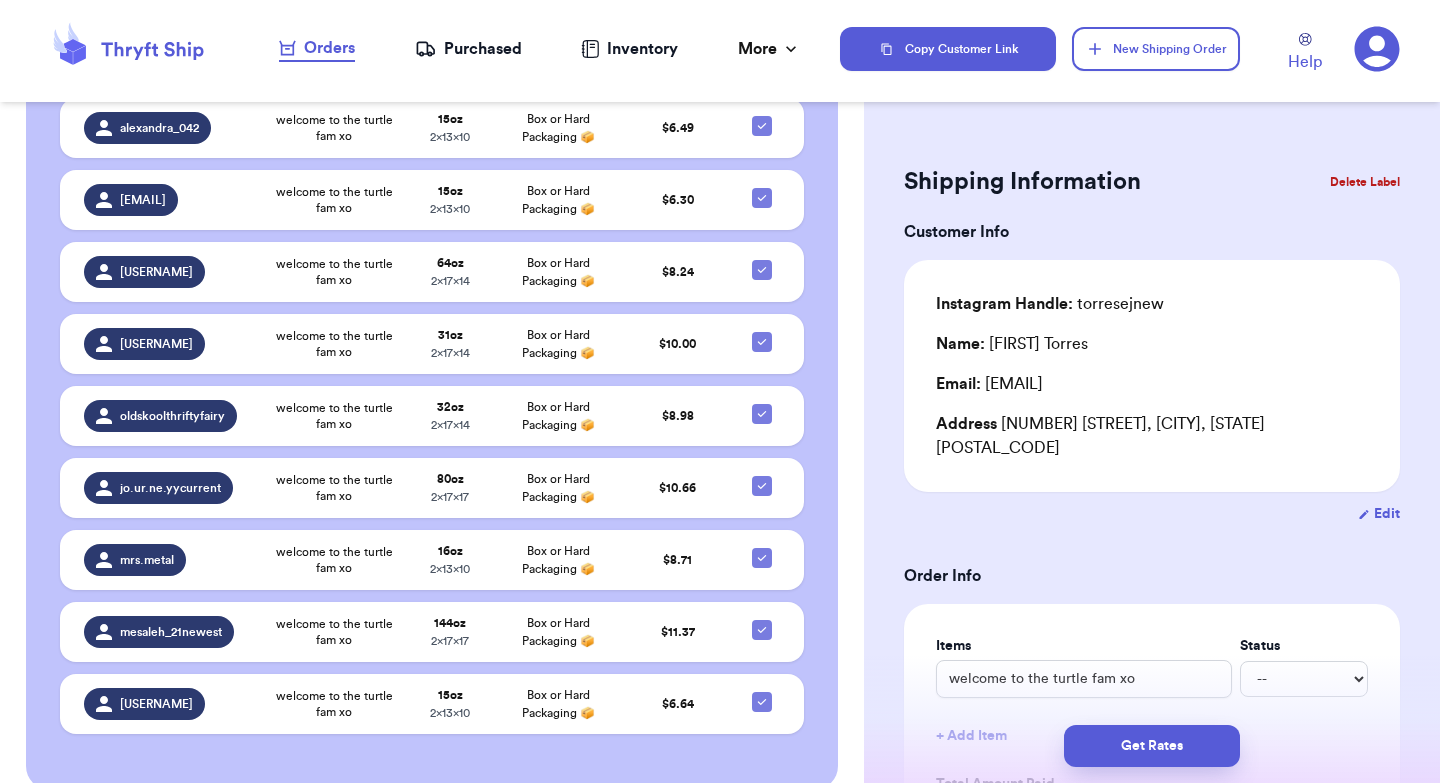 click on "Customer Link New Order Incomplete 03 Get Rates for All ( 1 ) Get Rates for All ( 1 ) Date Created Date Created Payment Status Payment Status Handle Product Weight Package Type Address torresejnew welcome to the turtle fam xo 32  oz 2  x  17  x  14 Box or Hard Packaging 📦 Erika   [LAST] 52 Riley Eden Ln   Greer ,  SC   29650 Juliemeowmeow Silver love + 1  oz Julie   [LAST] 689 Occidental Dr   Claremont ,  CA   91711 bernie.bun Cc cardholder   oz Bernadette   Buna 14419 Cavette Place   Baldwin Park ,  CA   91706 Ready to Purchase 11 Checkout ( 12 ) Checkout ( 12 ) Handle Product Weight Package Type Cost elsaenz9 welcome to the turtle fam xo 16  oz 2  x  13  x  10 Box or Hard Packaging 📦 $ 8.19 cydney.doerr wallet 5  oz 2  x  13  x  10 Box or Hard Packaging 📦 $ 5.02 alexandra_042 welcome to the turtle fam xo 15  oz 2  x  13  x  10 Box or Hard Packaging 📦 $ 6.49 toni.al.customs welcome to the turtle fam xo 15  oz 2  x  13  x  10 Box or Hard Packaging 📦 $ 6.30 natalieeeer 64  oz 2  x  17  x  14 $ 2" at bounding box center [432, 10] 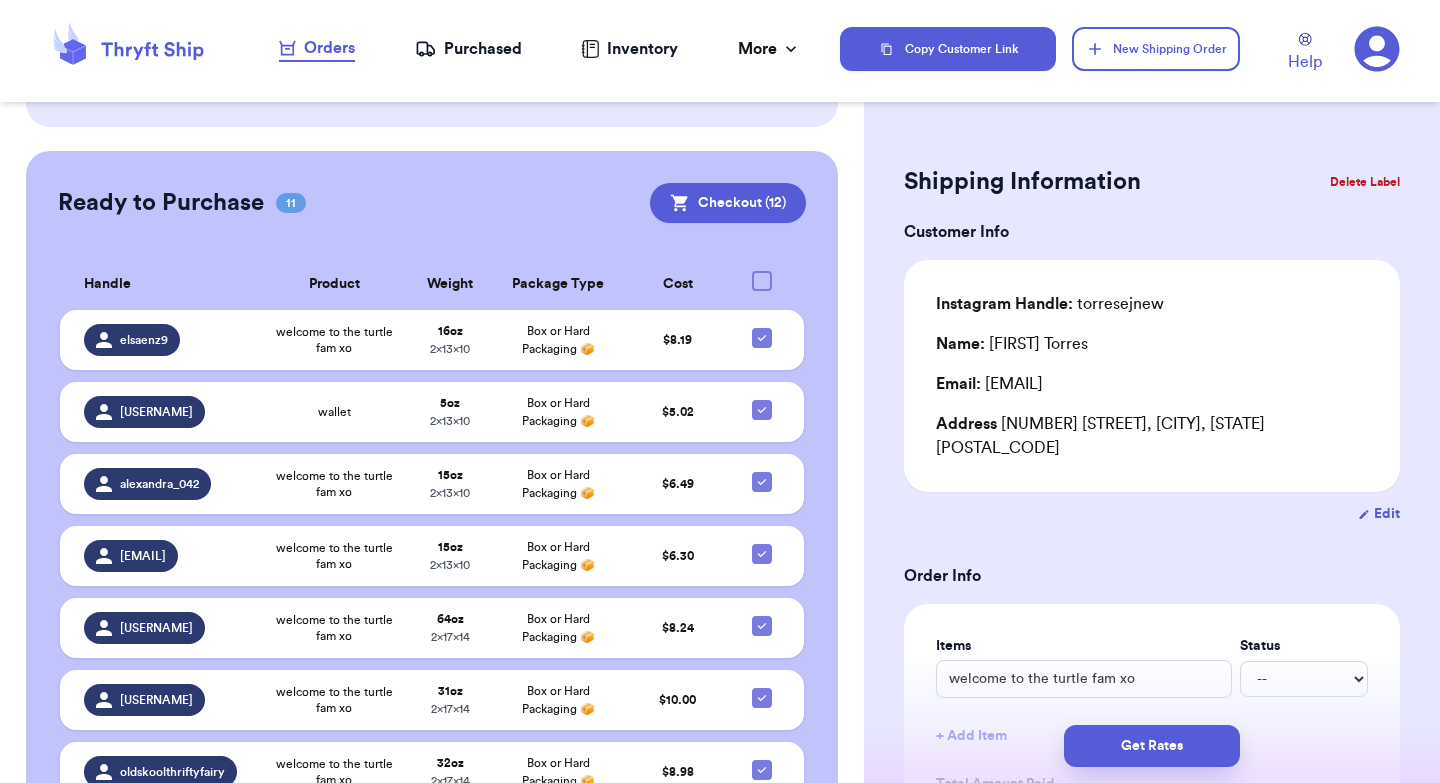 scroll, scrollTop: 450, scrollLeft: 0, axis: vertical 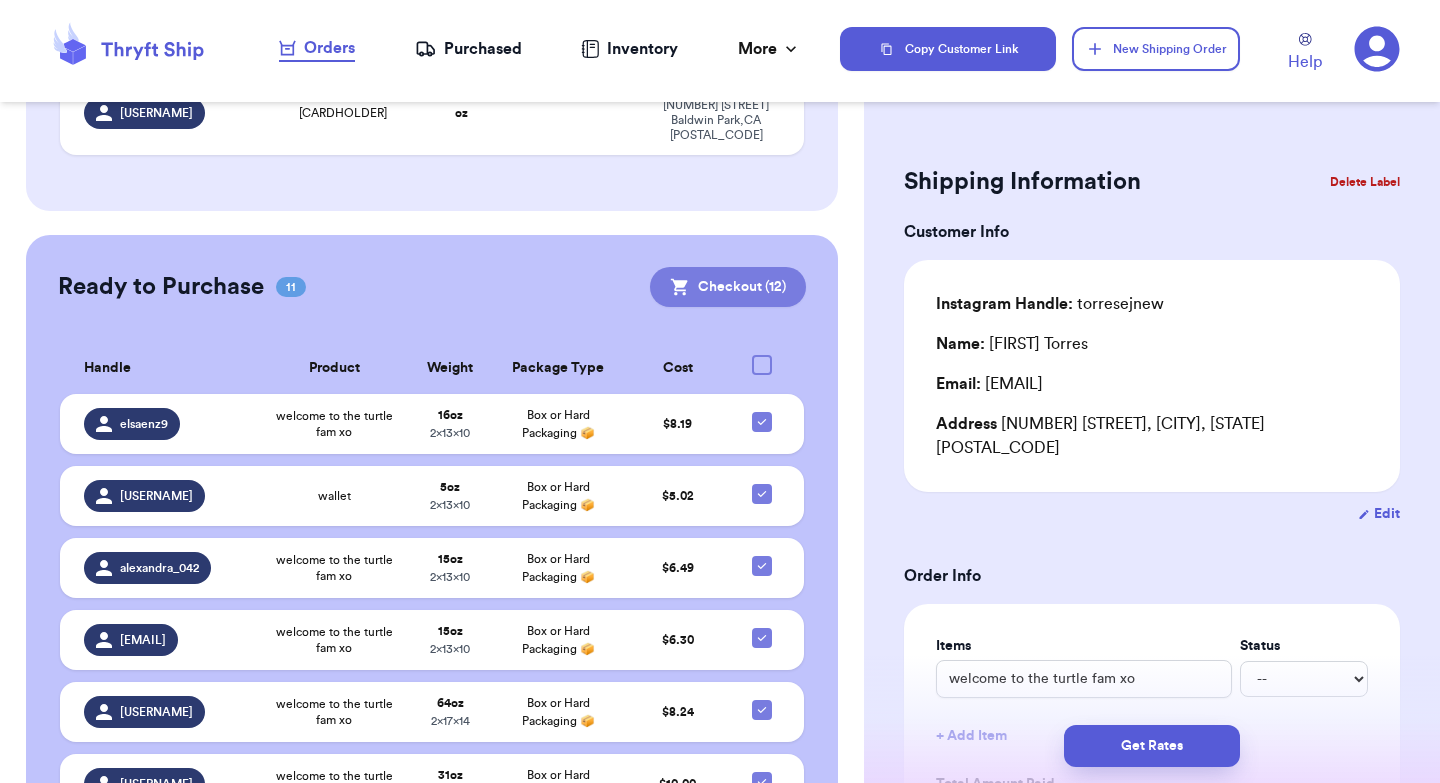 click on "Checkout ( 12 )" at bounding box center (728, 287) 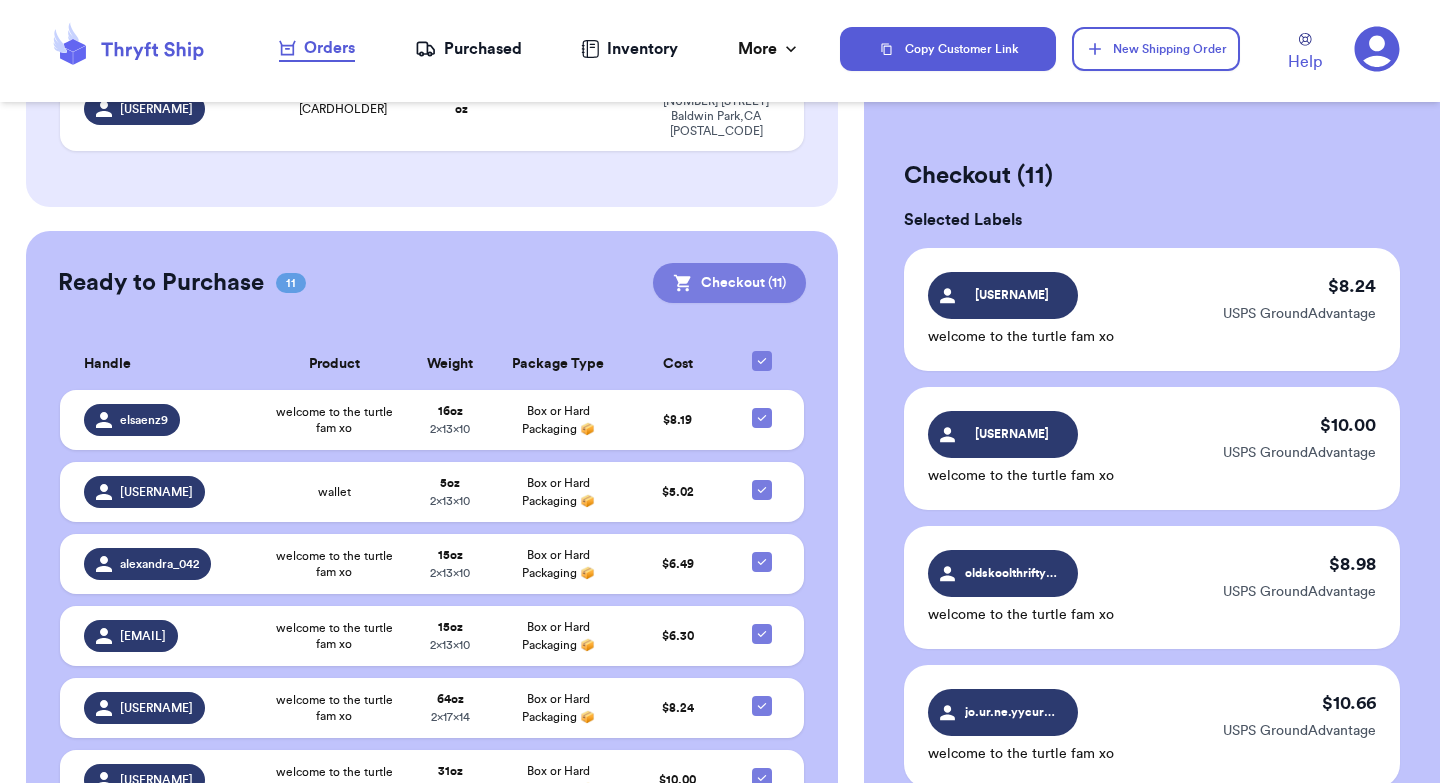 scroll, scrollTop: 446, scrollLeft: 0, axis: vertical 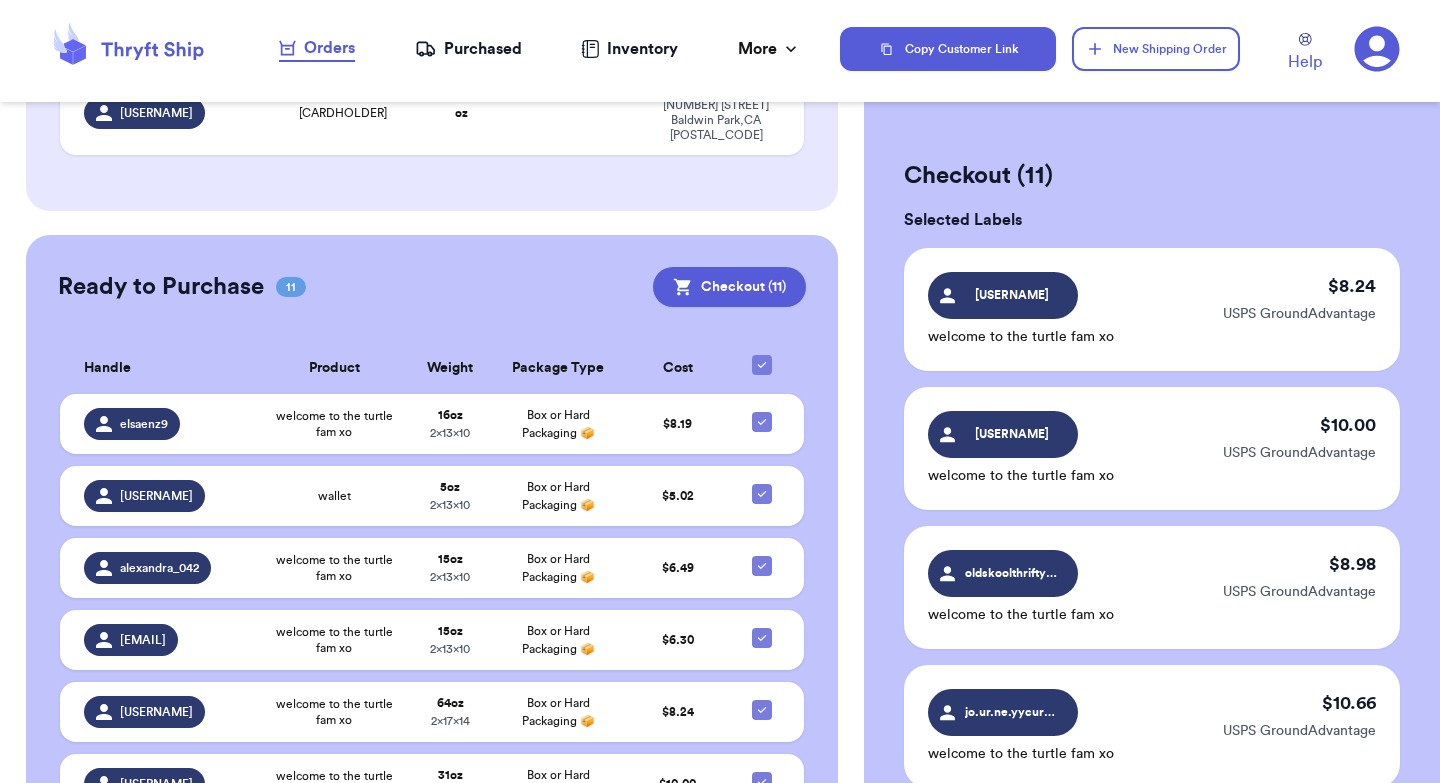 click on "Checkout ( 11 ) Selected Labels natalieeeer welcome to the turtle fam xo $ 8.24 USPS   GroundAdvantage ladonnaschroeder welcome to the turtle fam xo $ 10.00 USPS   GroundAdvantage oldskoolthriftyfairy welcome to the turtle fam xo $ 8.98 USPS   GroundAdvantage jo.ur.ne.yycurrent welcome to the turtle fam xo $ 10.66 USPS   GroundAdvantage mrs.metal welcome to the turtle fam xo $ 8.71 USPS   GroundAdvantage mesaleh_21newest welcome to the turtle fam xo $ 11.37 USPS   GroundAdvantage makenzie.davis17 welcome to the turtle fam xo $ 6.64 USPS   GroundAdvantage toni.al.customs welcome to the turtle fam xo $ 6.30 USPS   GroundAdvantage alexandra_042 welcome to the turtle fam xo $ 6.49 USPS   GroundAdvantage cydney.doerr wallet $ 5.02 USPS   GroundAdvantage elsaenz9 welcome to the turtle fam xo $ 8.19 USPS   GroundAdvantage Subtotal $ 90.60 Payment Processing Fee* $ 0.00 Total Price $ 90.60 * This is the fee charged by Stripe to process your payment. Thryft Ship DOES NOT profit from this. Purchase for $90.60" at bounding box center (1152, 1212) 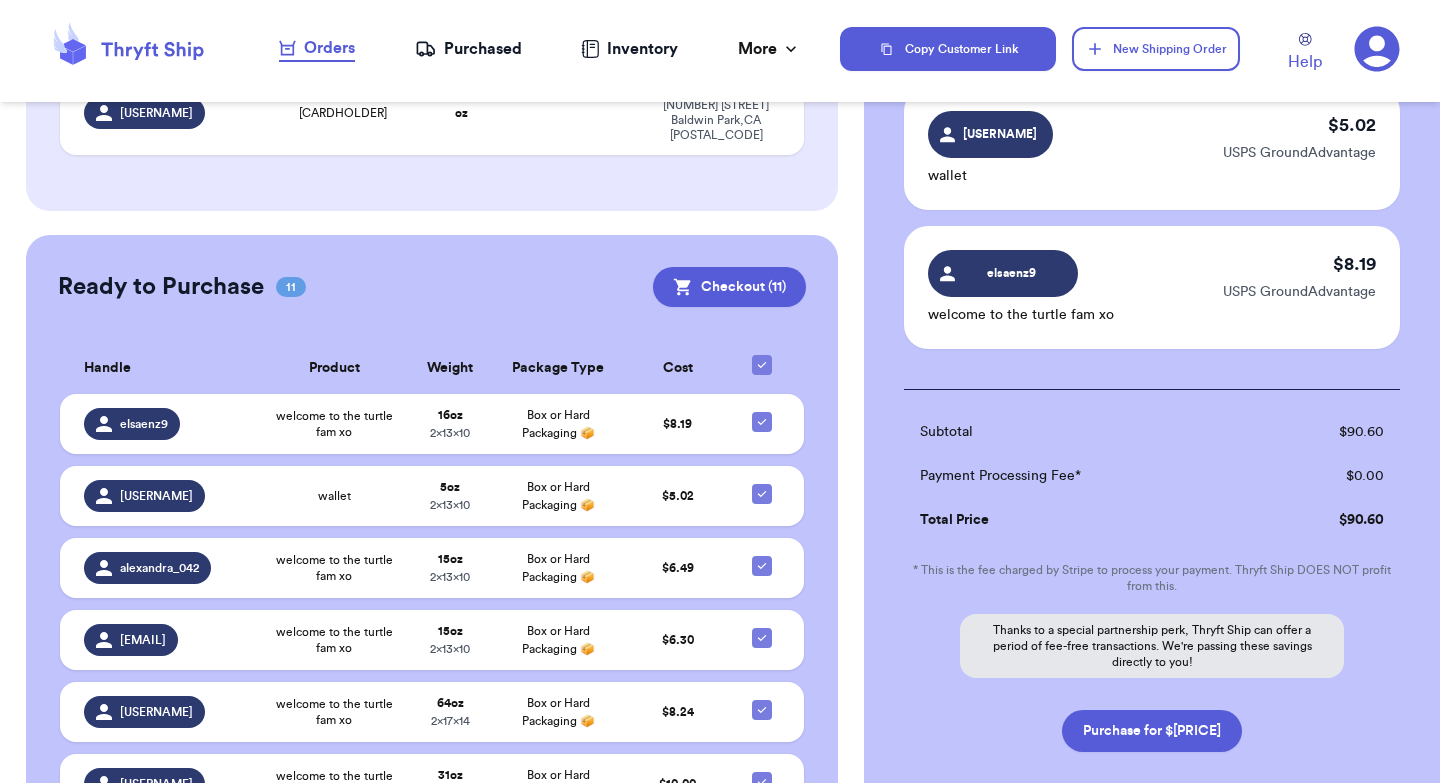 scroll, scrollTop: 1480, scrollLeft: 0, axis: vertical 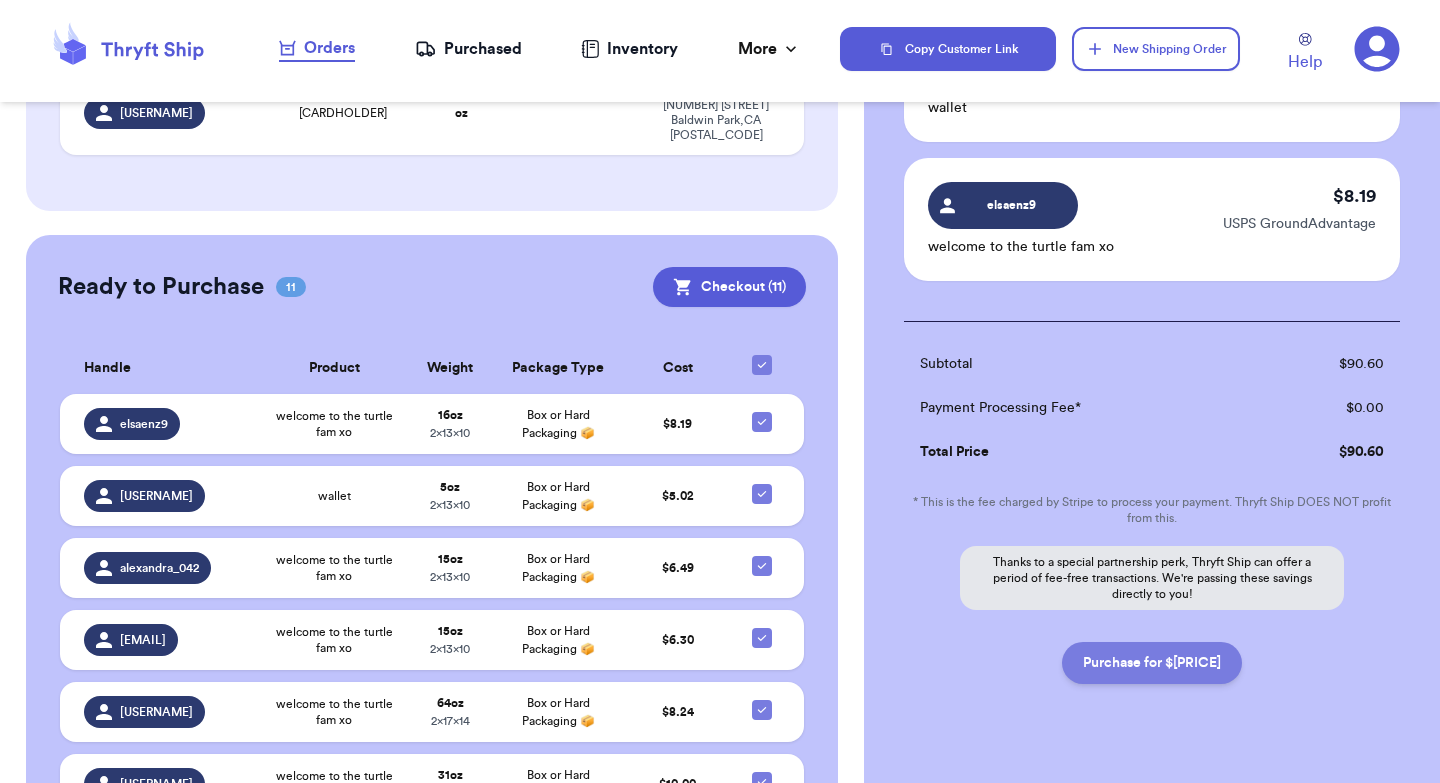 click on "Purchase for $[PRICE]" at bounding box center (1152, 663) 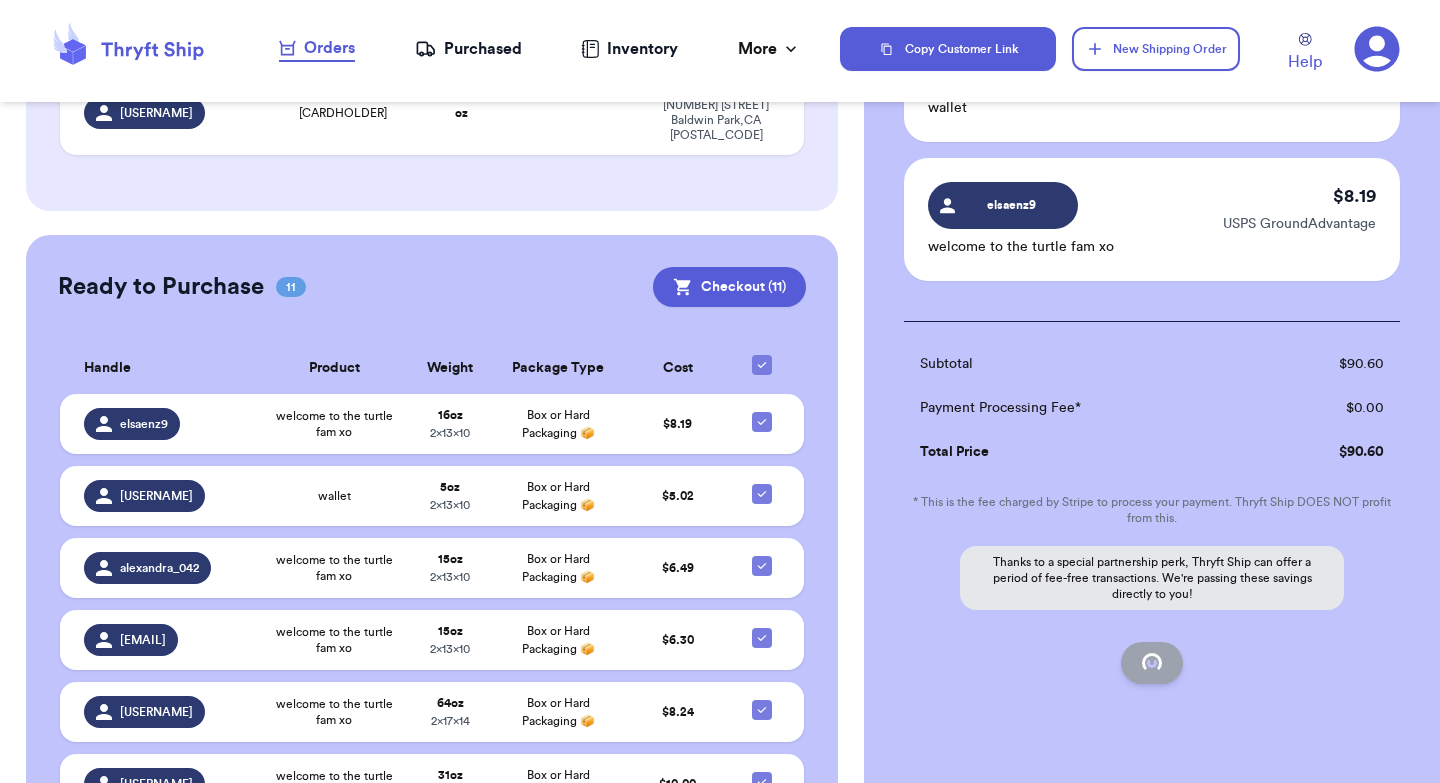 checkbox on "false" 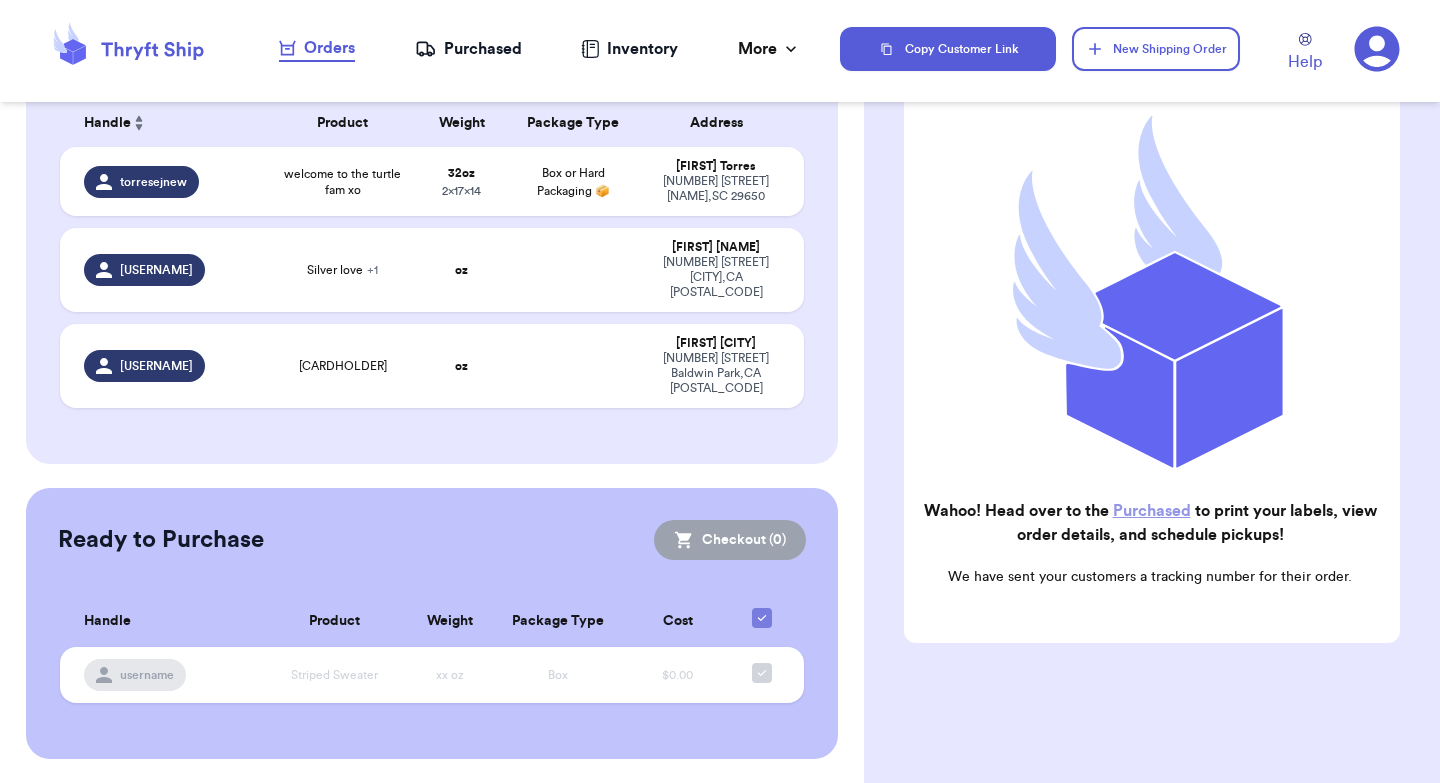 scroll, scrollTop: 162, scrollLeft: 0, axis: vertical 